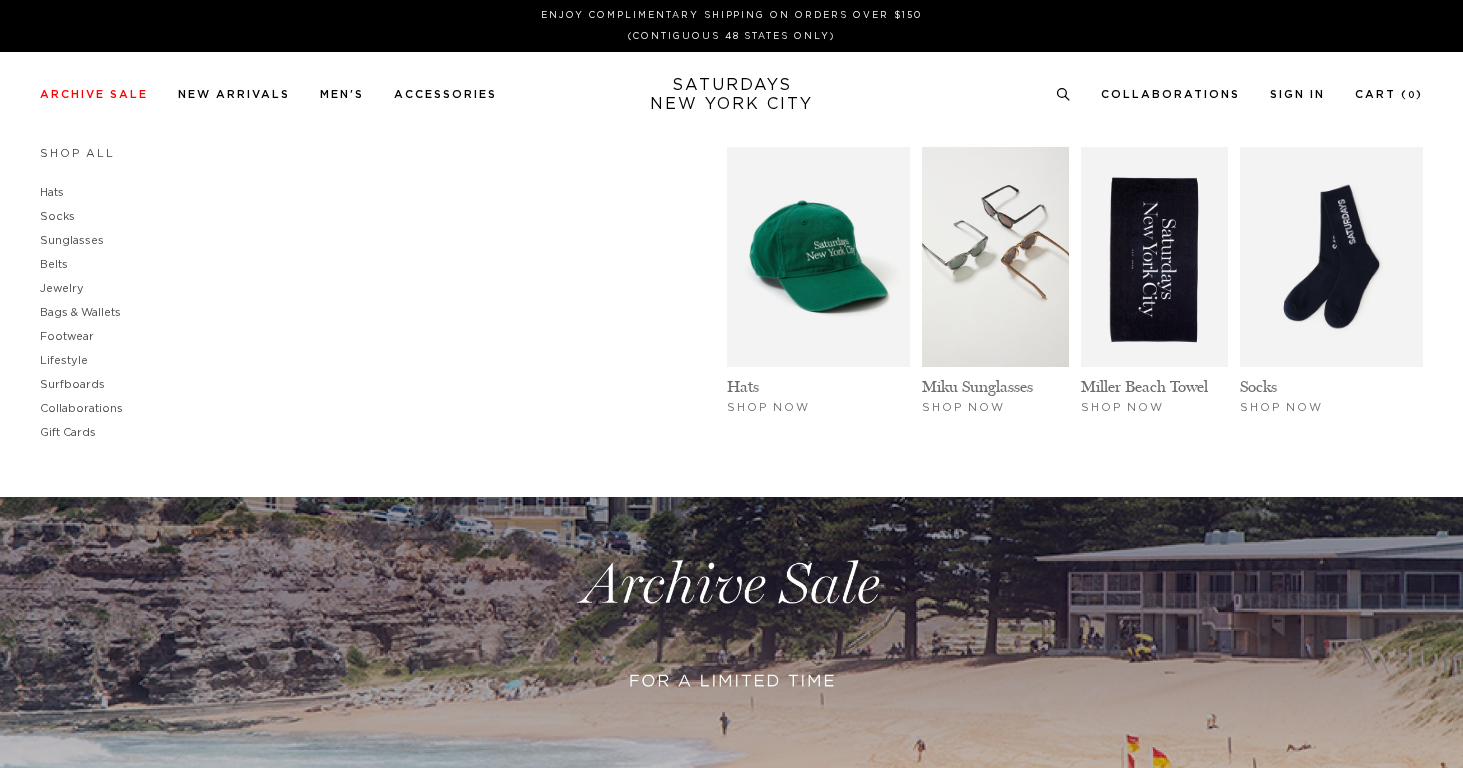 scroll, scrollTop: 0, scrollLeft: 0, axis: both 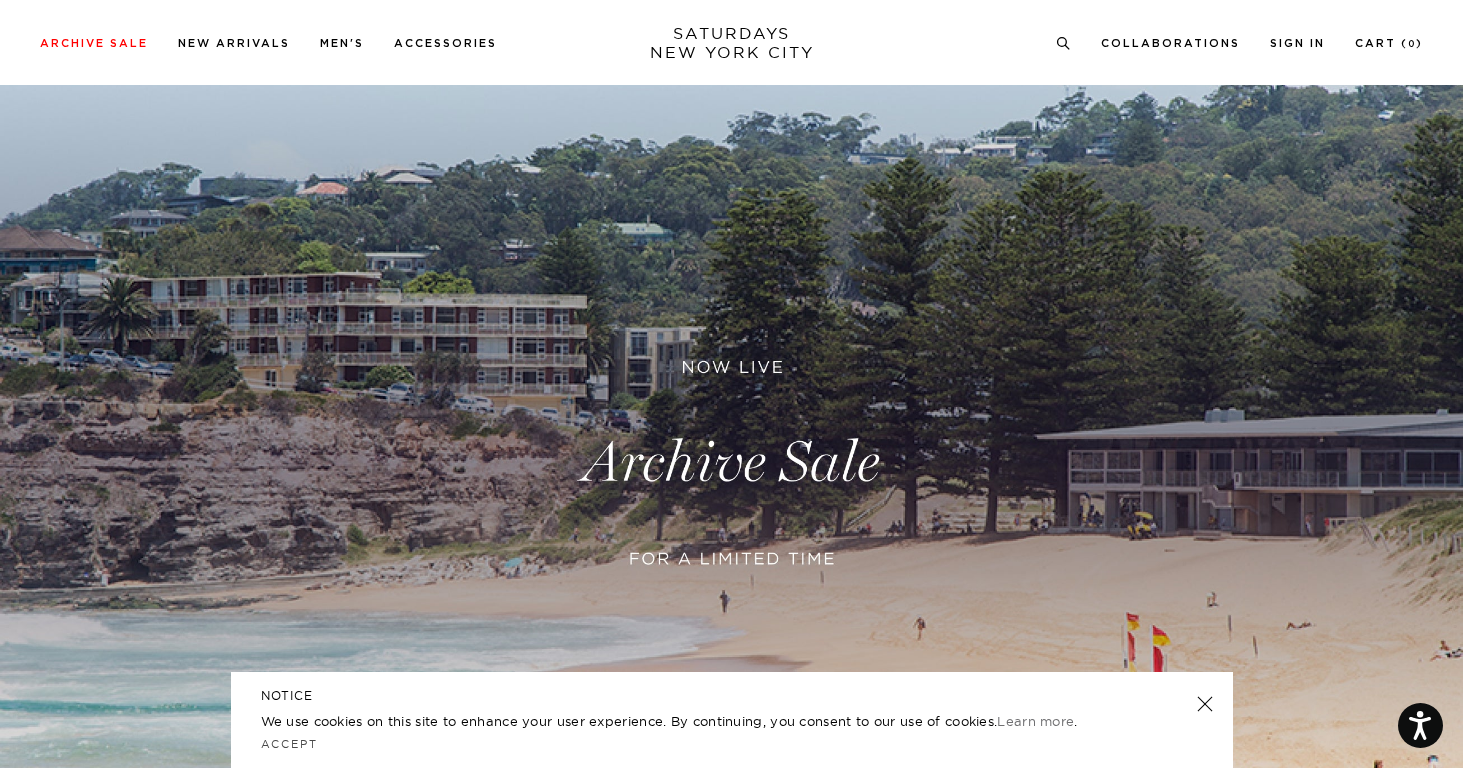 click at bounding box center (1204, 704) 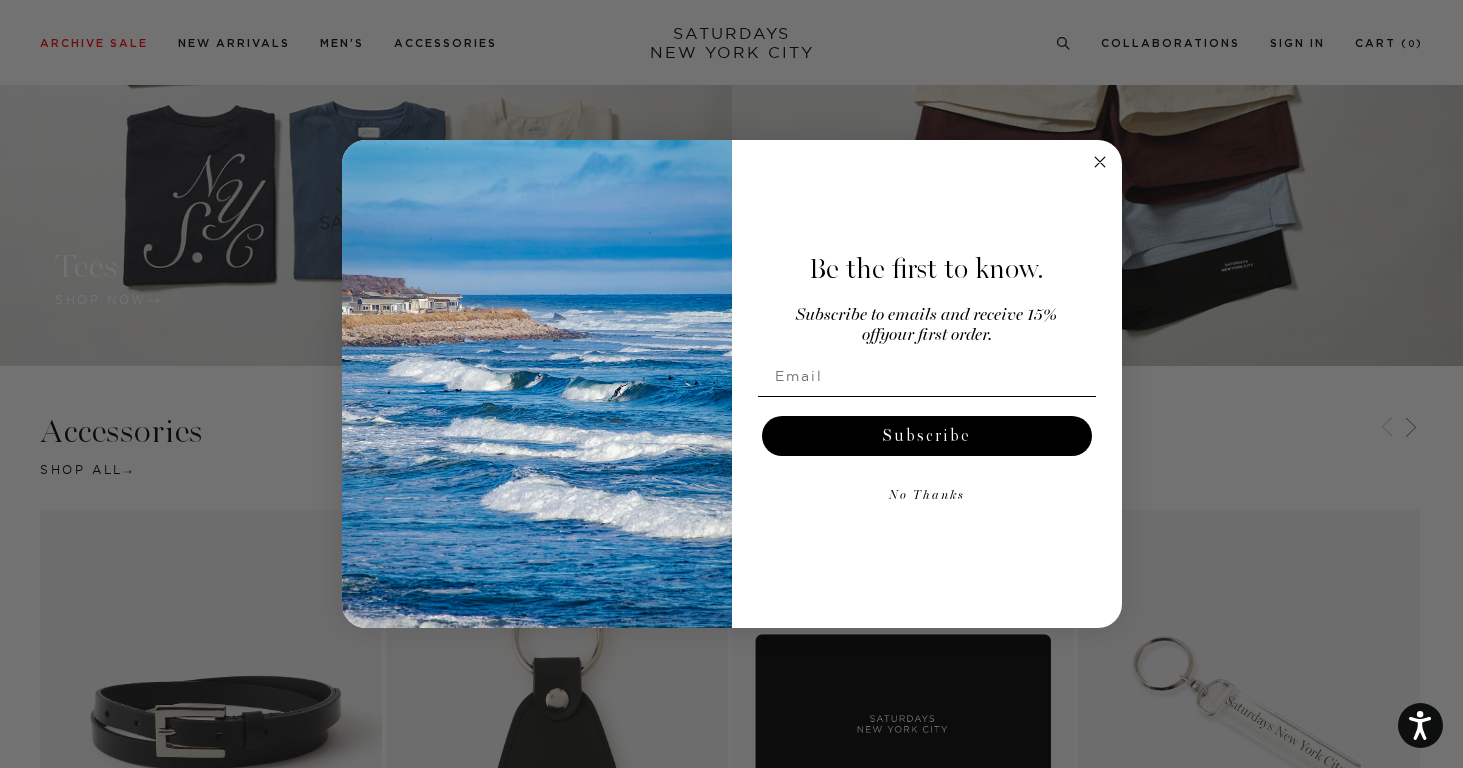 scroll, scrollTop: 2424, scrollLeft: 0, axis: vertical 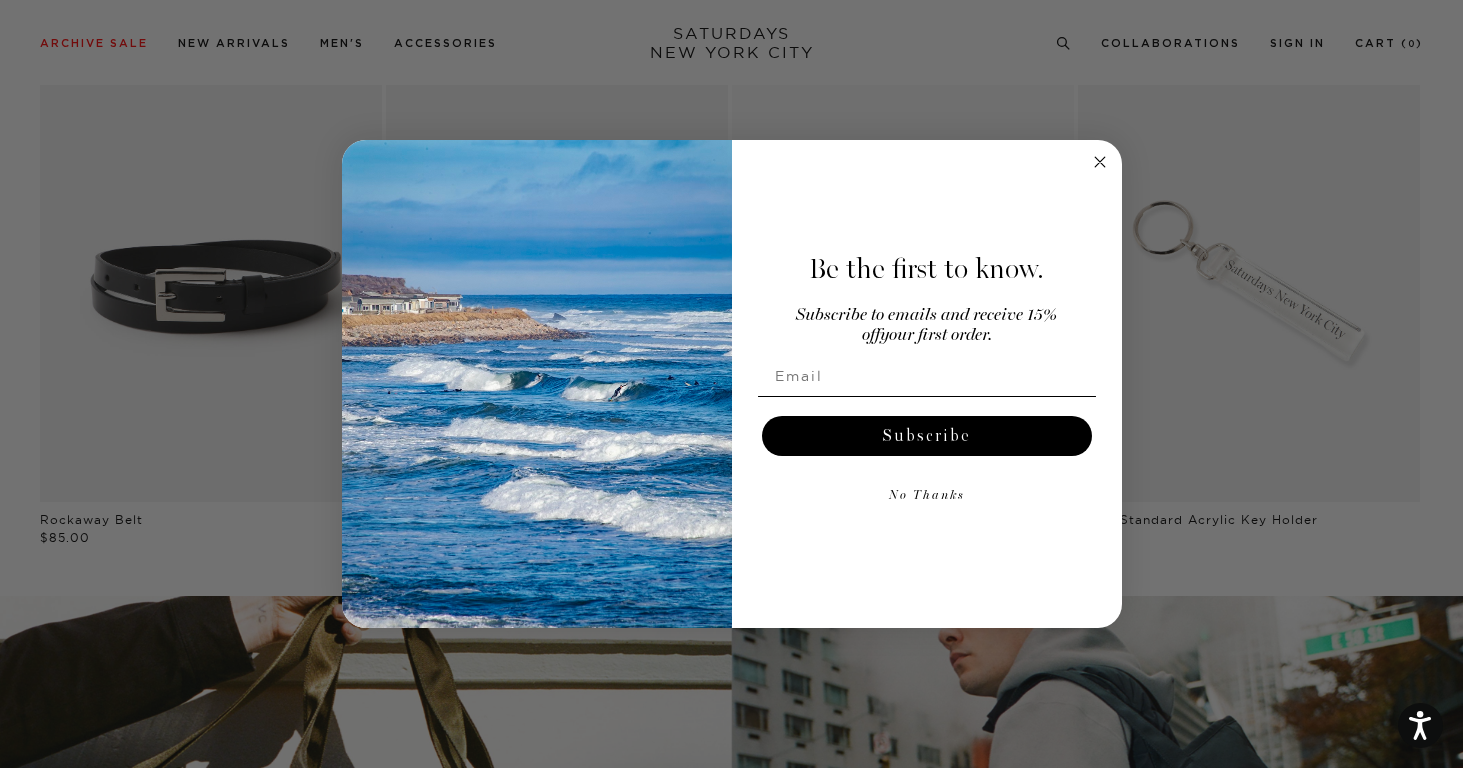 click 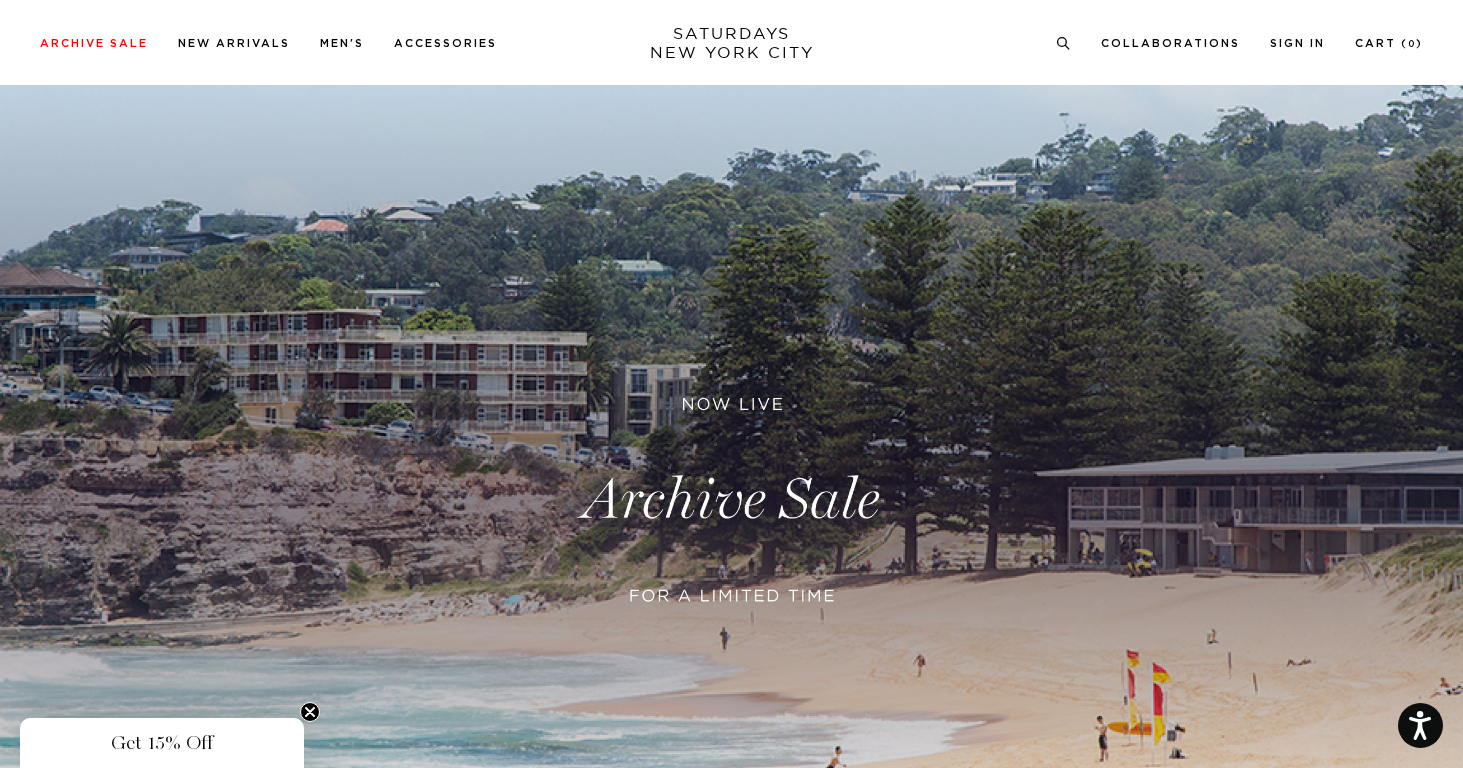 scroll, scrollTop: 0, scrollLeft: 0, axis: both 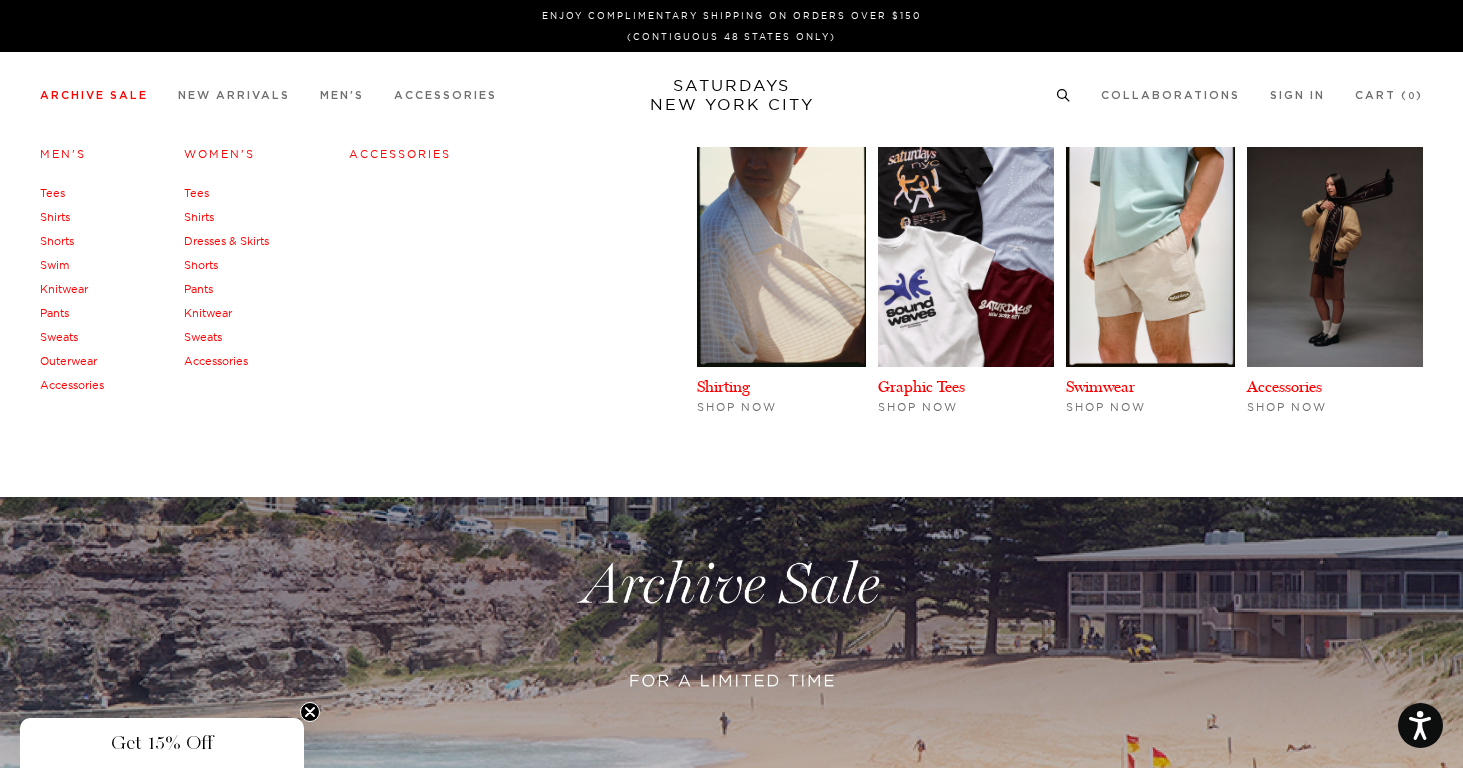 click on "Accessories" at bounding box center (216, 361) 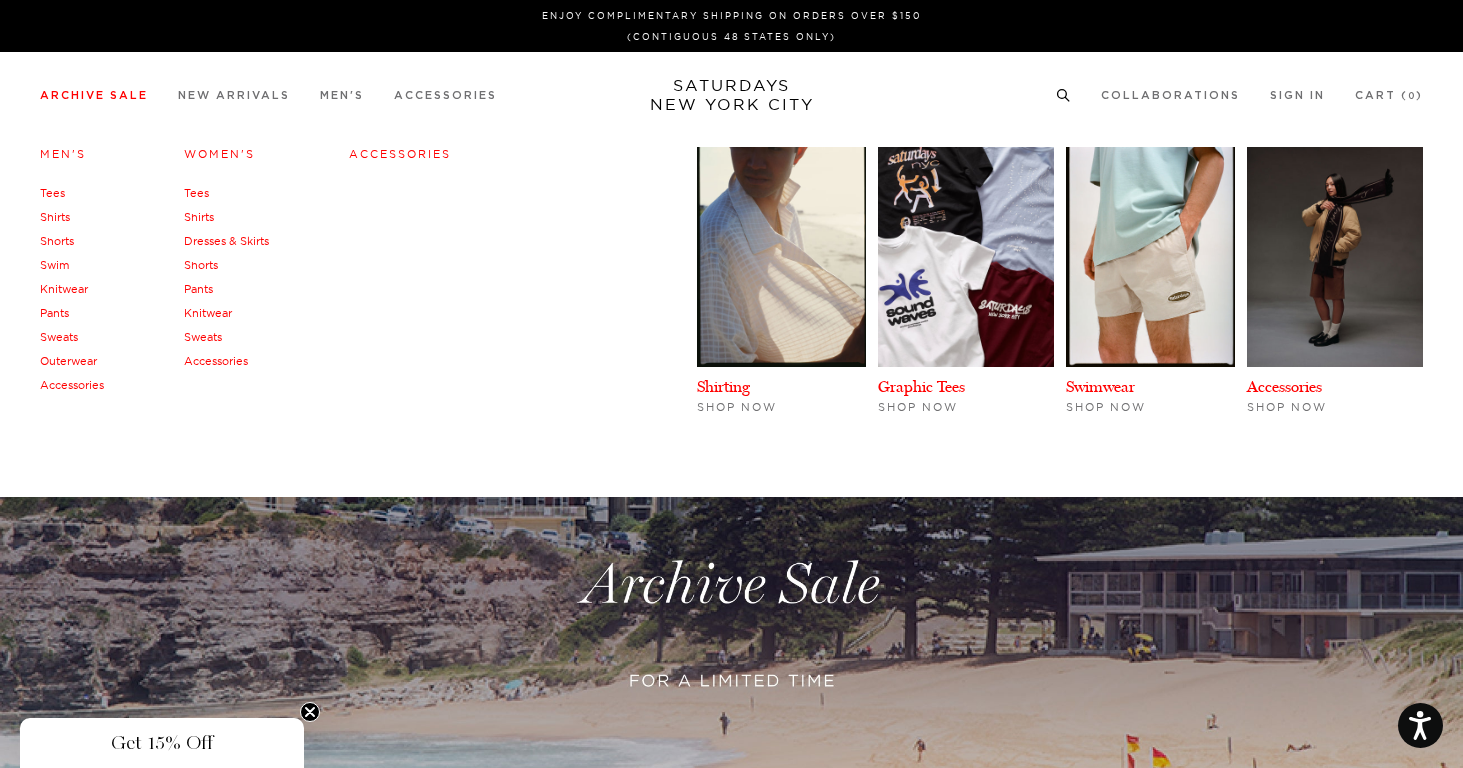 click on "Swim" at bounding box center [54, 265] 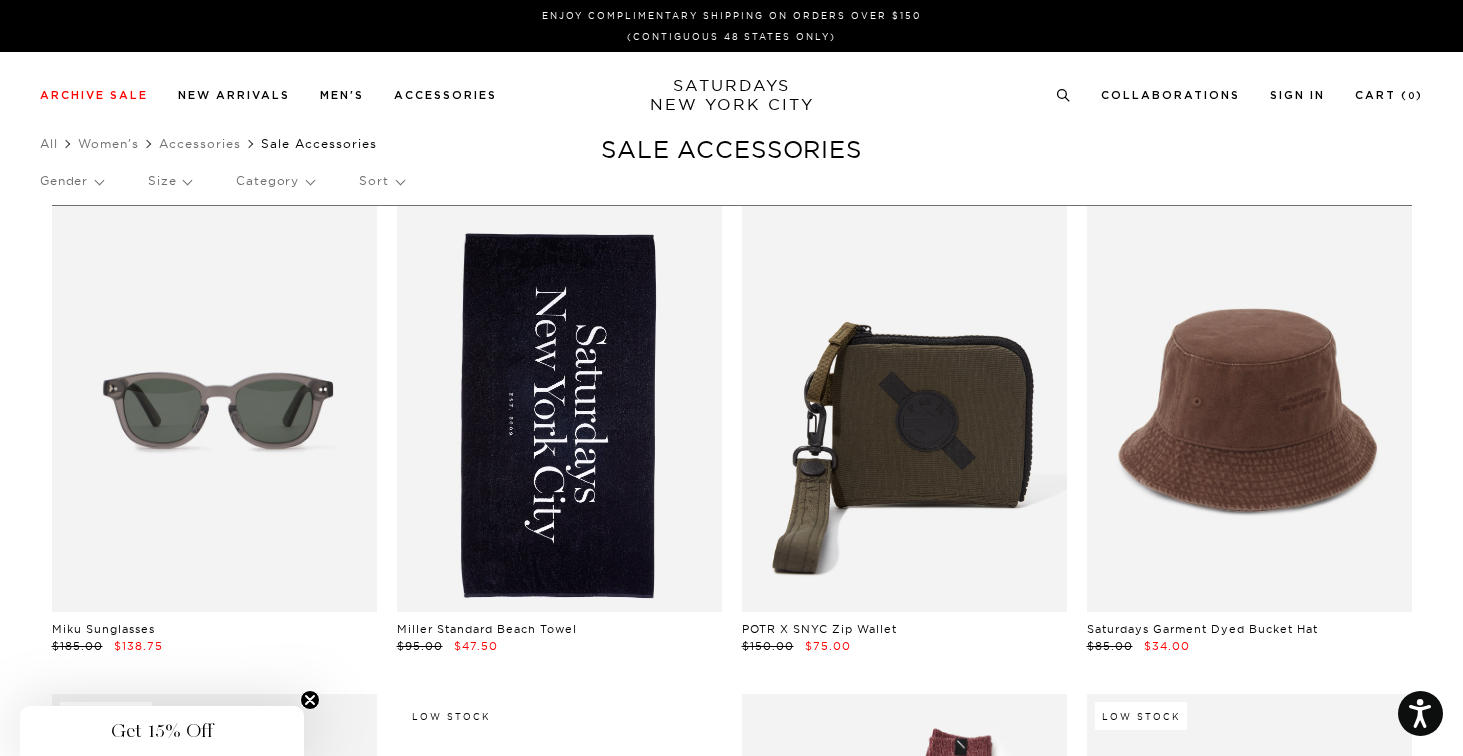 scroll, scrollTop: 0, scrollLeft: 0, axis: both 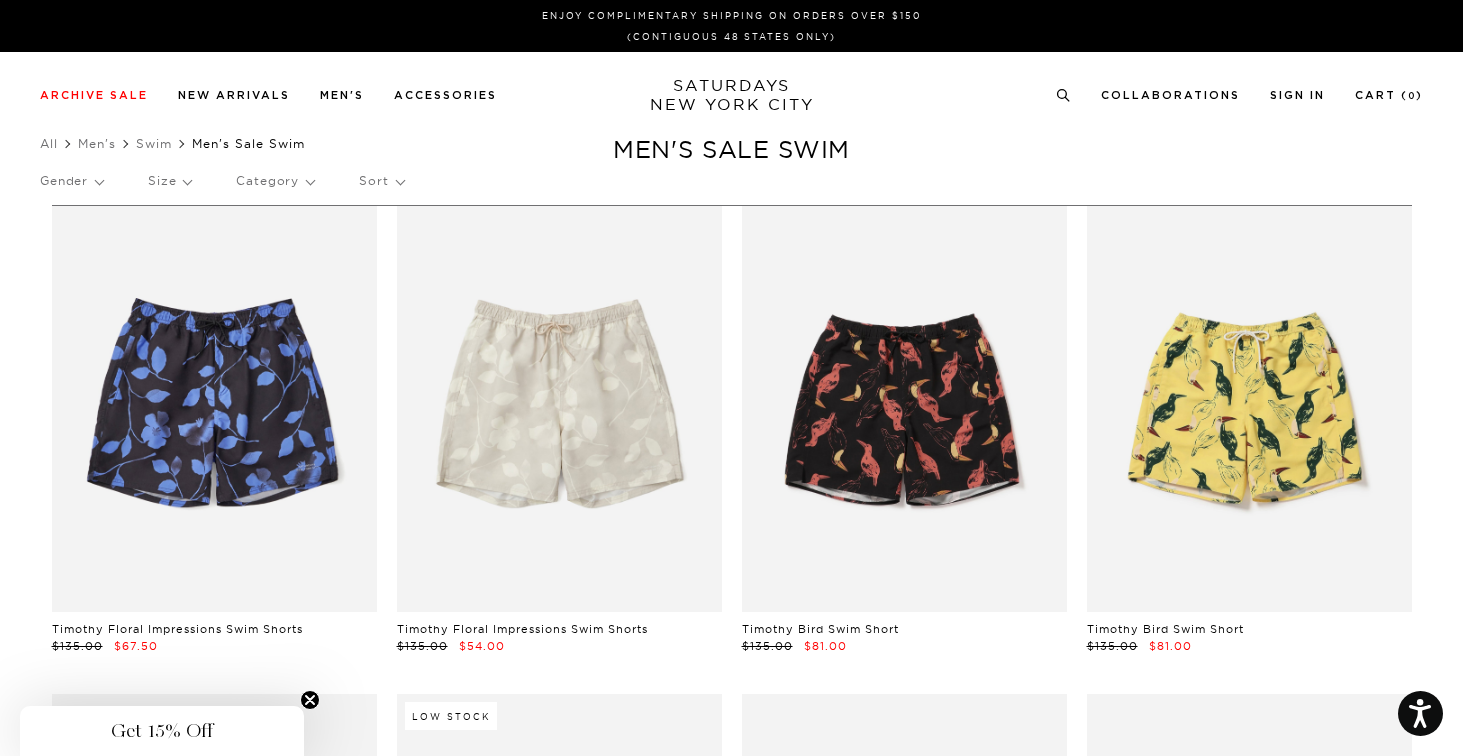click on "Size" at bounding box center (169, 181) 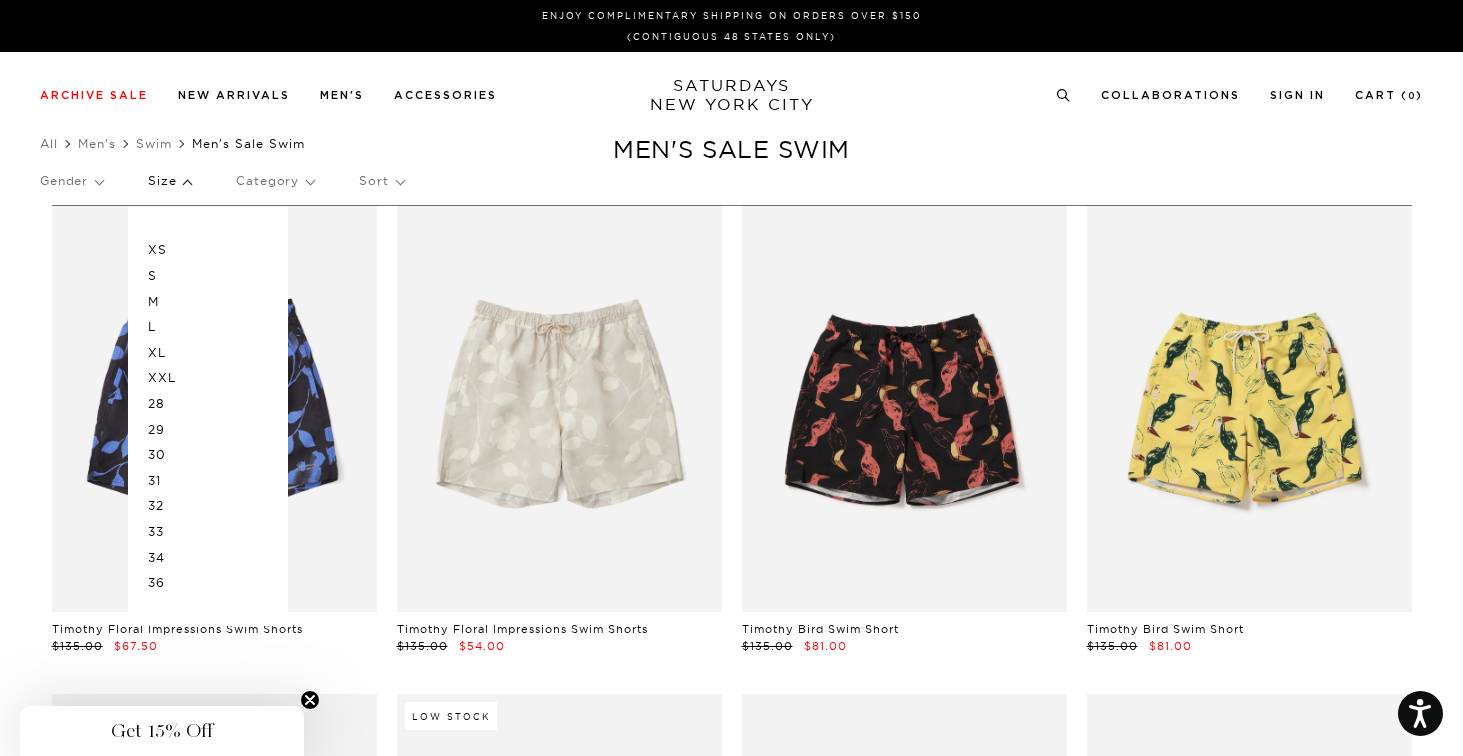 click on "XS" at bounding box center (208, 250) 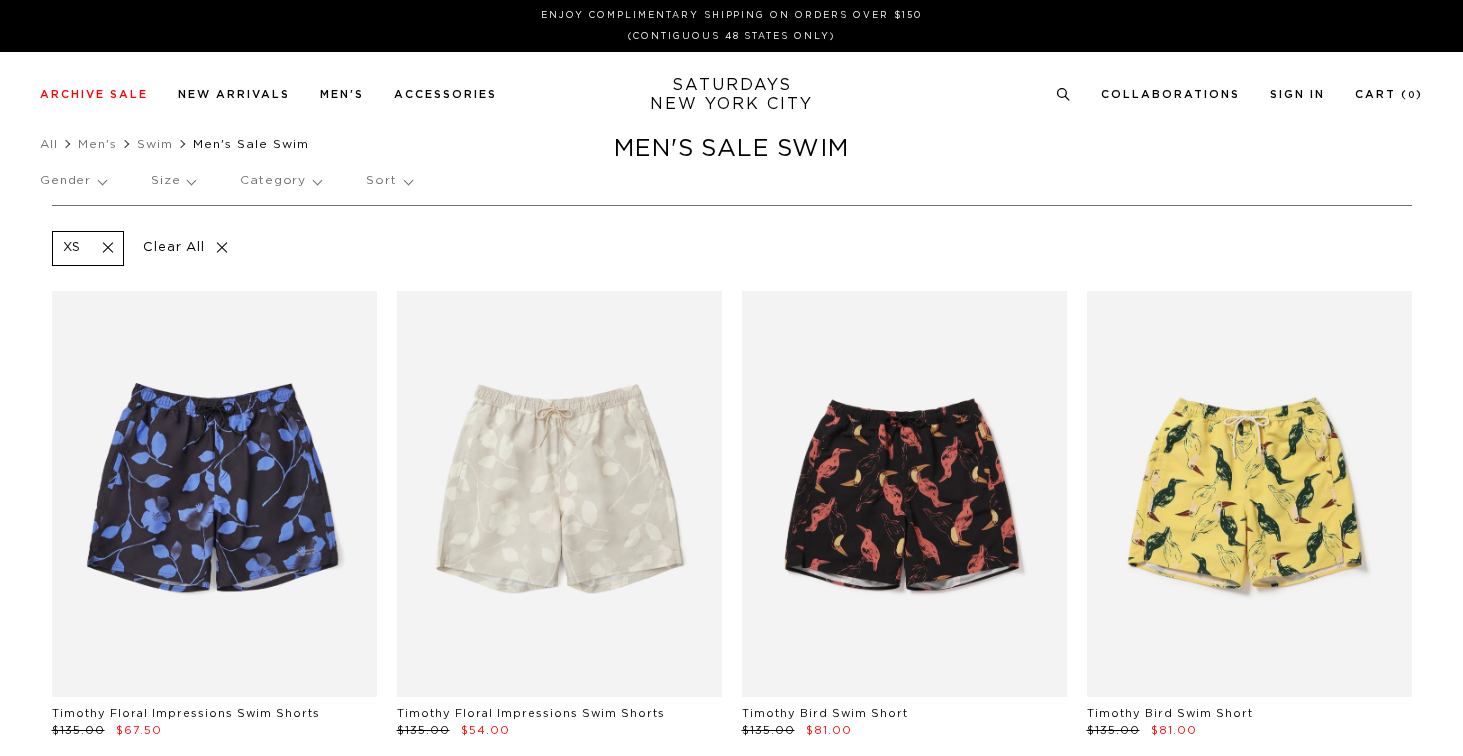 scroll, scrollTop: 0, scrollLeft: 0, axis: both 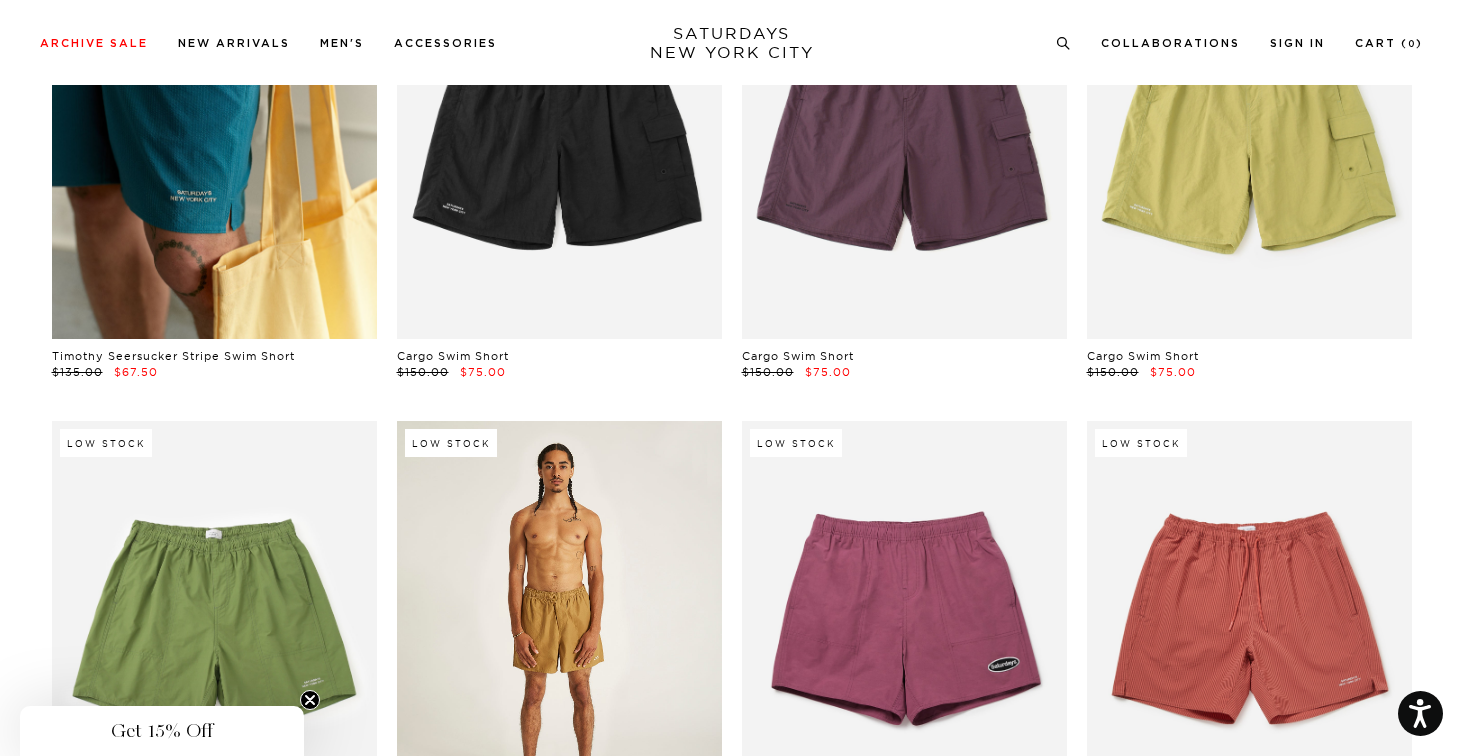 click at bounding box center [559, 624] 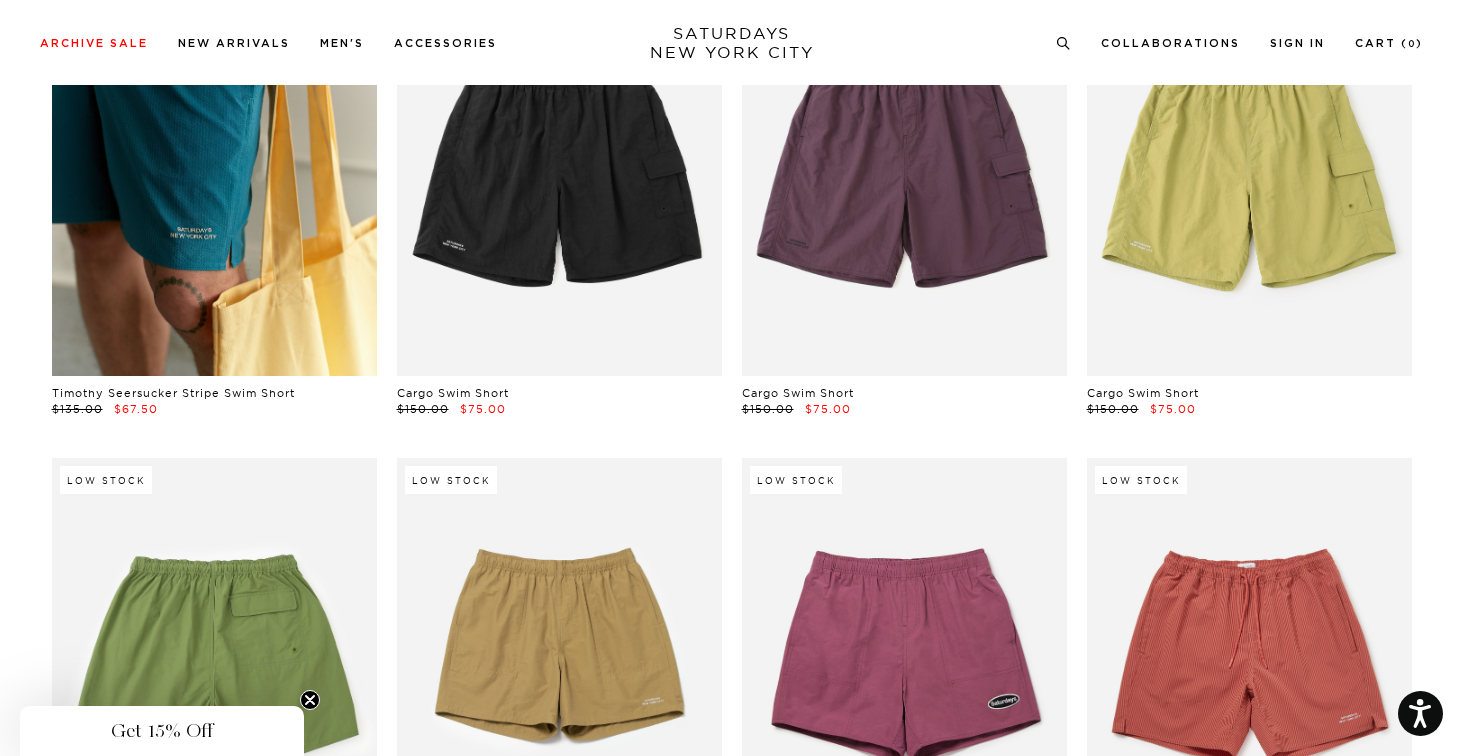 scroll, scrollTop: 1292, scrollLeft: 3, axis: both 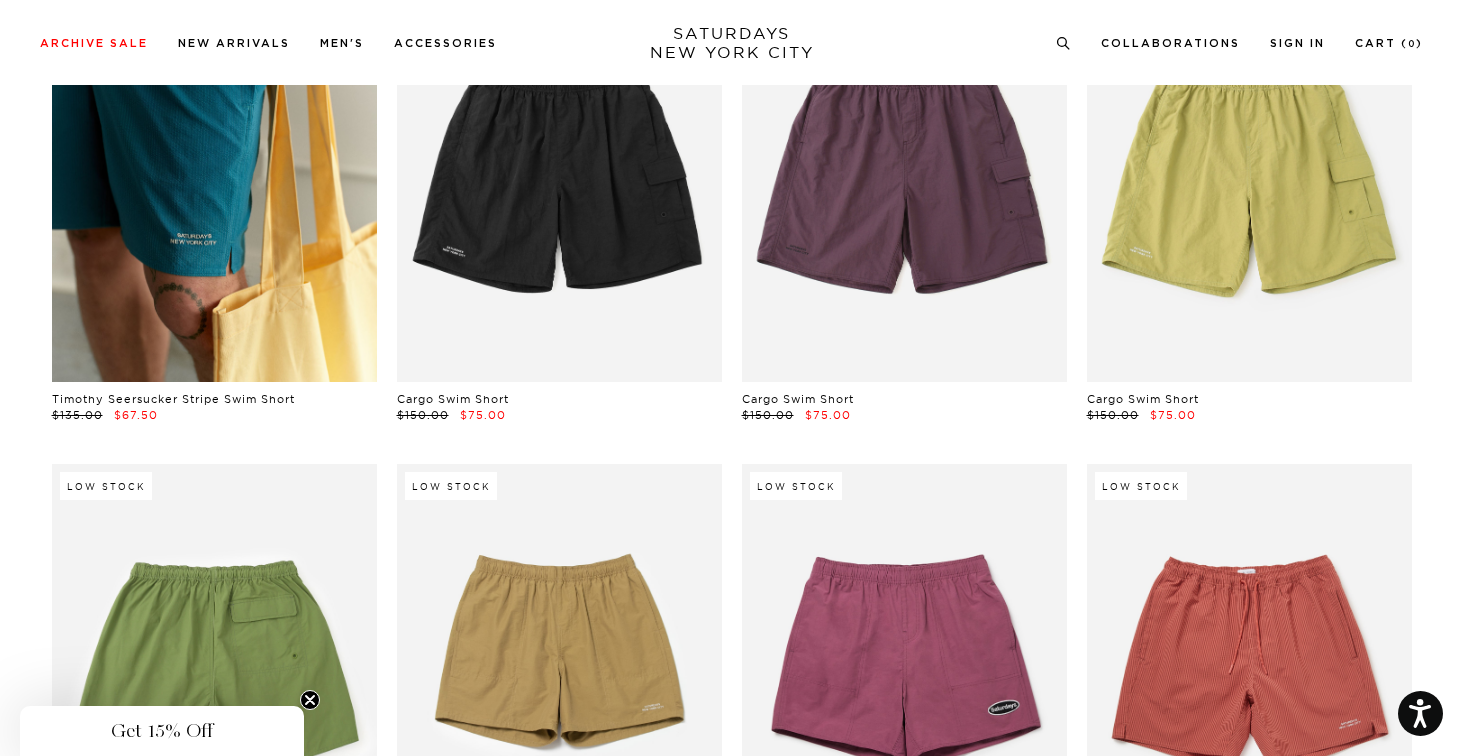 click at bounding box center [214, 667] 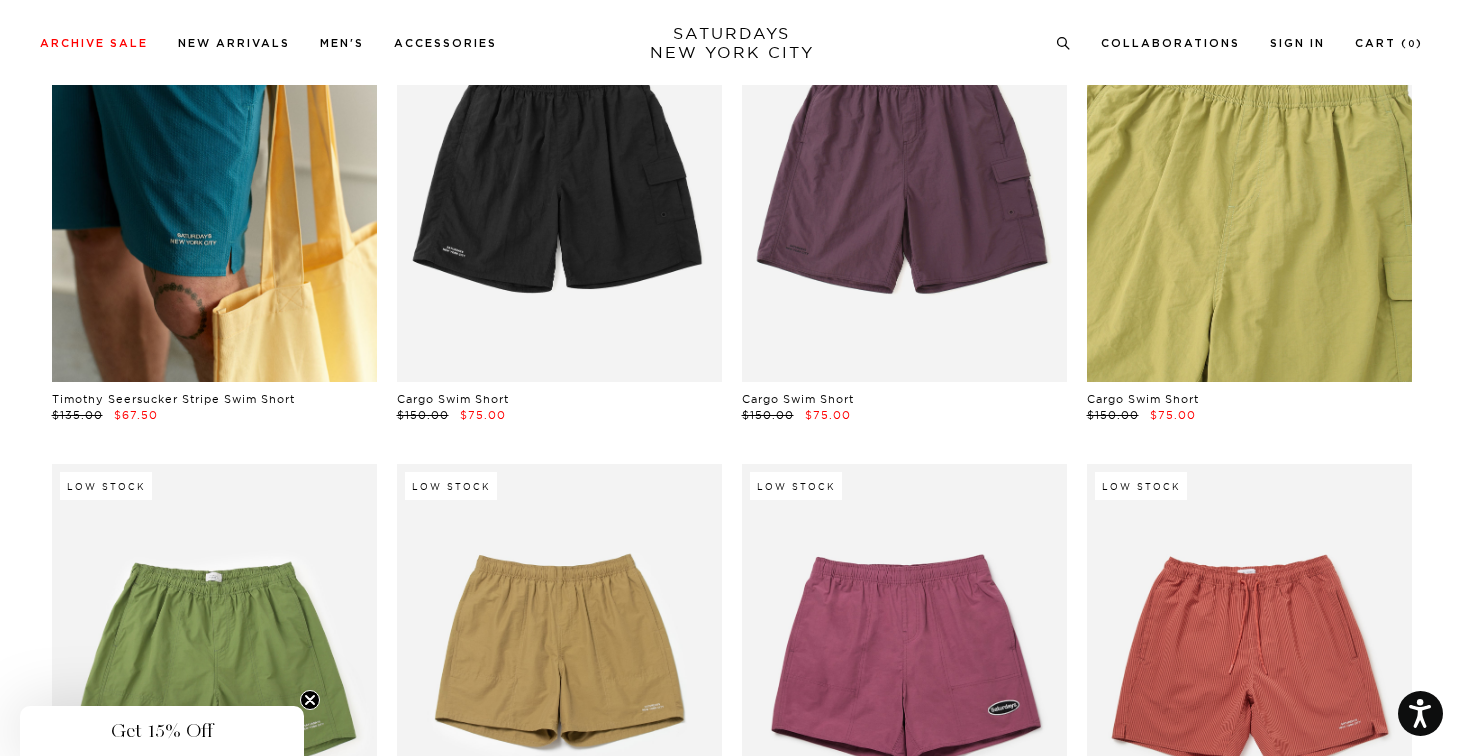 click at bounding box center (1249, 179) 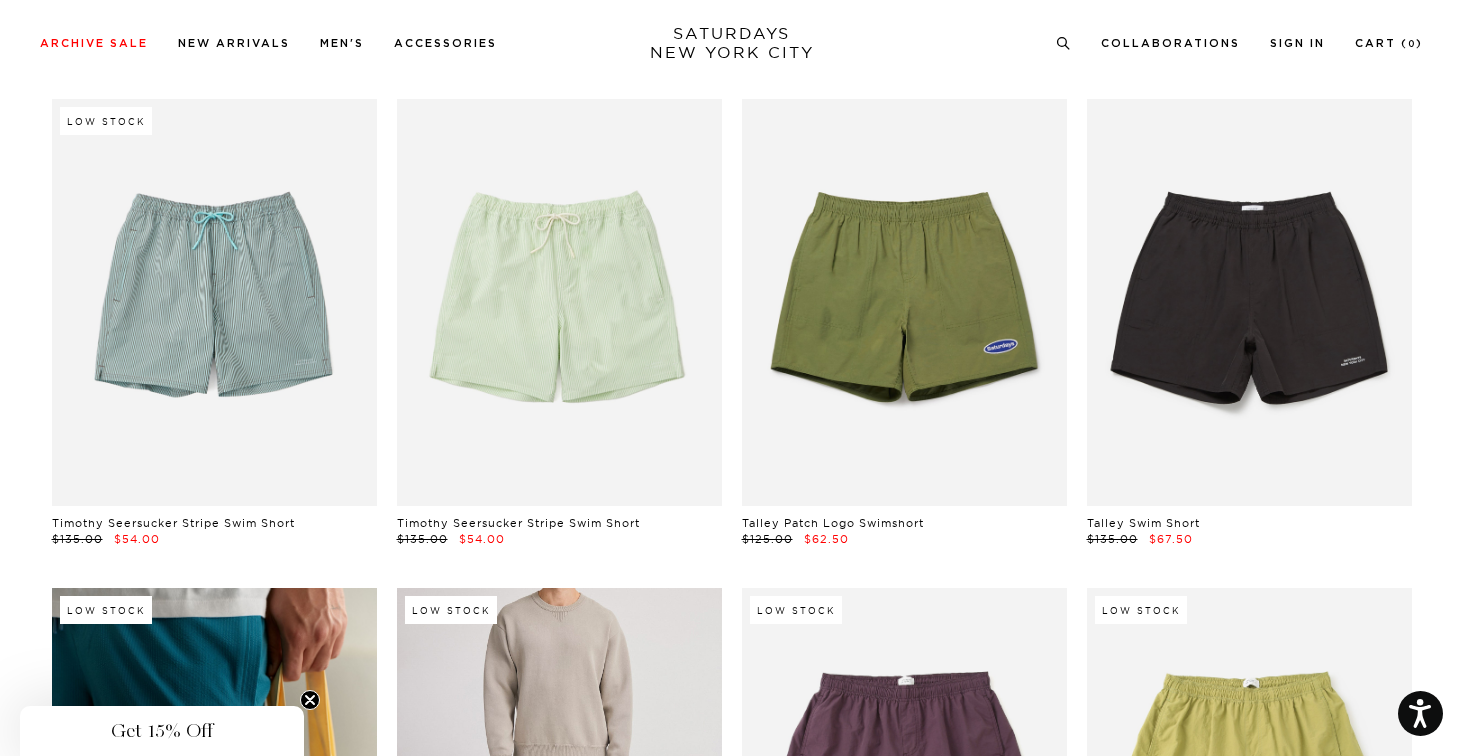 scroll, scrollTop: 527, scrollLeft: 3, axis: both 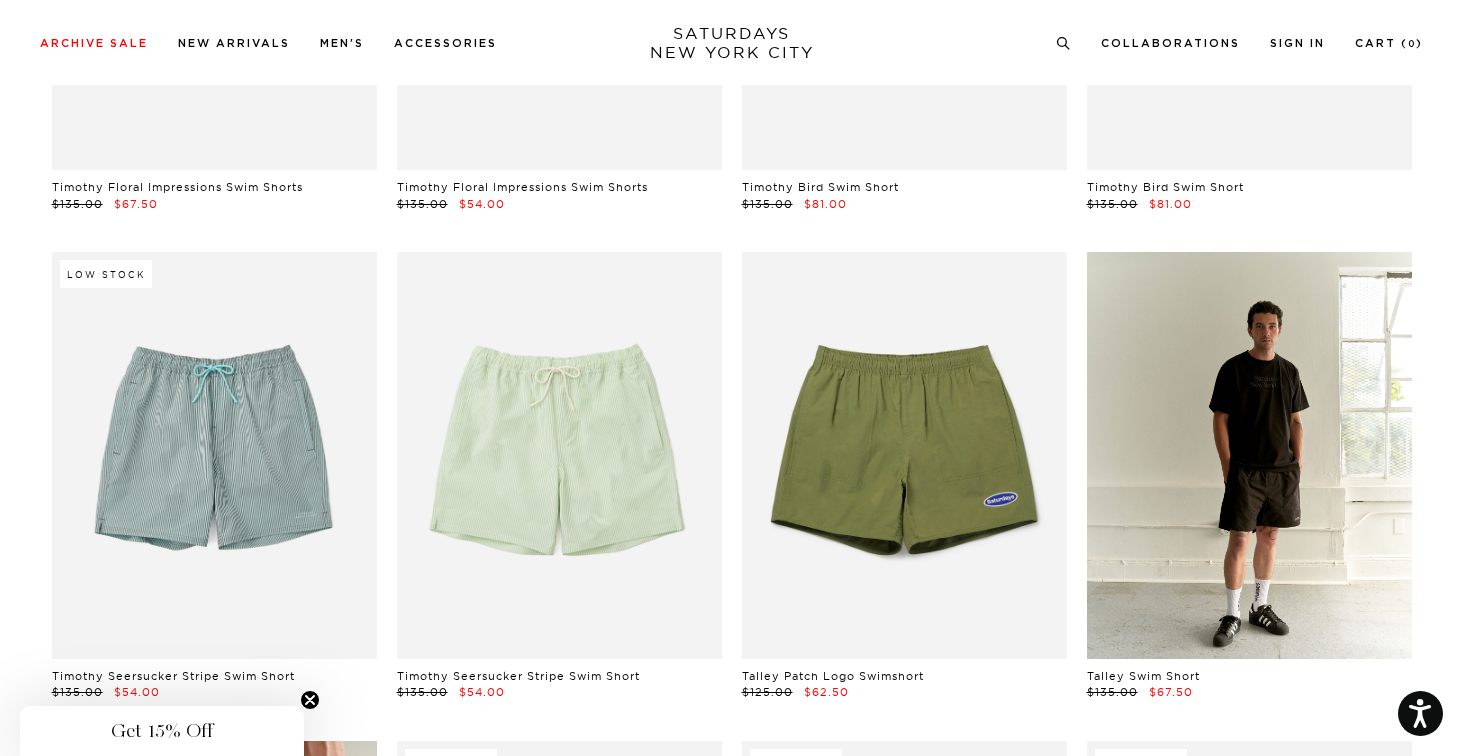 click at bounding box center [1249, 455] 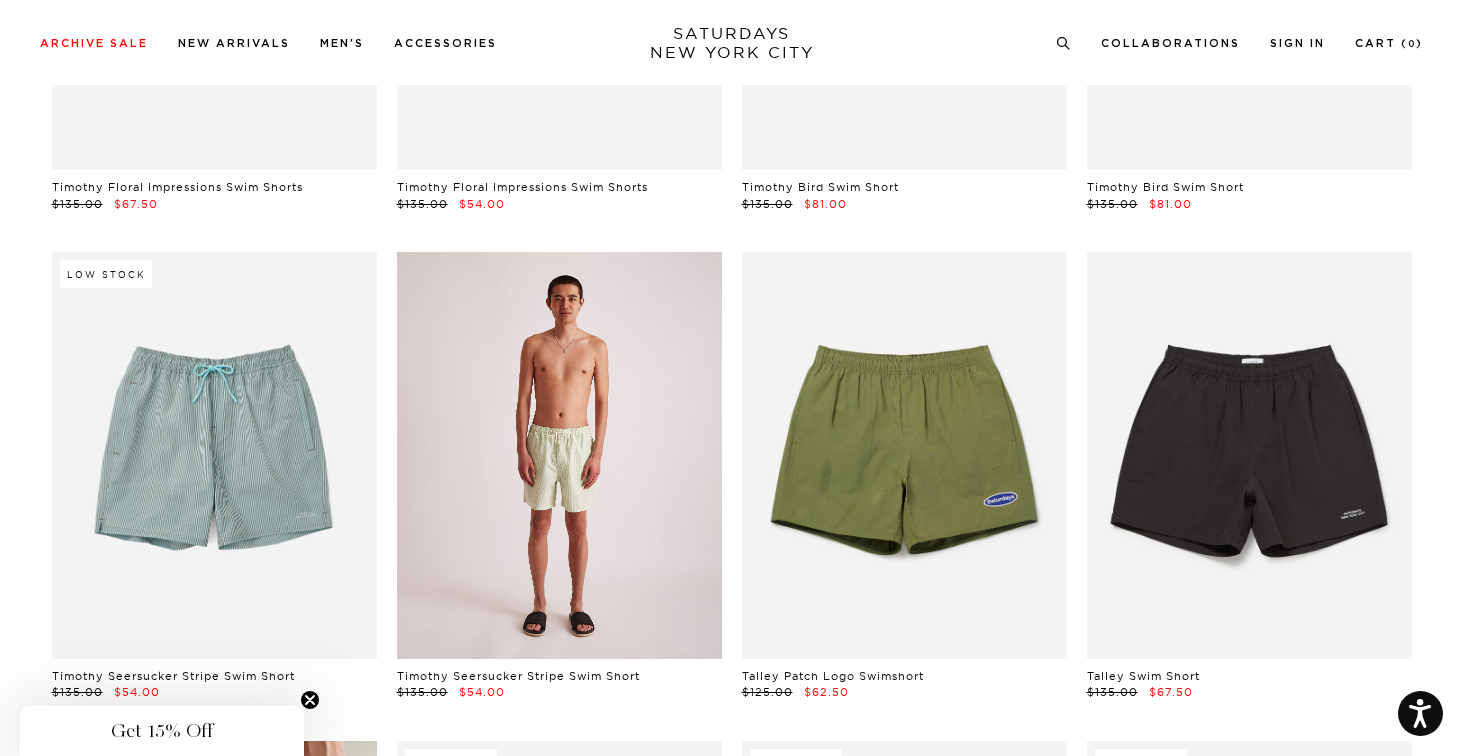 click at bounding box center [559, 455] 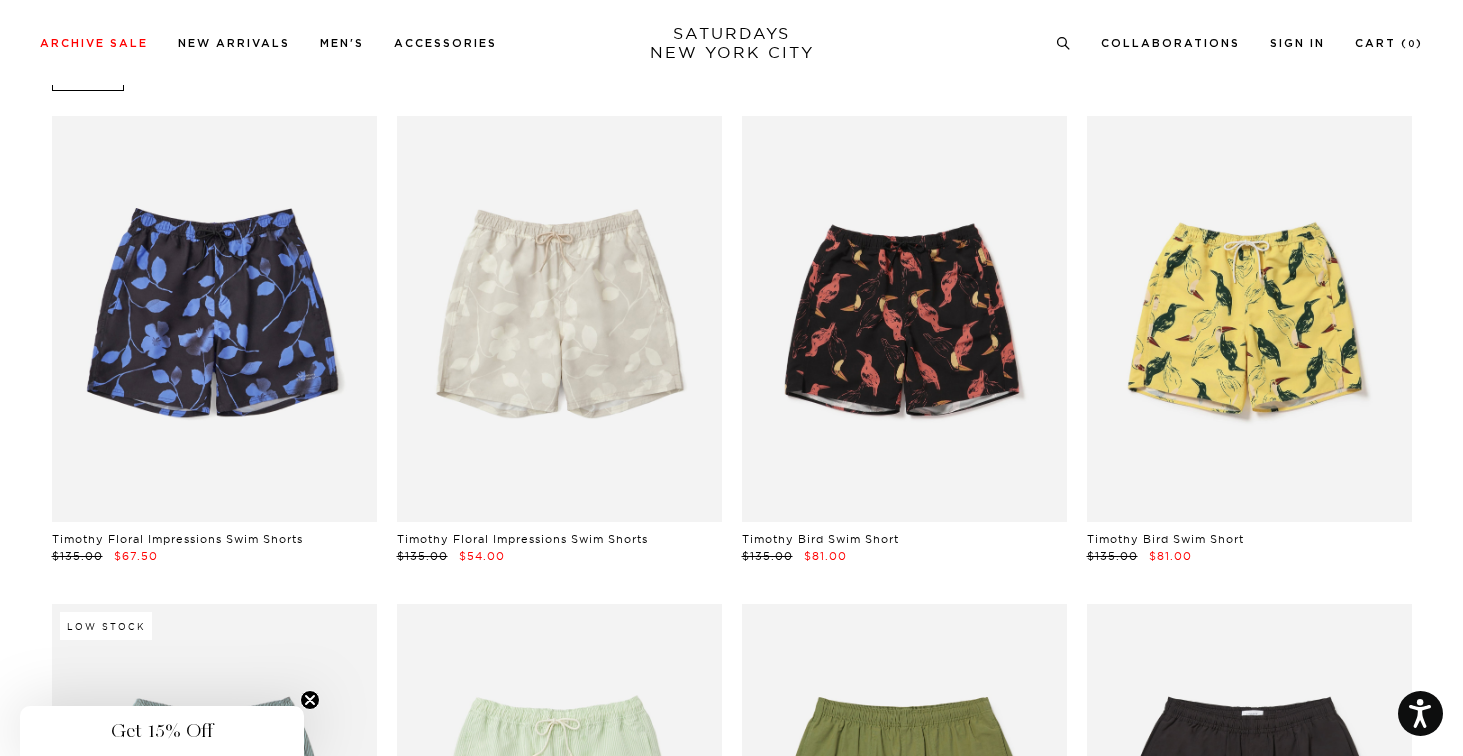 scroll, scrollTop: 0, scrollLeft: 3, axis: horizontal 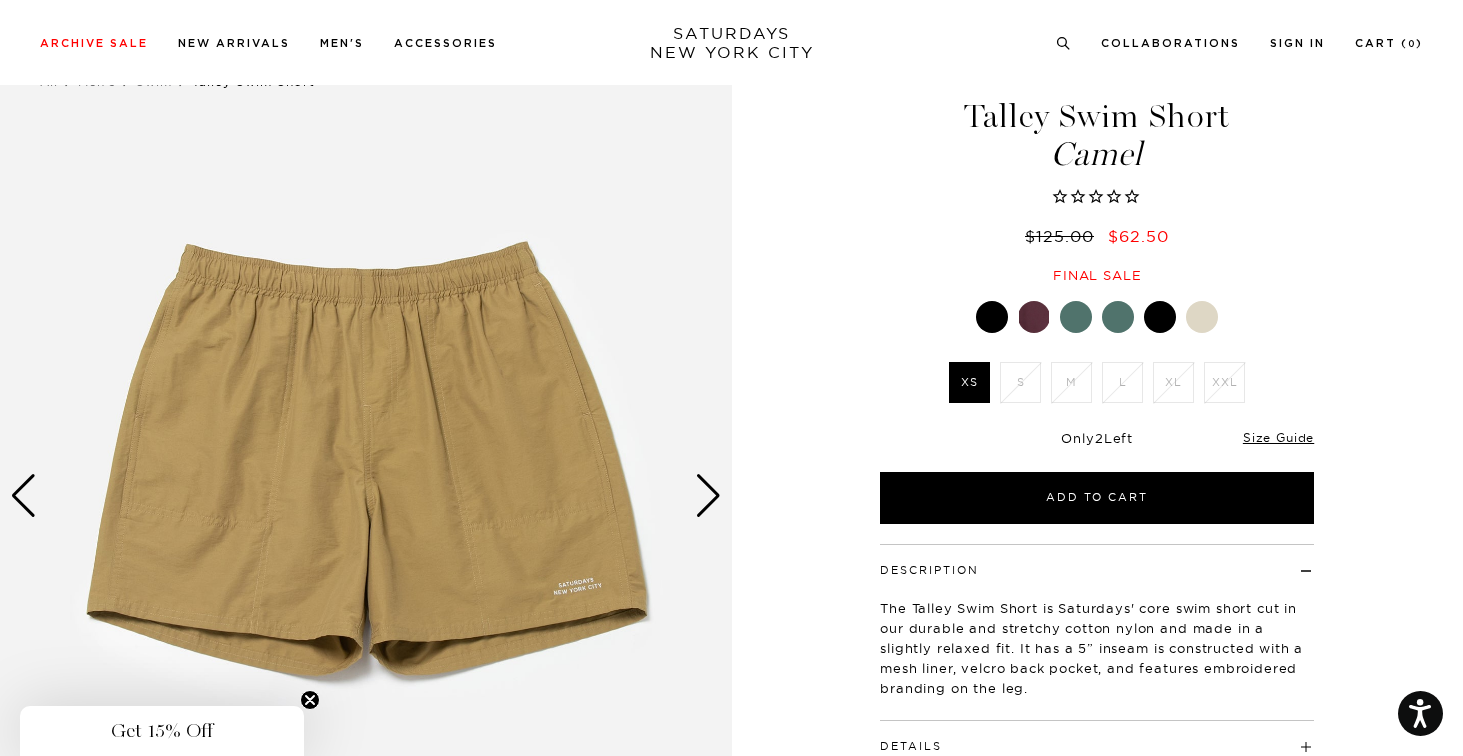 click at bounding box center (708, 496) 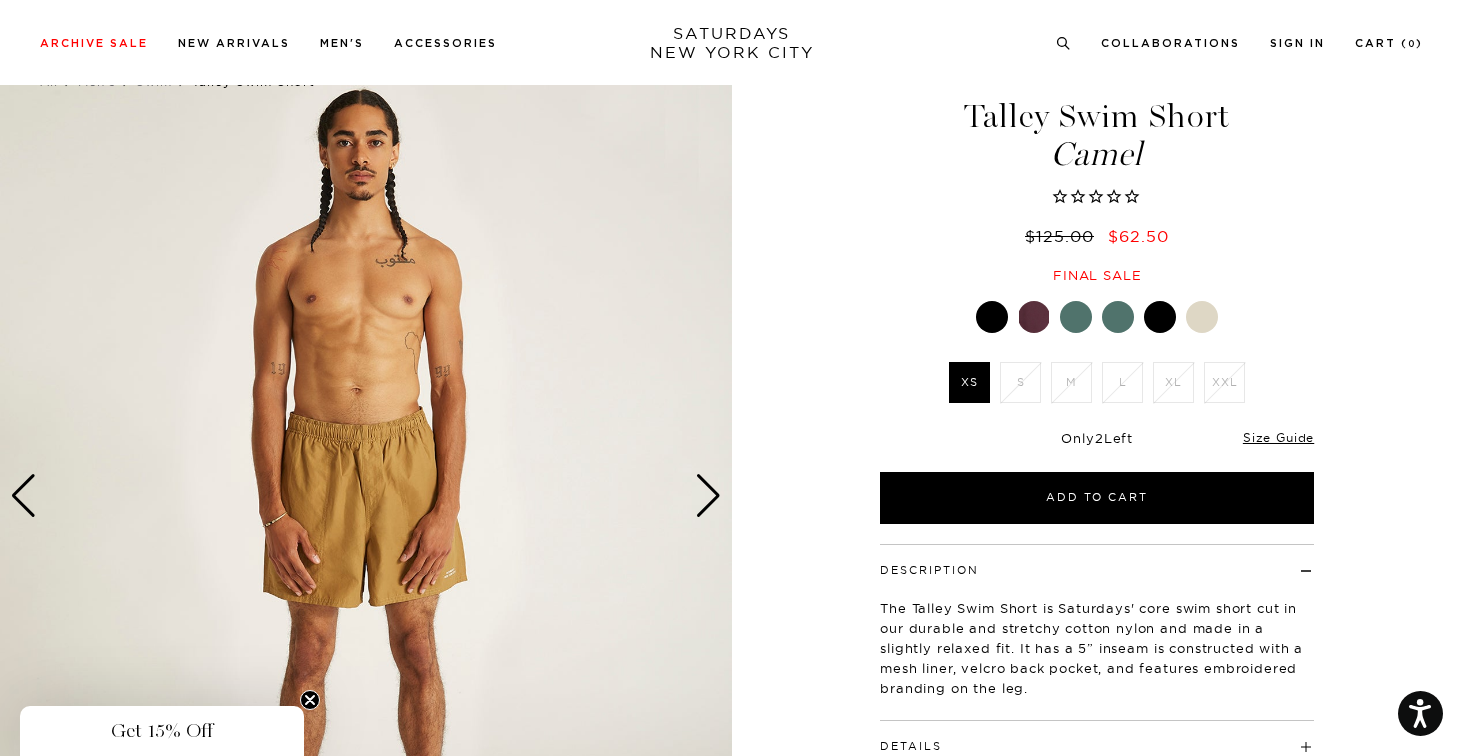 click at bounding box center [708, 496] 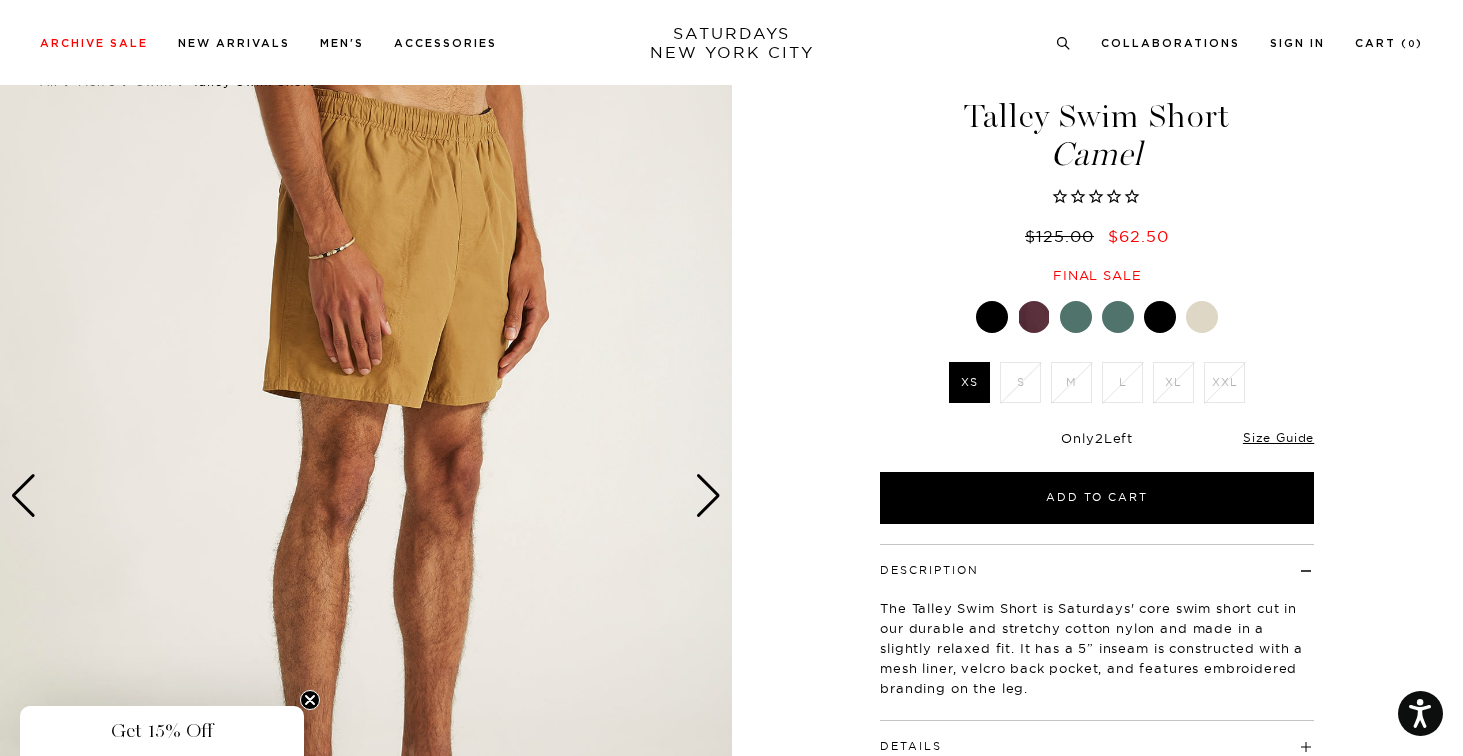 click at bounding box center (708, 496) 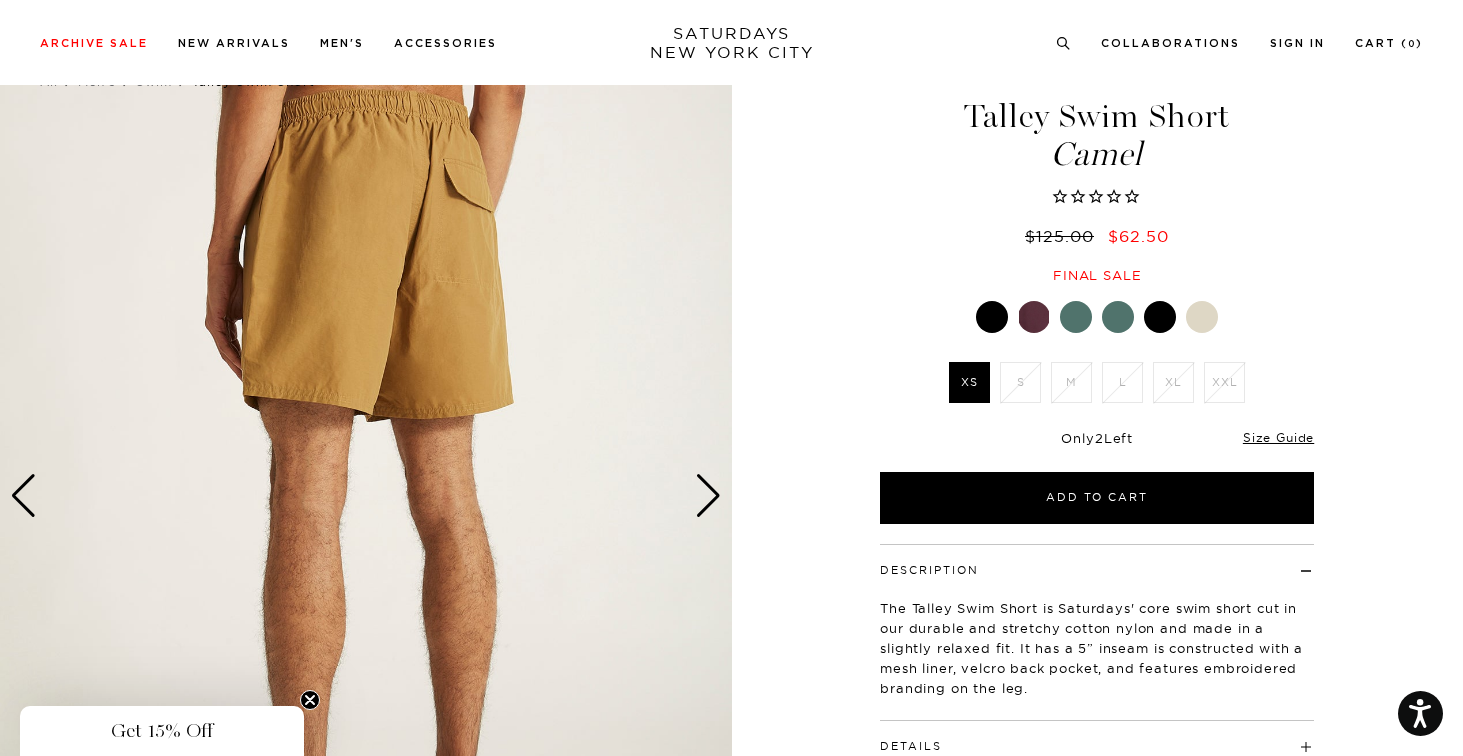 click at bounding box center [708, 496] 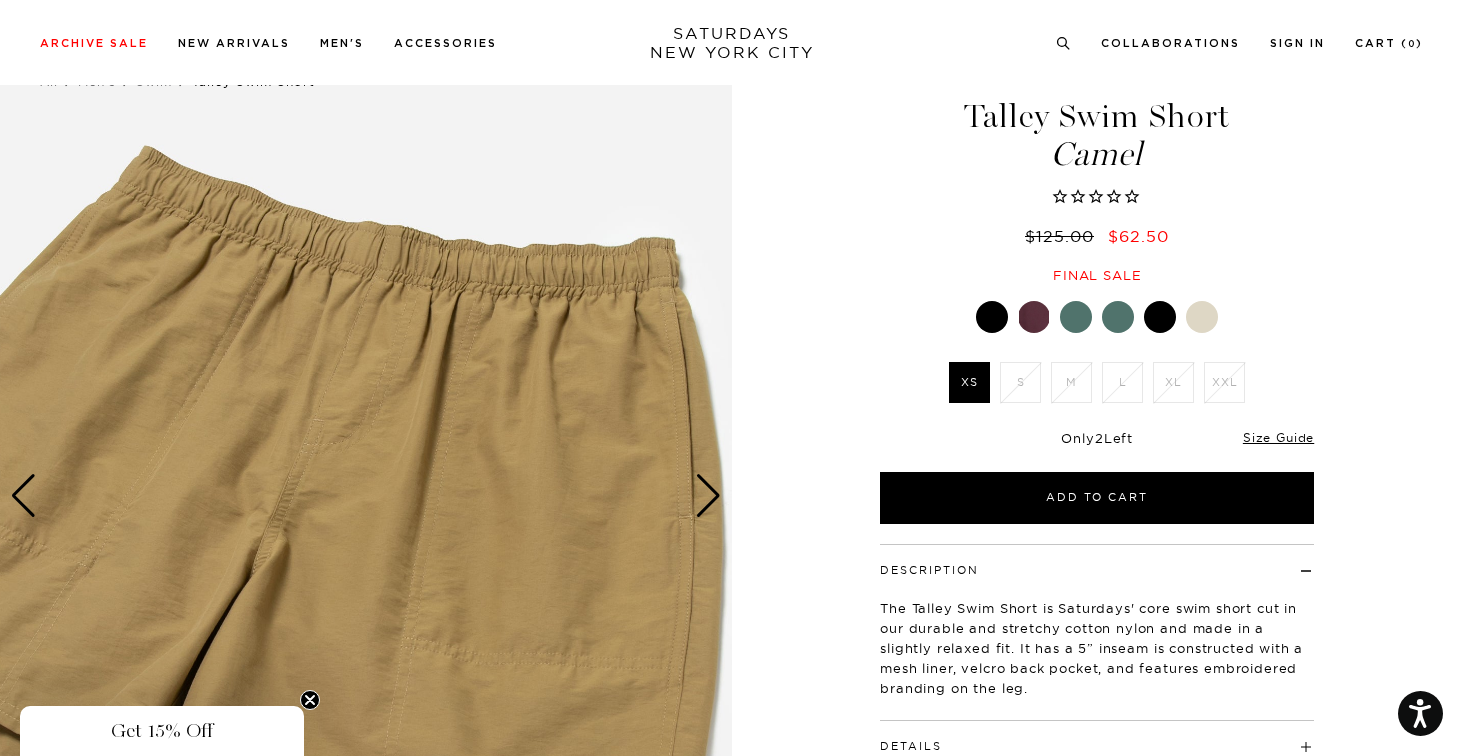 click at bounding box center (708, 496) 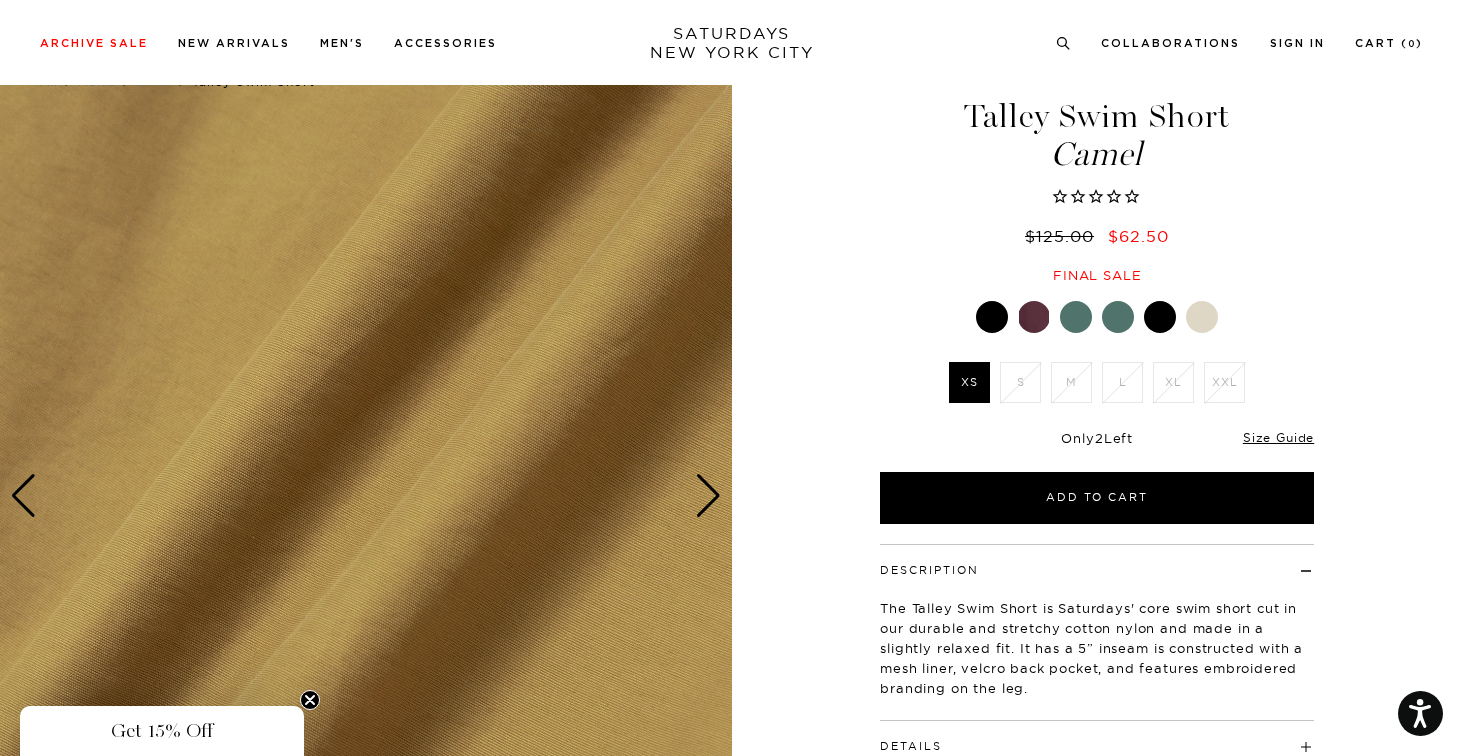 click at bounding box center [708, 496] 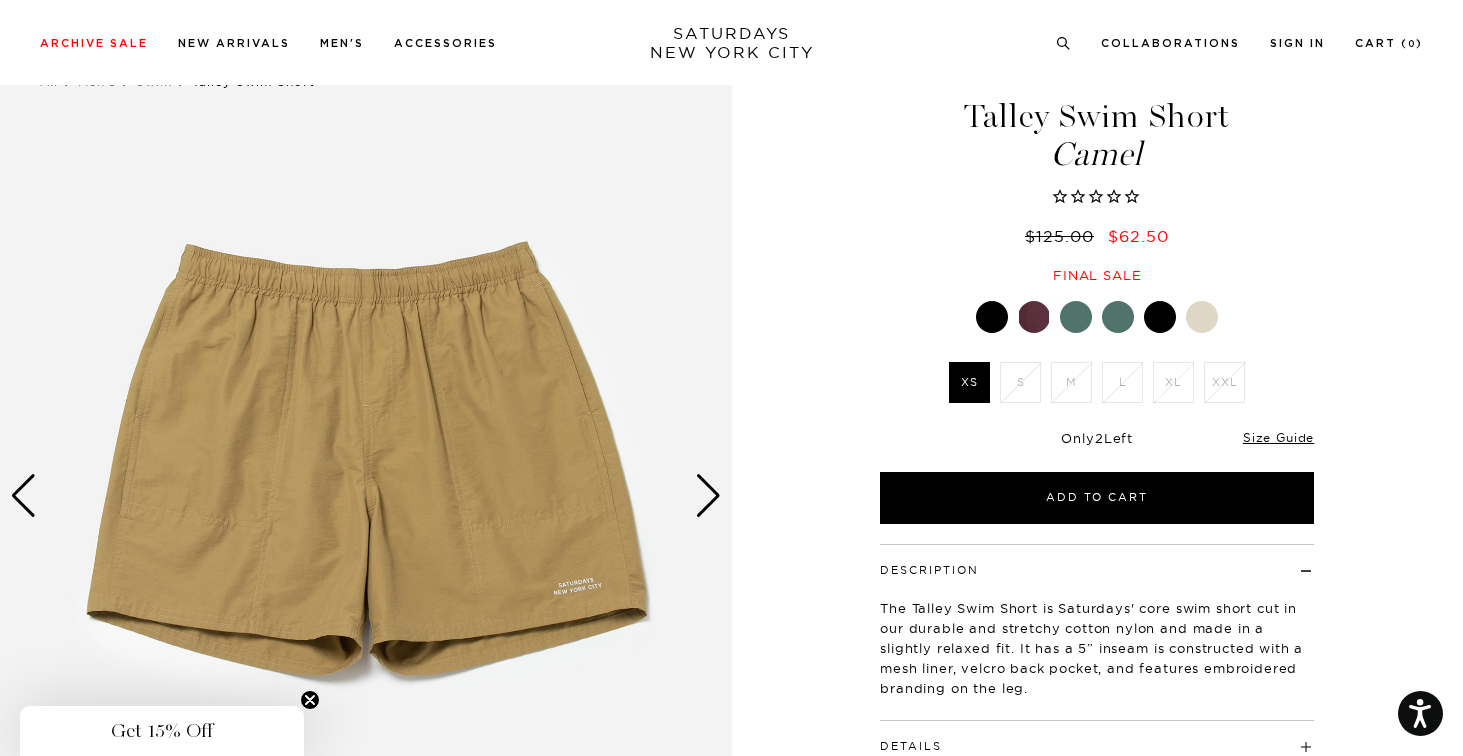 click at bounding box center [708, 496] 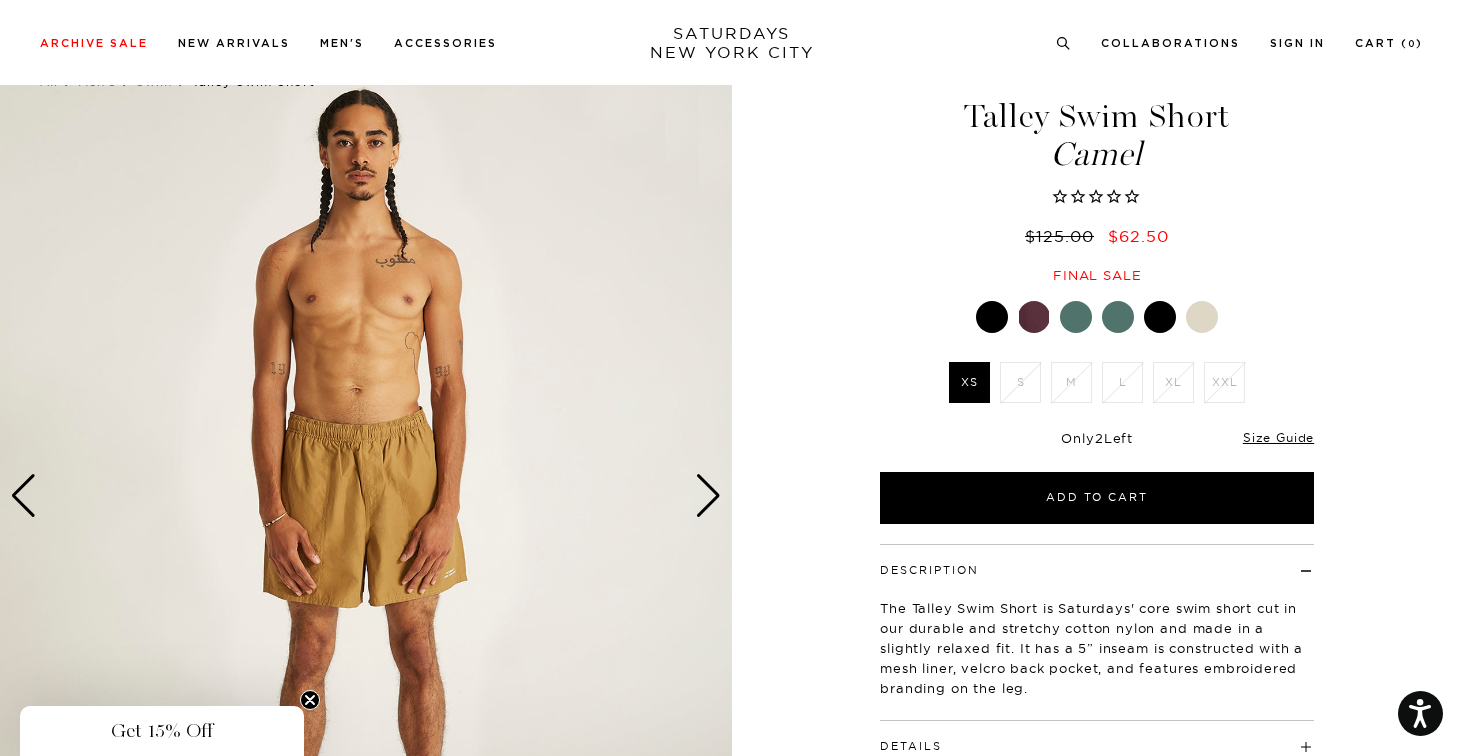 click at bounding box center [708, 496] 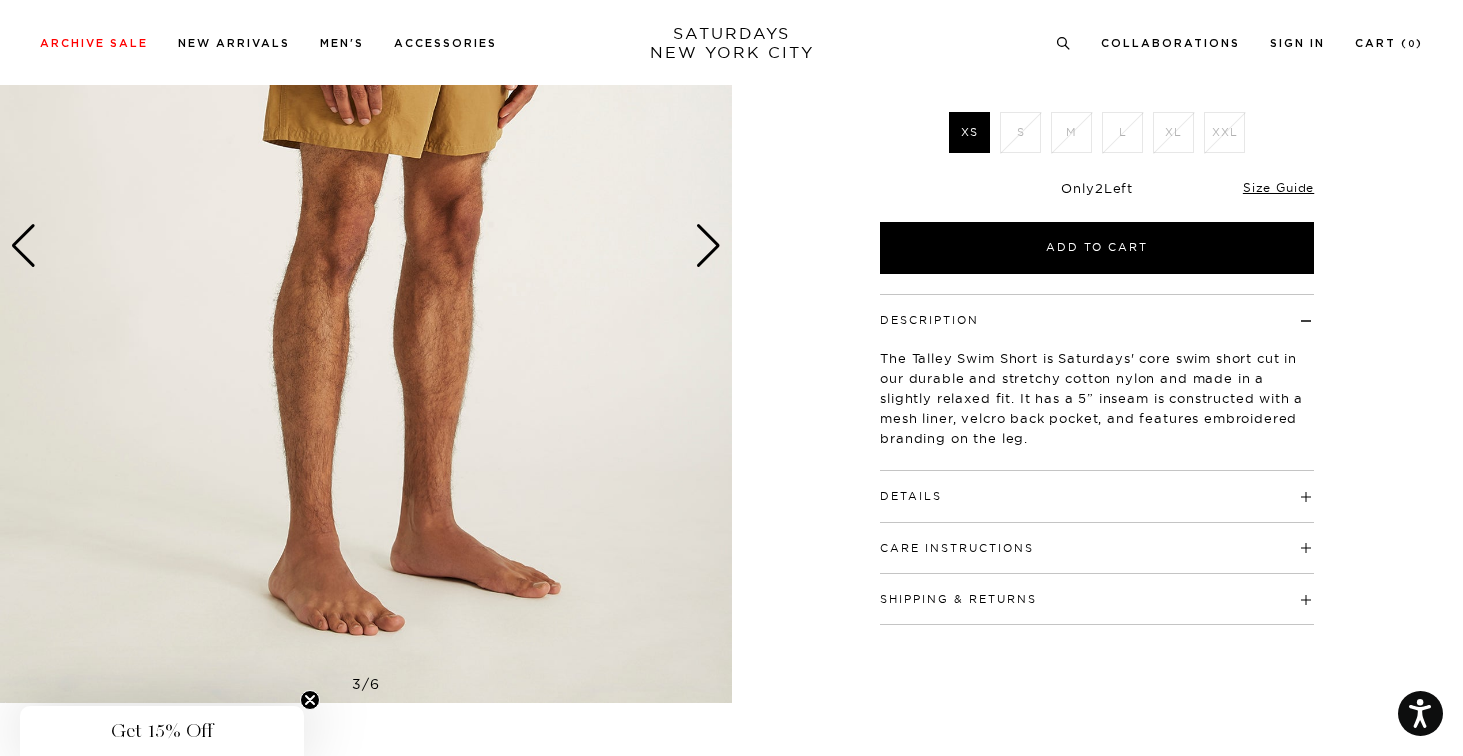 scroll, scrollTop: 0, scrollLeft: 0, axis: both 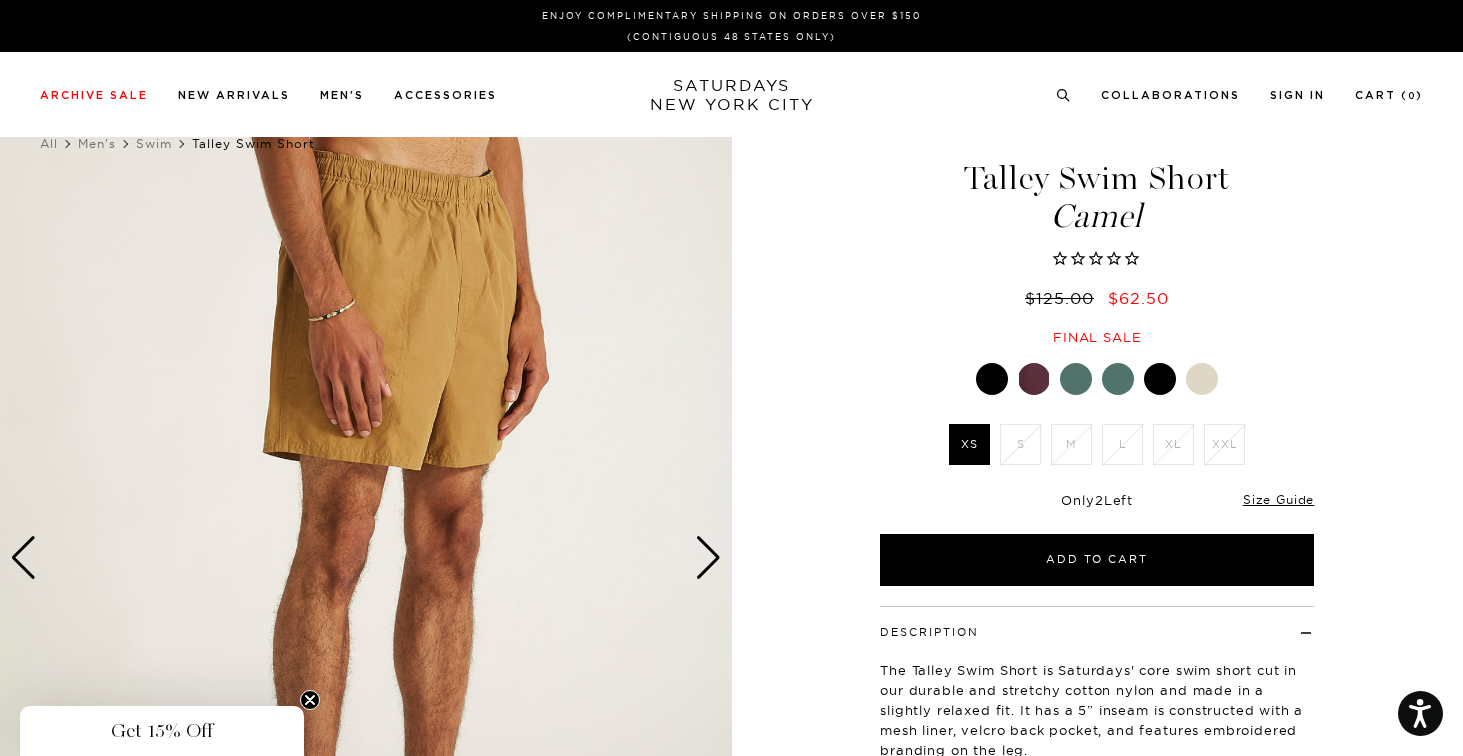 click at bounding box center (708, 558) 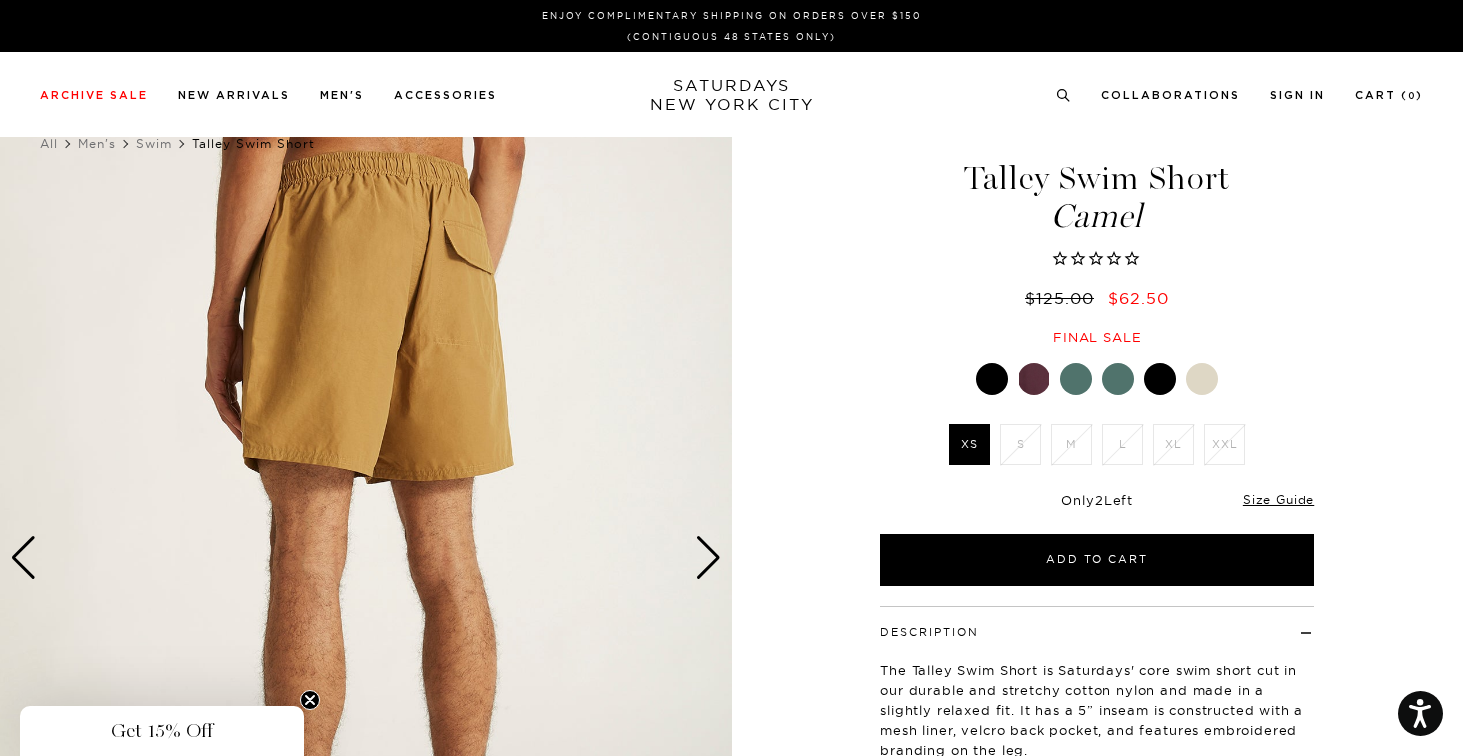 click at bounding box center (992, 379) 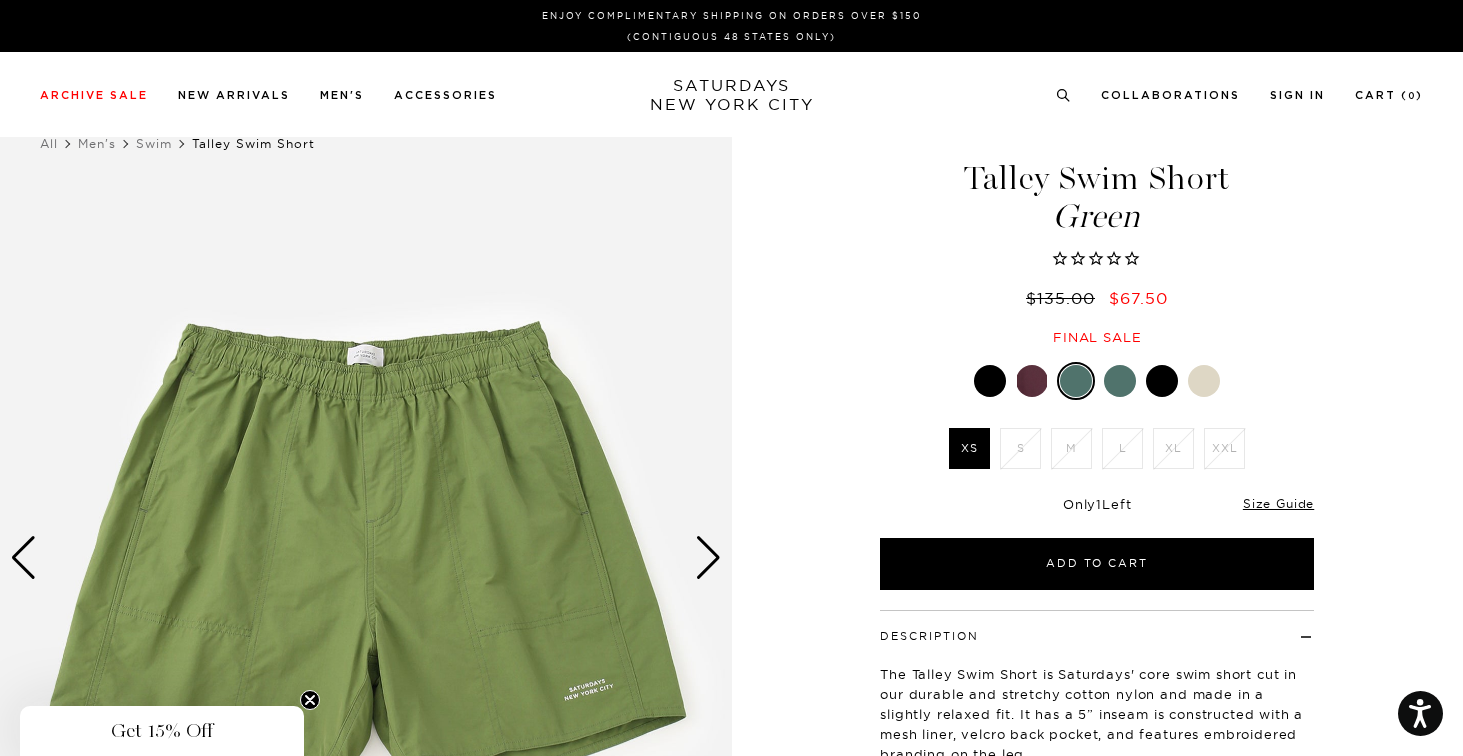 scroll, scrollTop: 0, scrollLeft: 0, axis: both 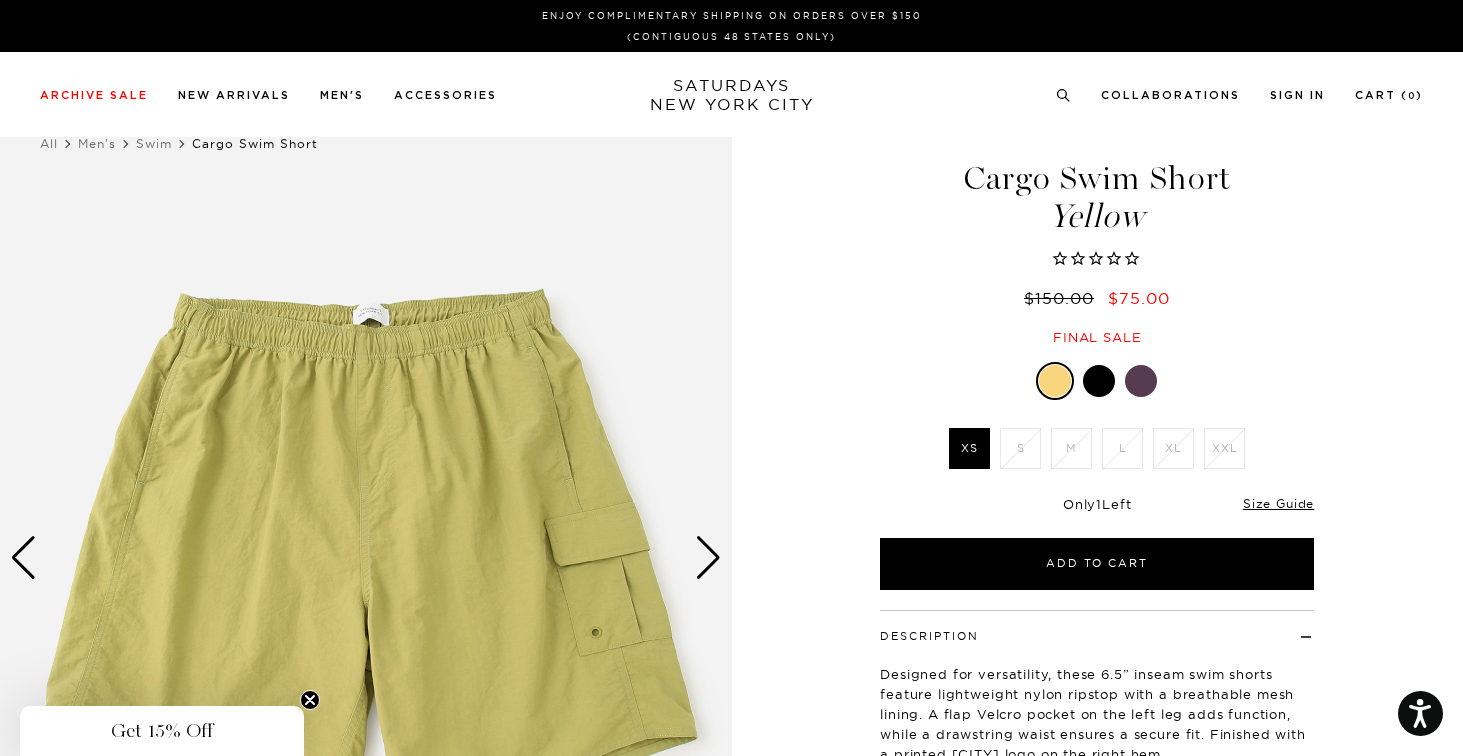 click at bounding box center [708, 558] 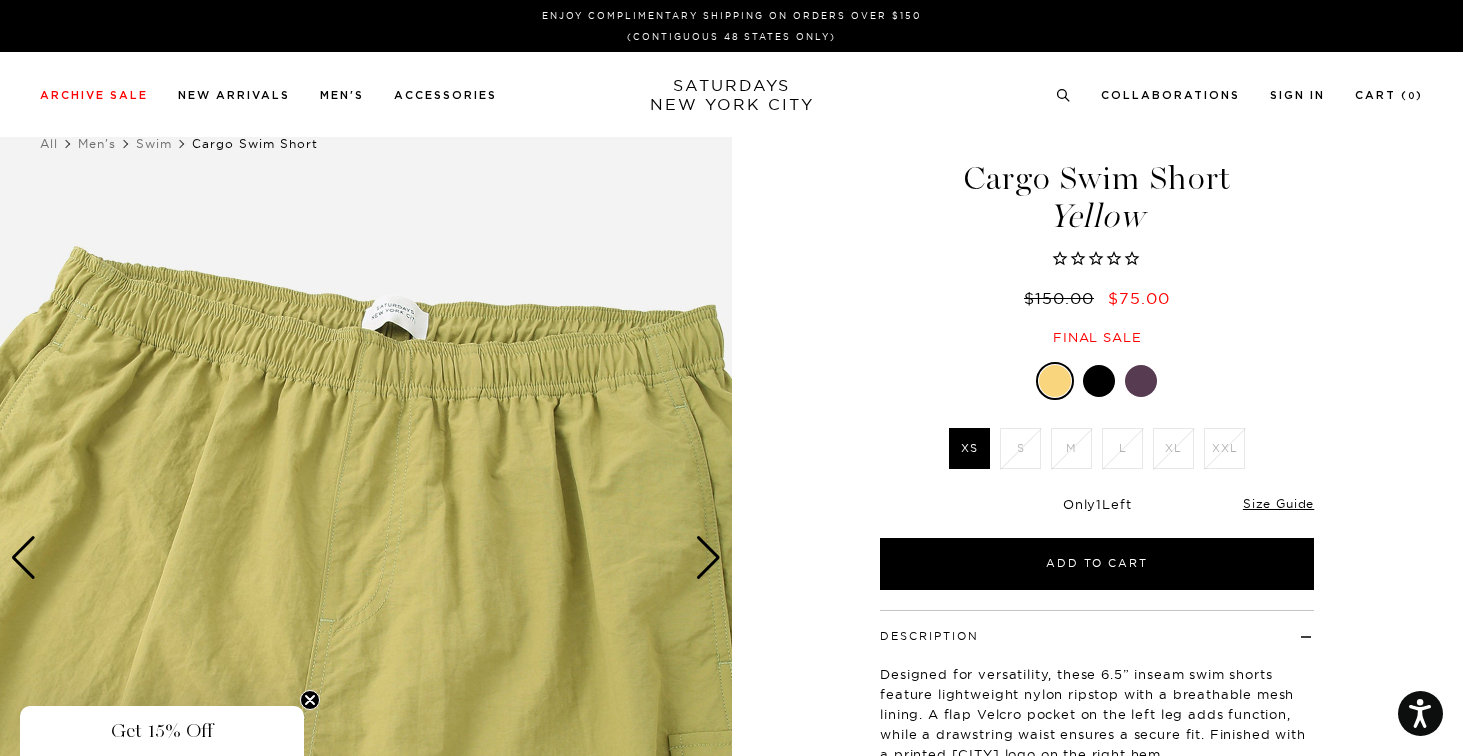 click at bounding box center (708, 558) 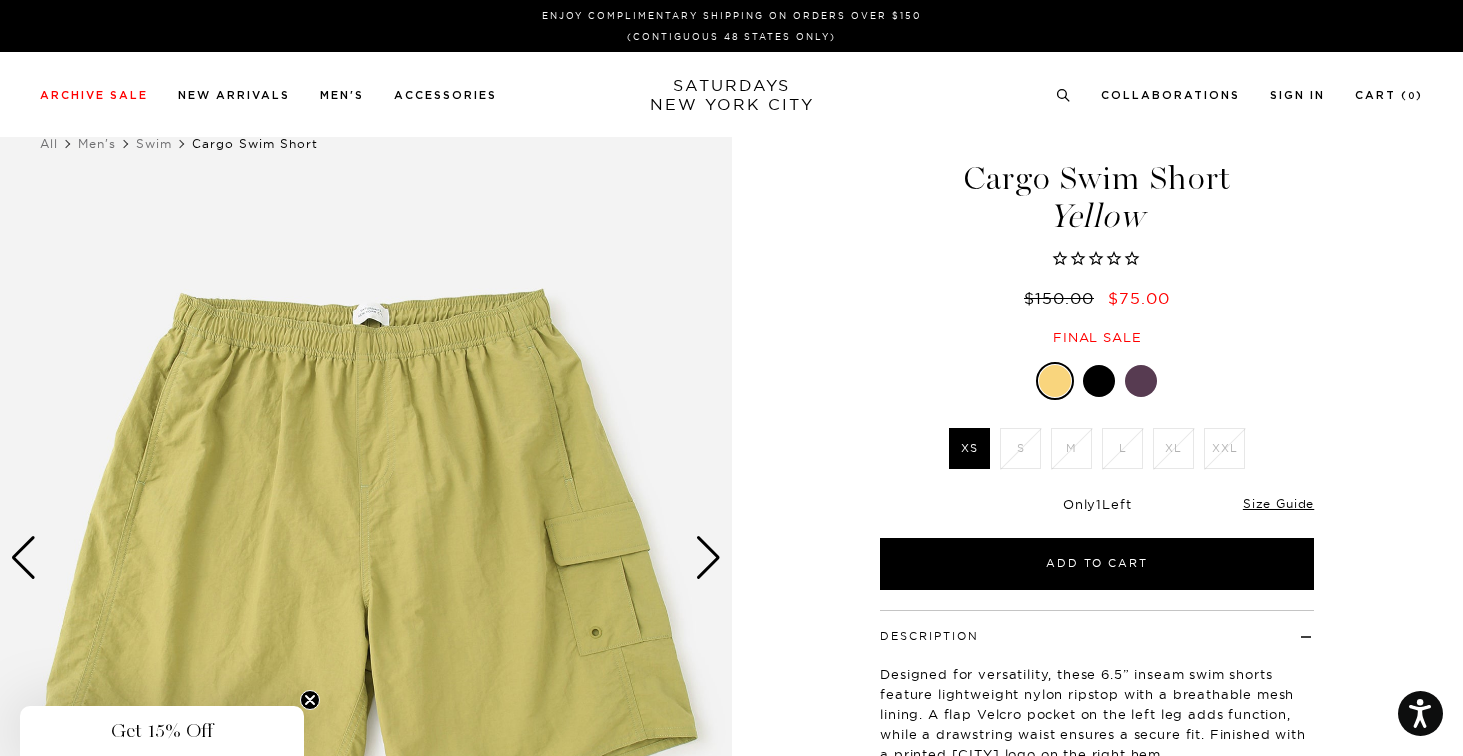 click at bounding box center (708, 558) 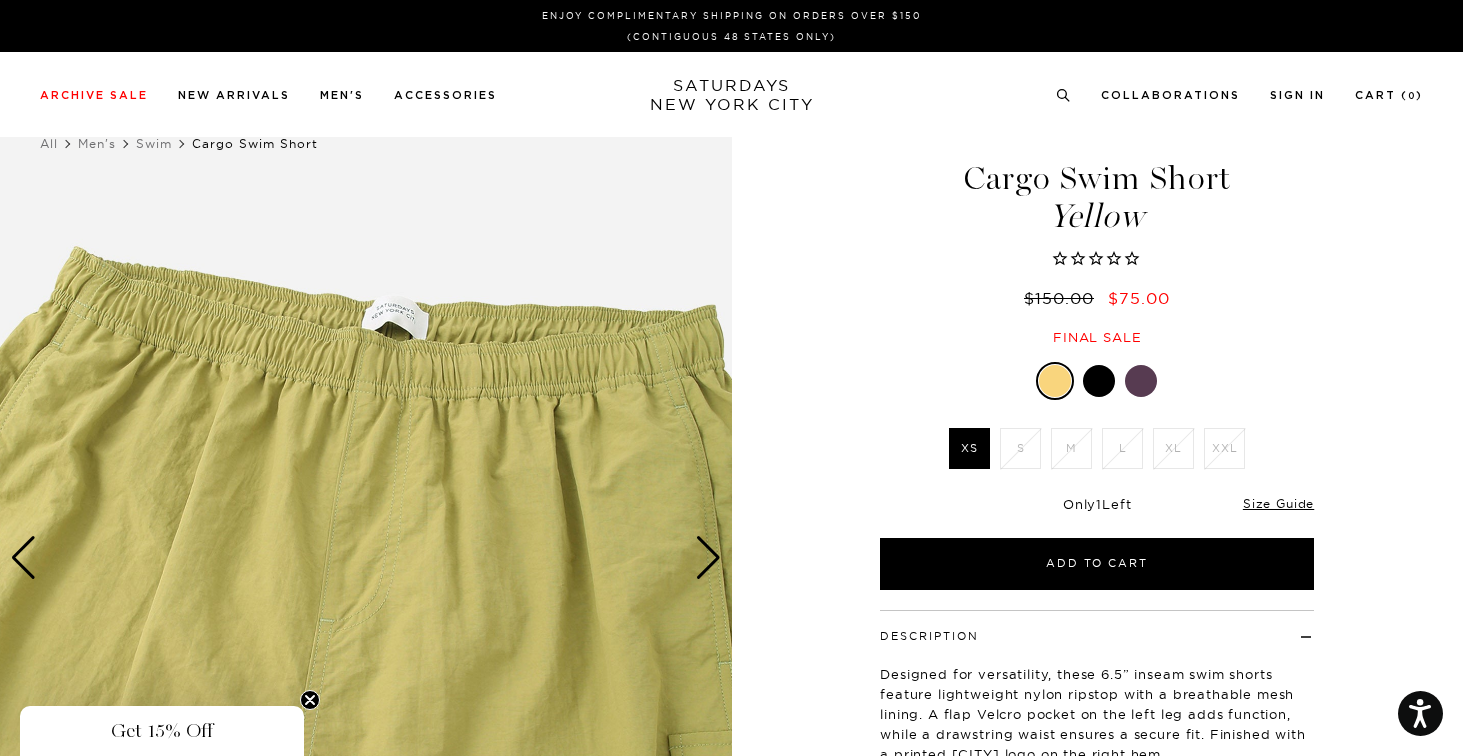 click at bounding box center [1099, 381] 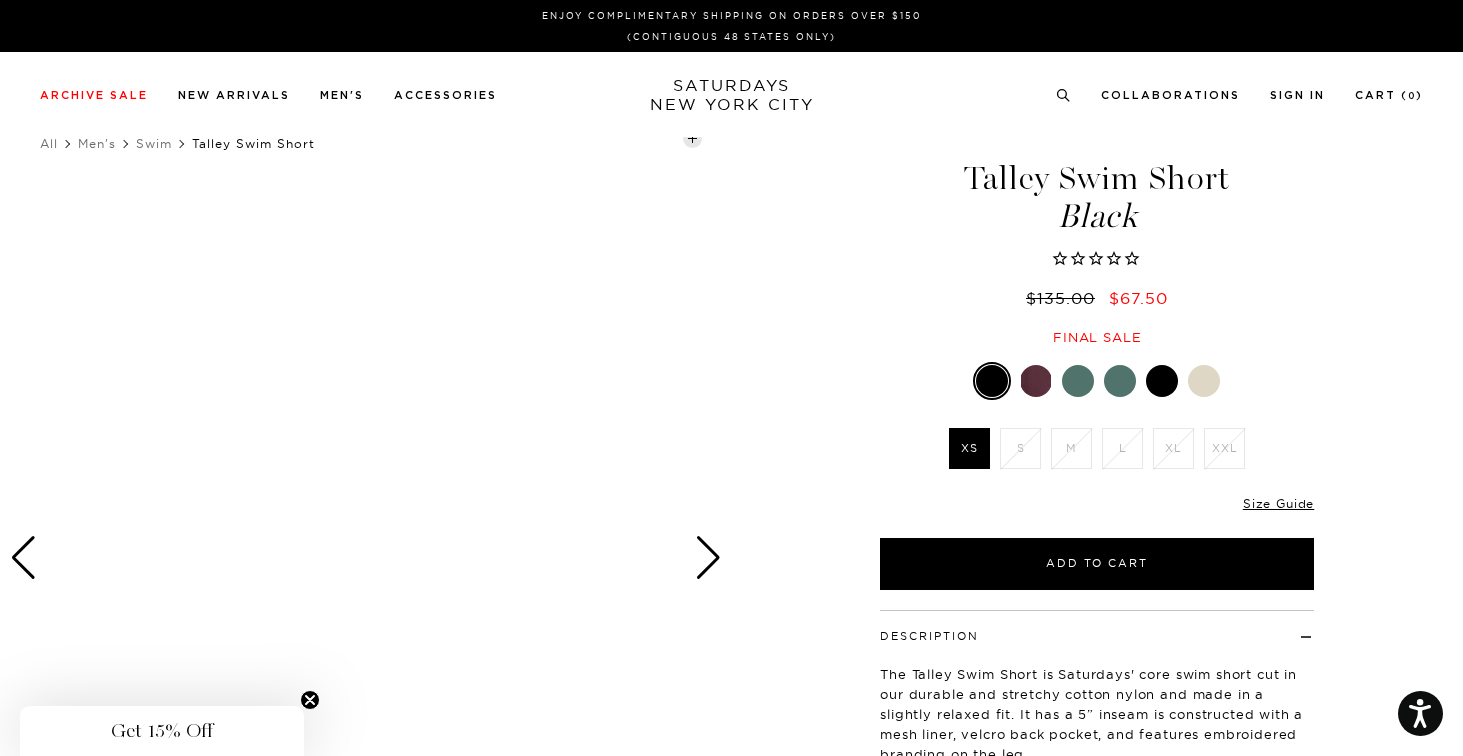 scroll, scrollTop: 0, scrollLeft: 0, axis: both 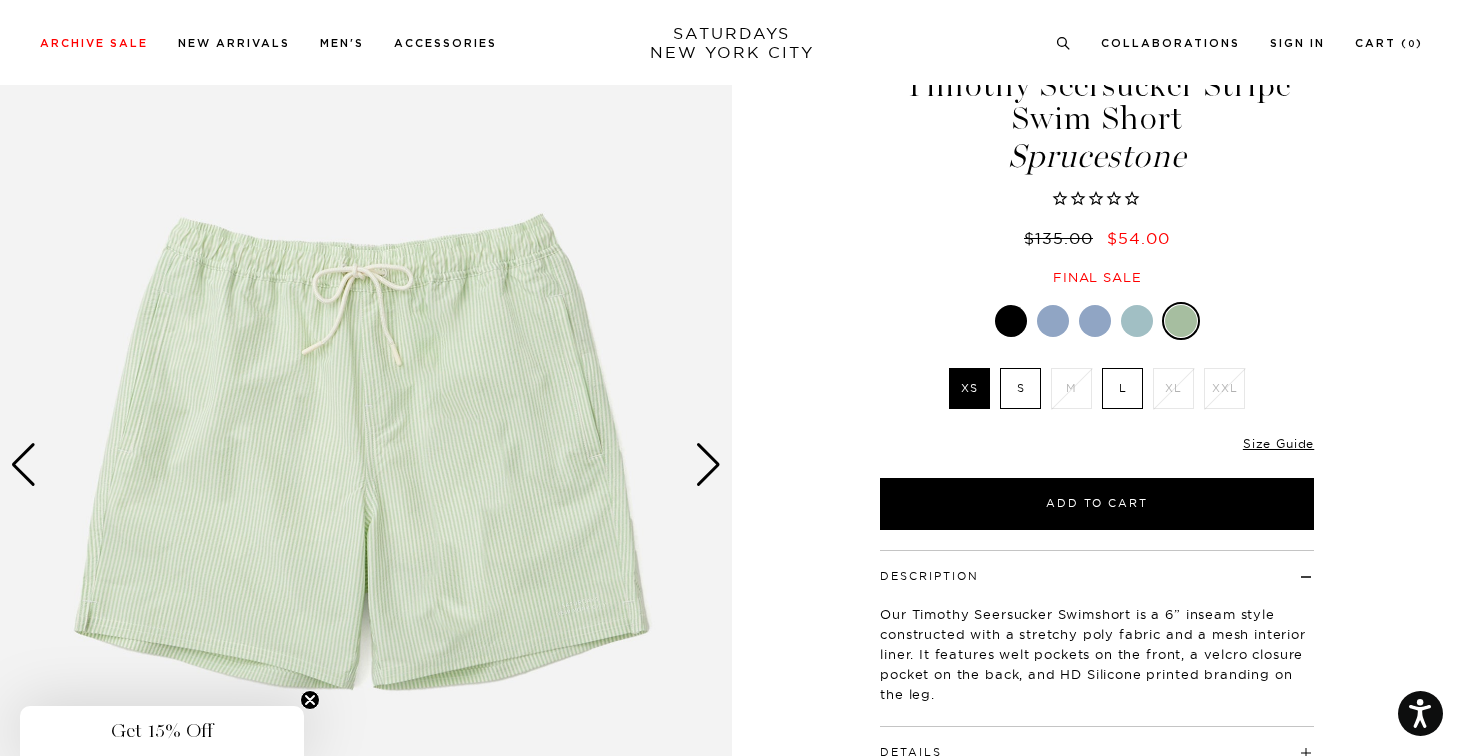click at bounding box center [708, 465] 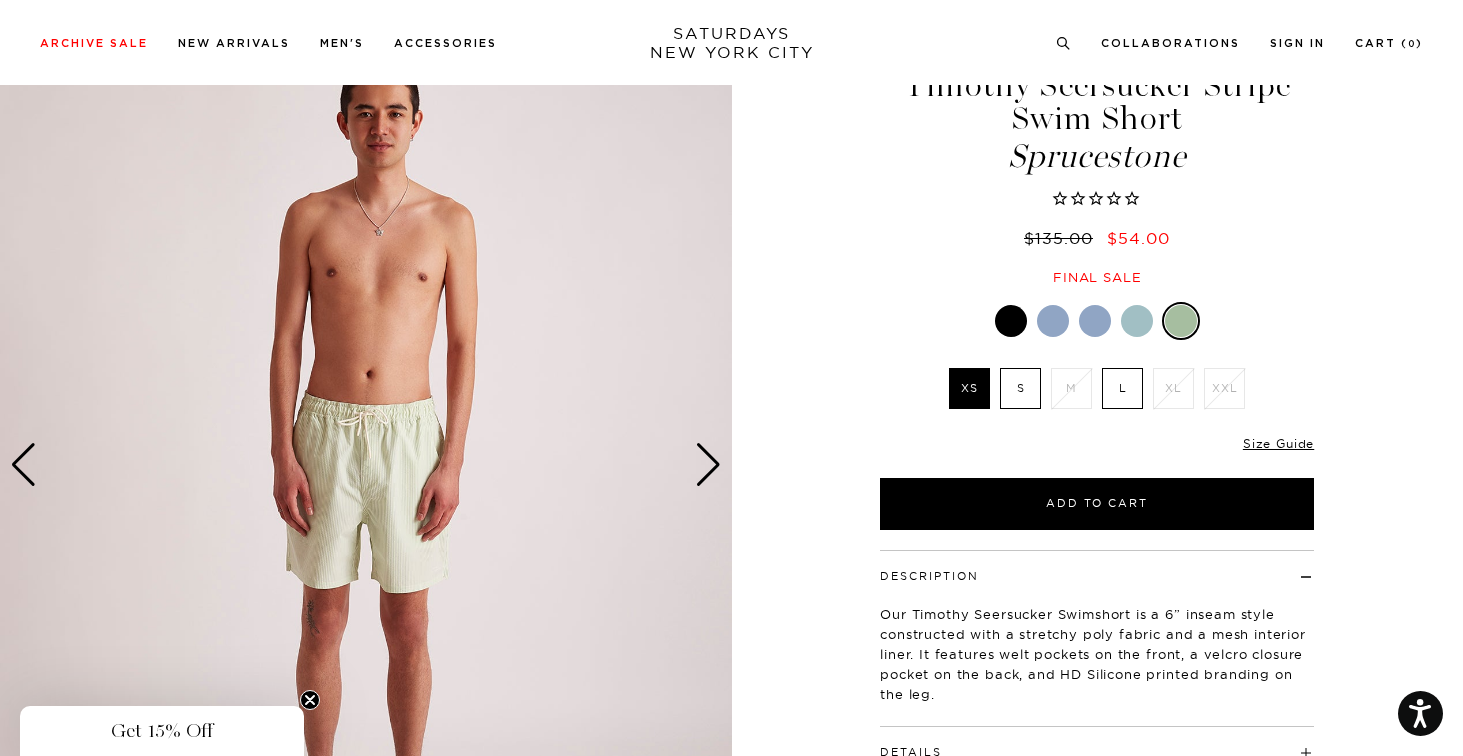 click at bounding box center [708, 465] 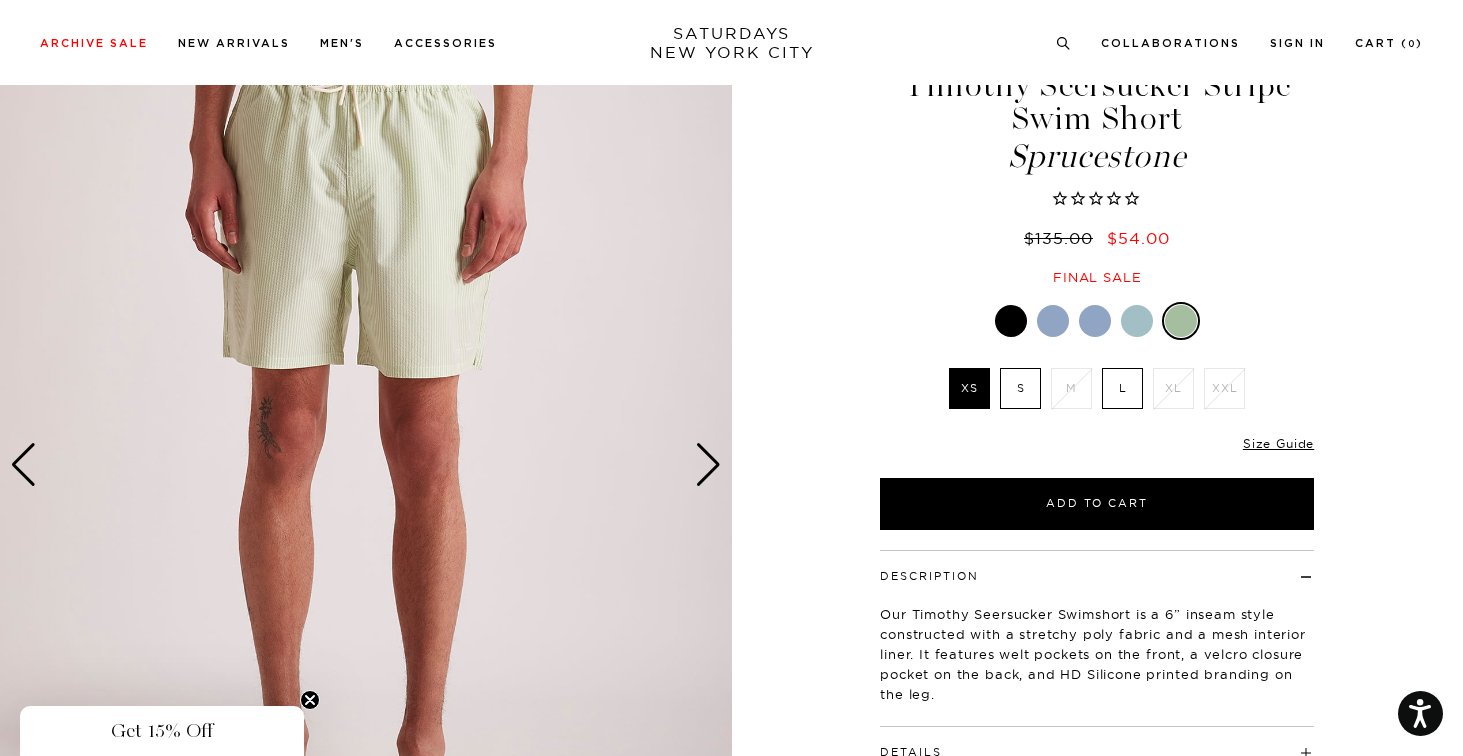click at bounding box center (708, 465) 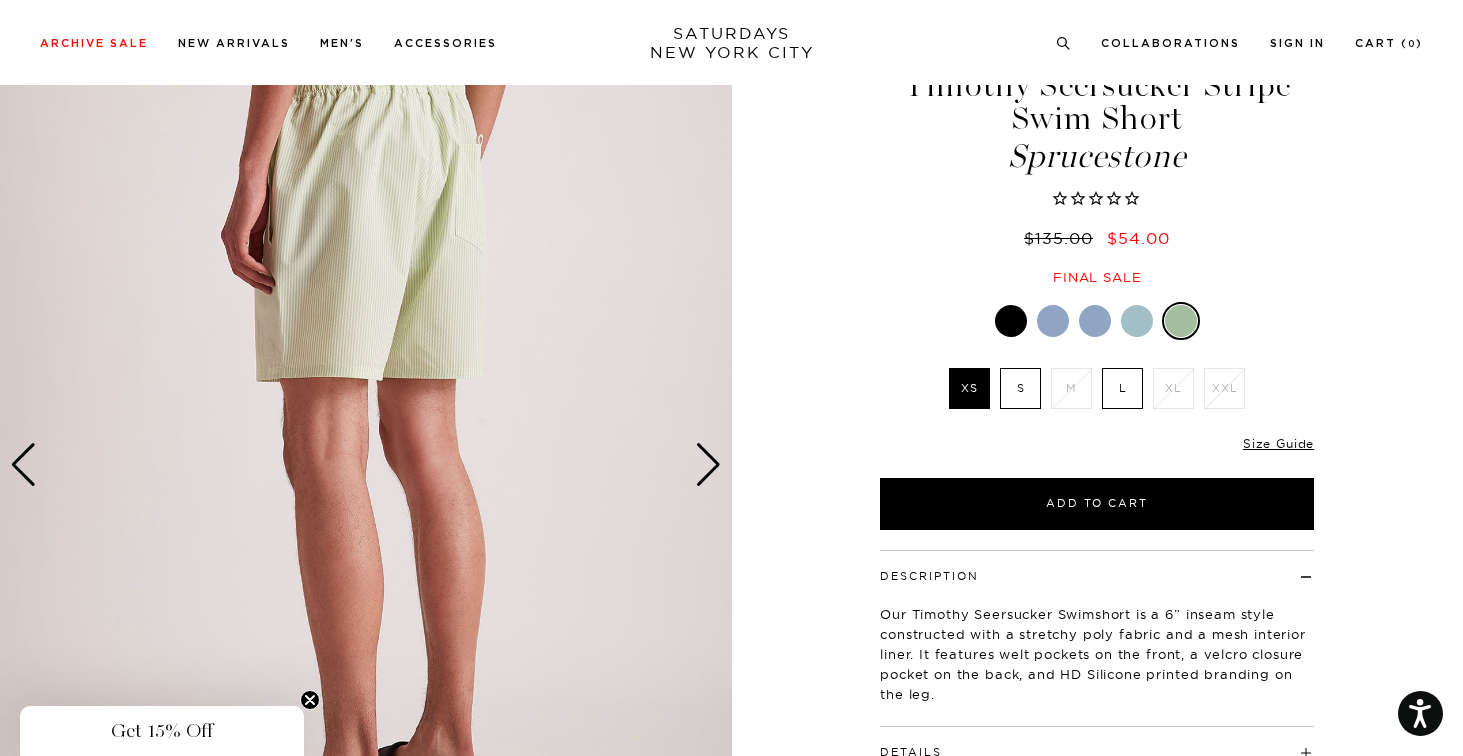 click at bounding box center [708, 465] 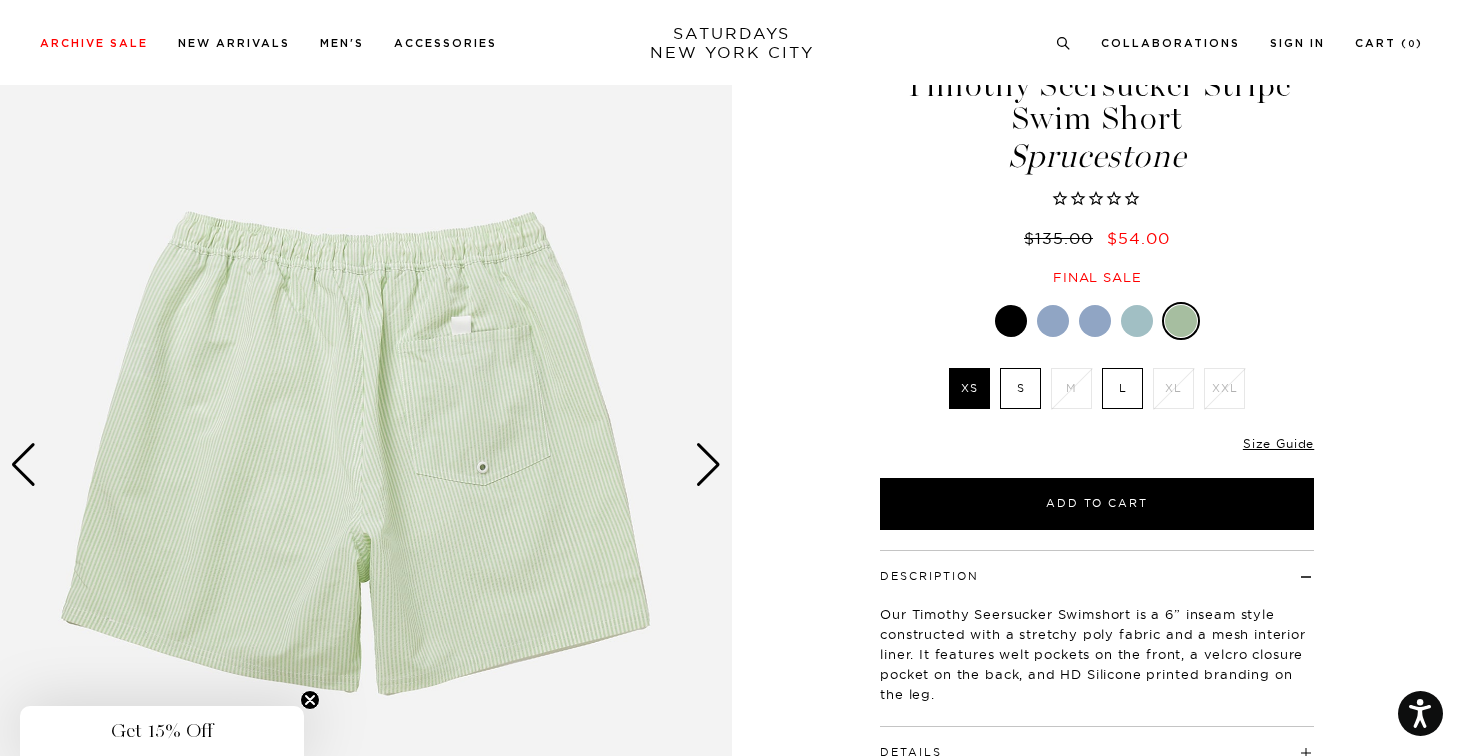 click at bounding box center (708, 465) 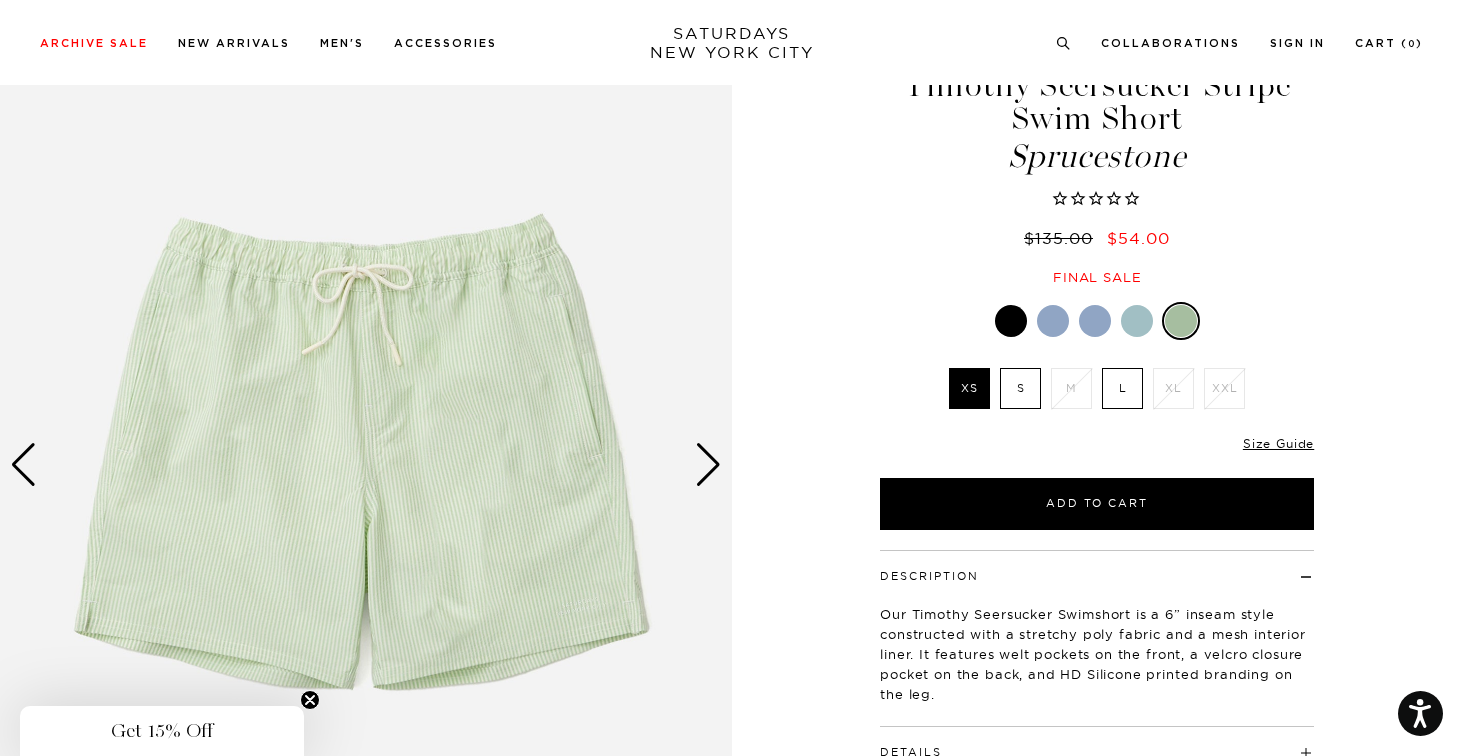 click at bounding box center [708, 465] 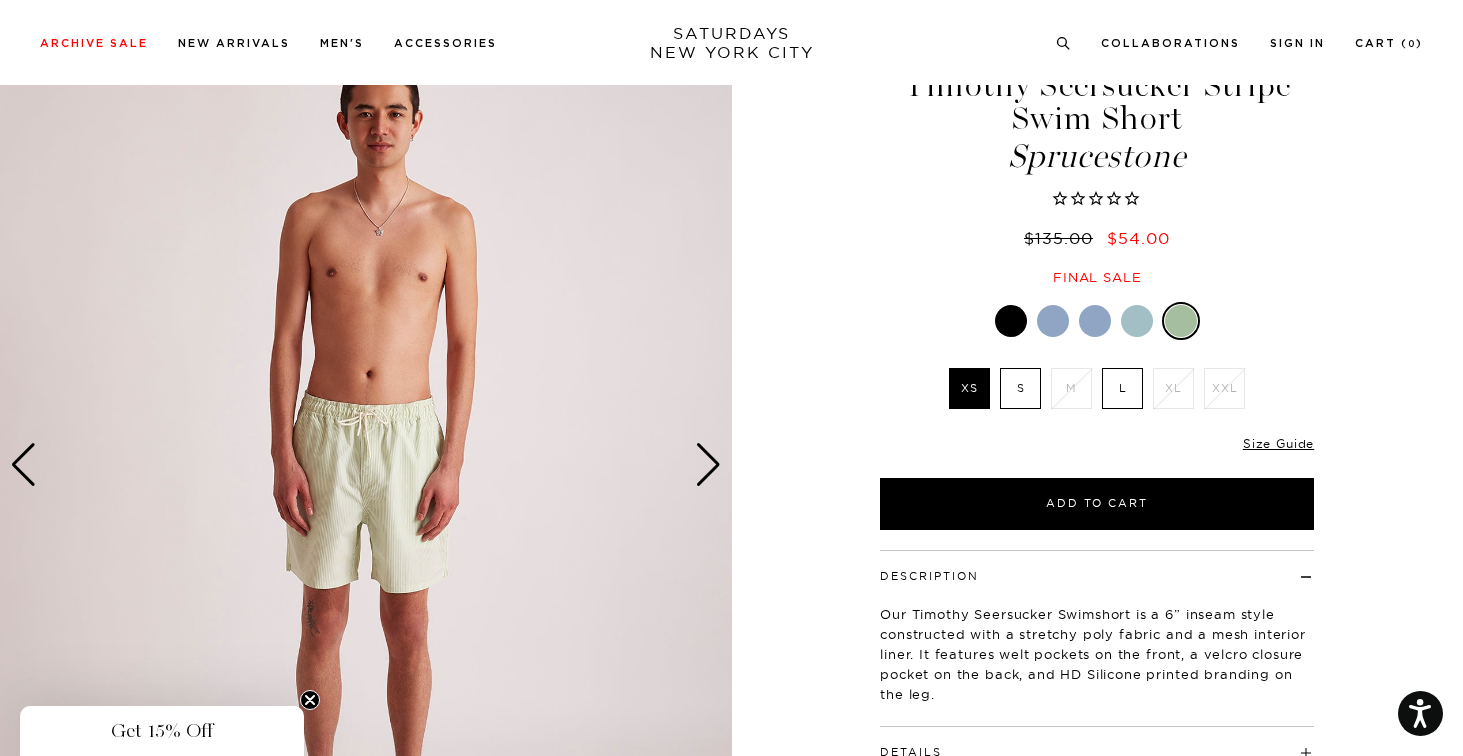 click at bounding box center (1011, 321) 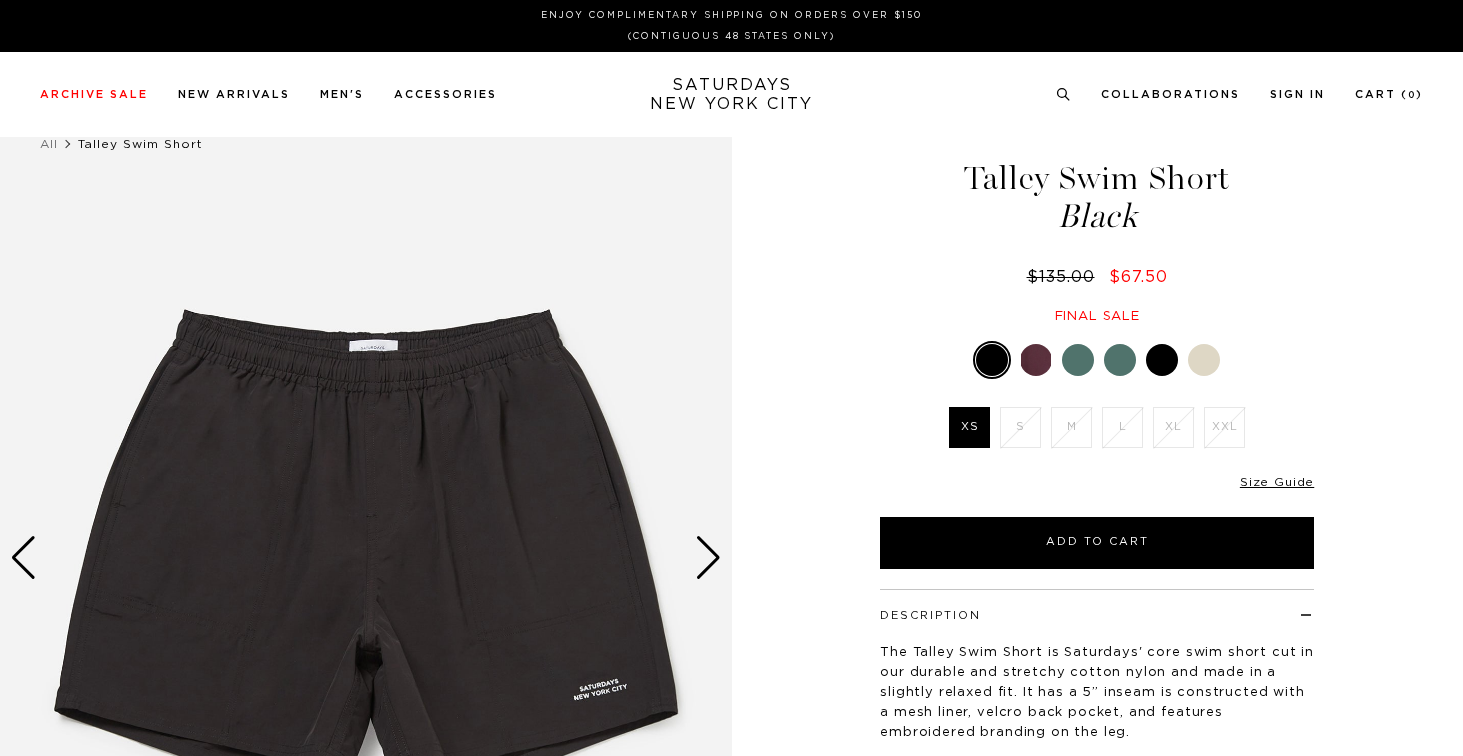 scroll, scrollTop: 0, scrollLeft: 0, axis: both 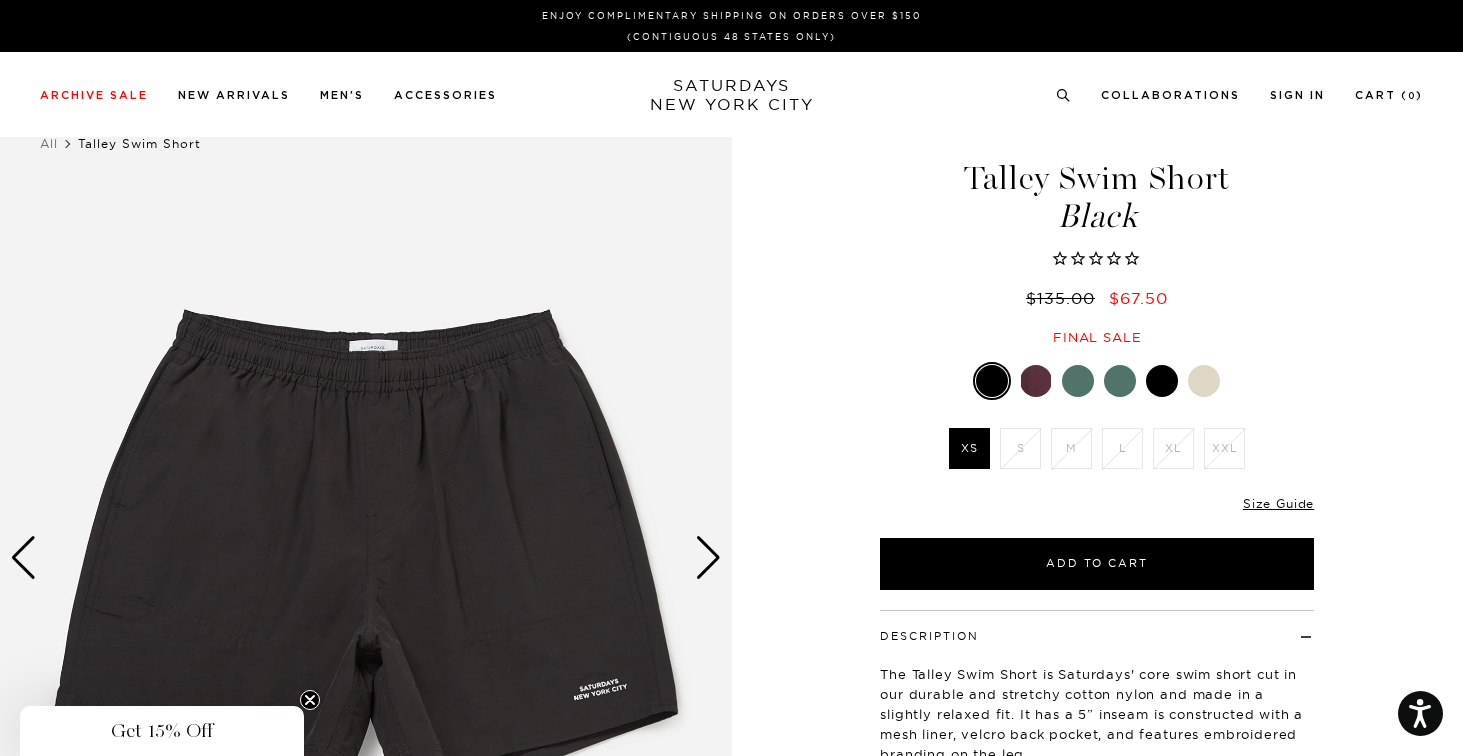 click at bounding box center (1036, 381) 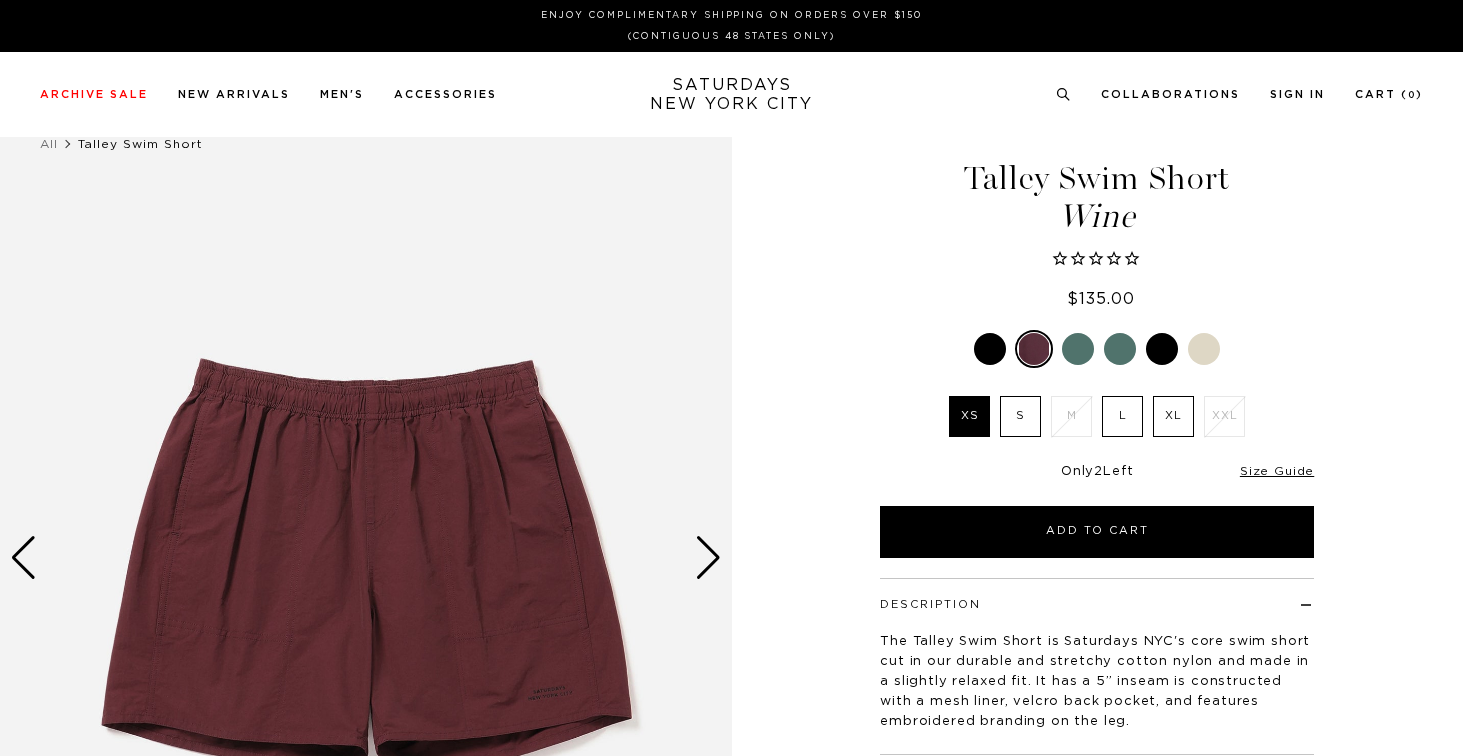 scroll, scrollTop: 0, scrollLeft: 0, axis: both 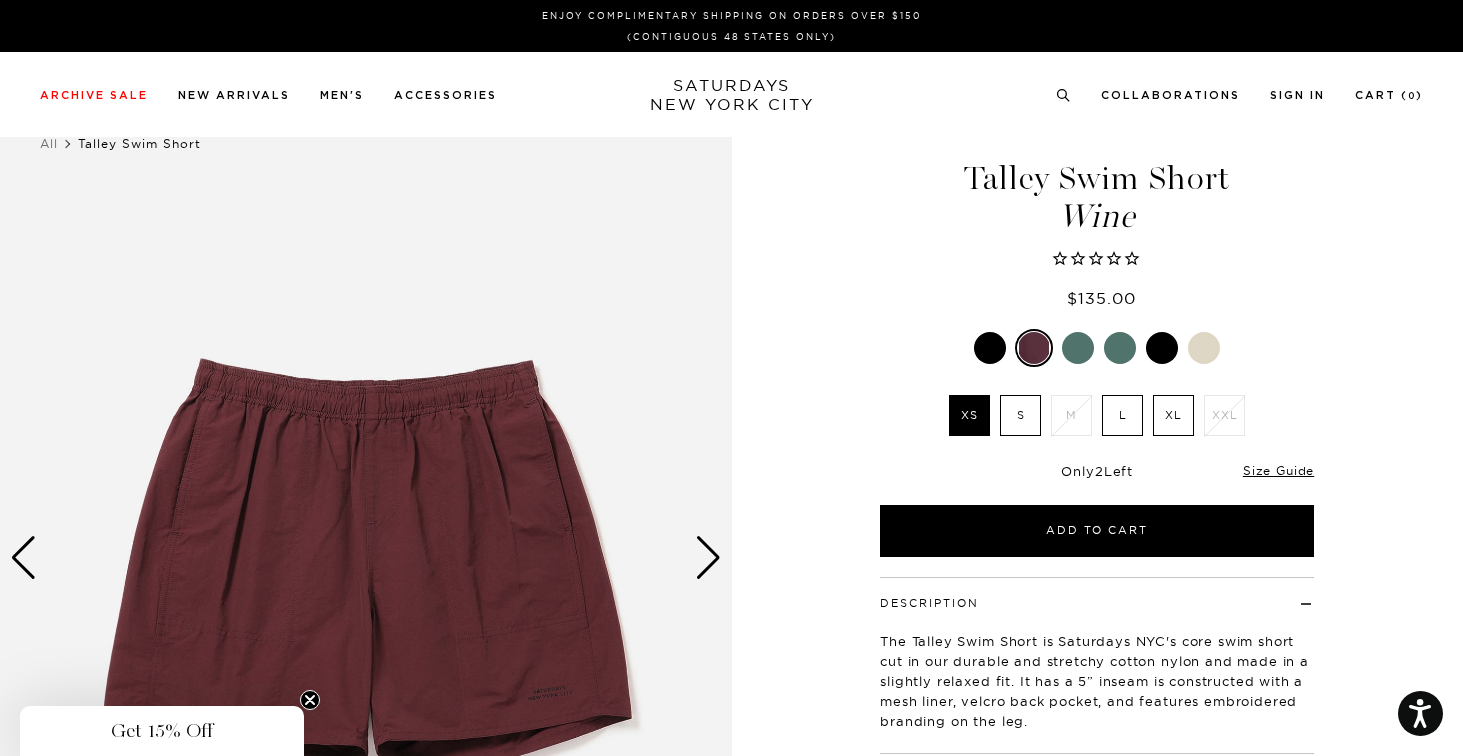 click at bounding box center (1078, 348) 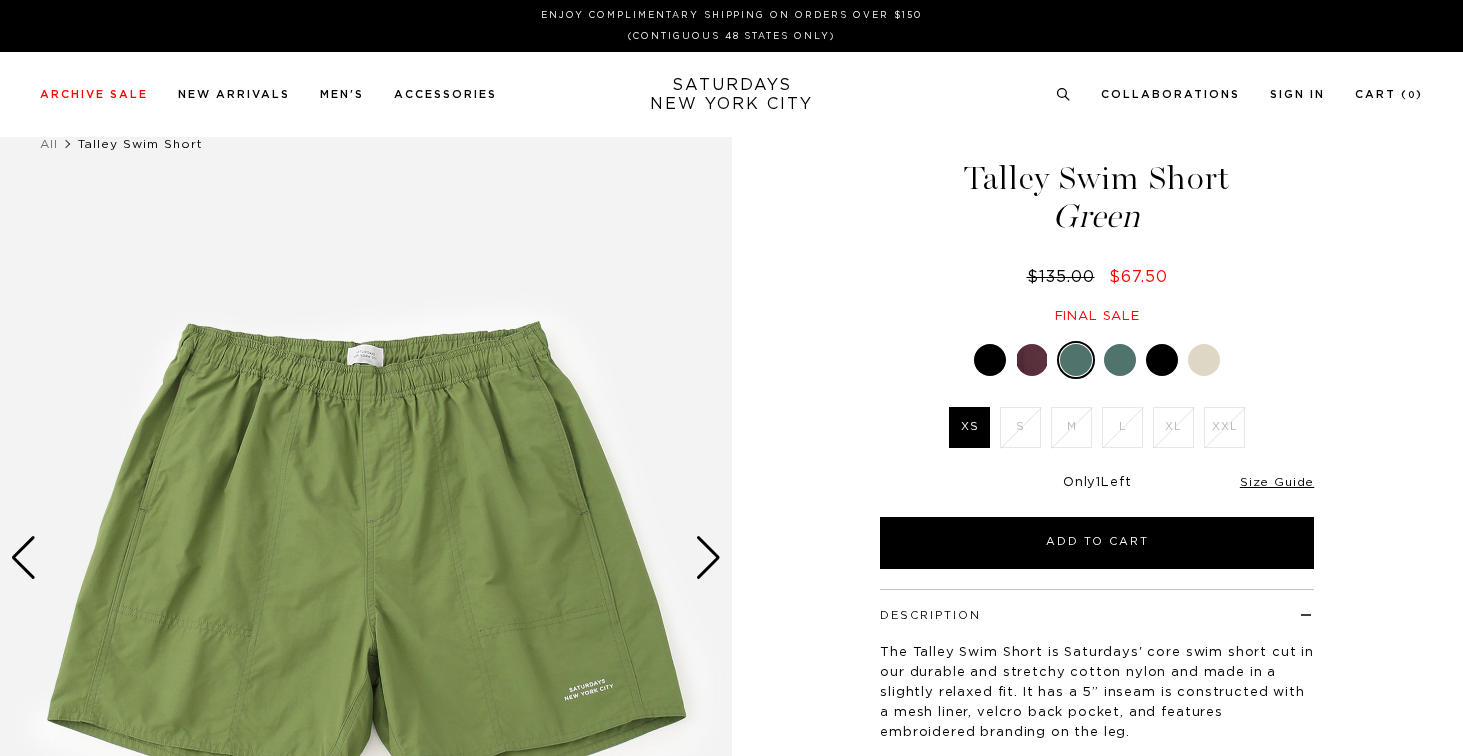 scroll, scrollTop: 0, scrollLeft: 0, axis: both 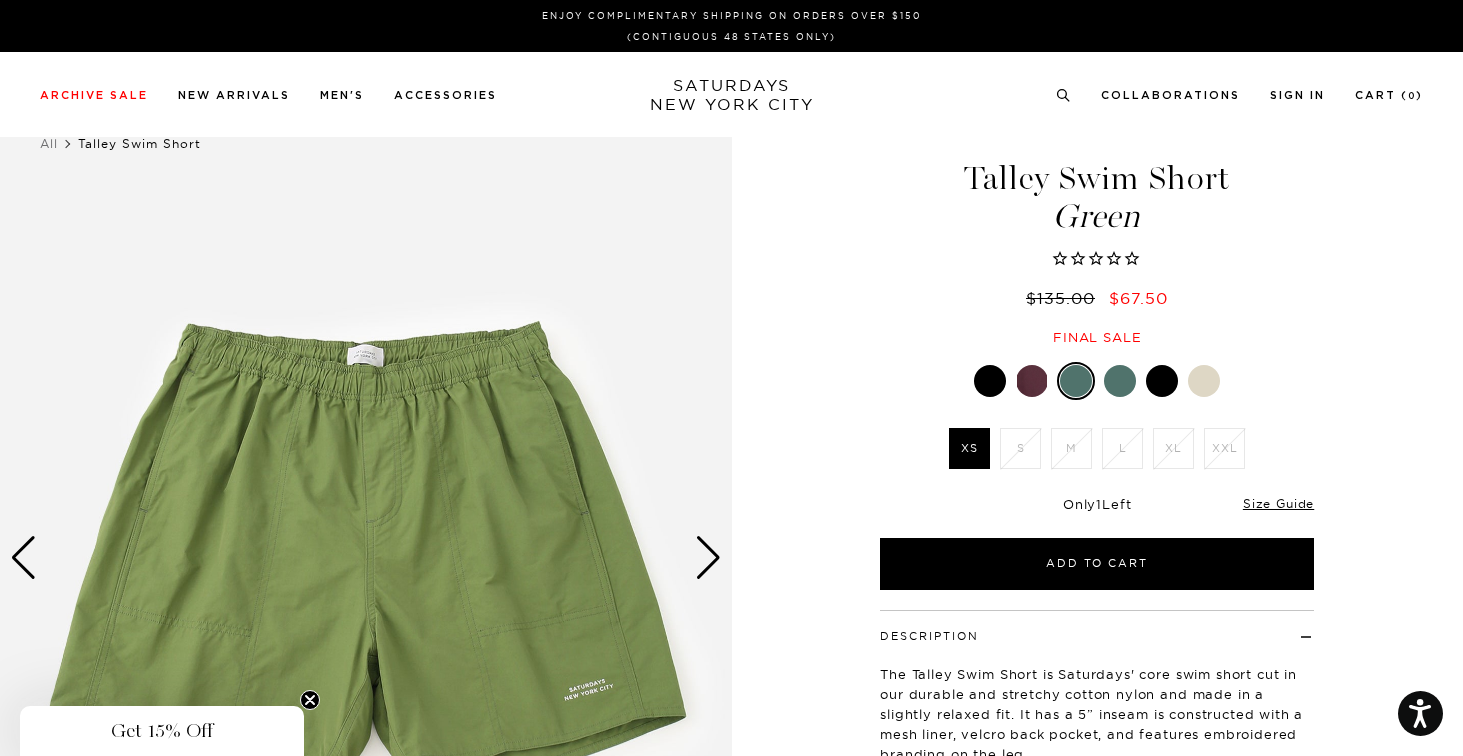 click at bounding box center [1120, 381] 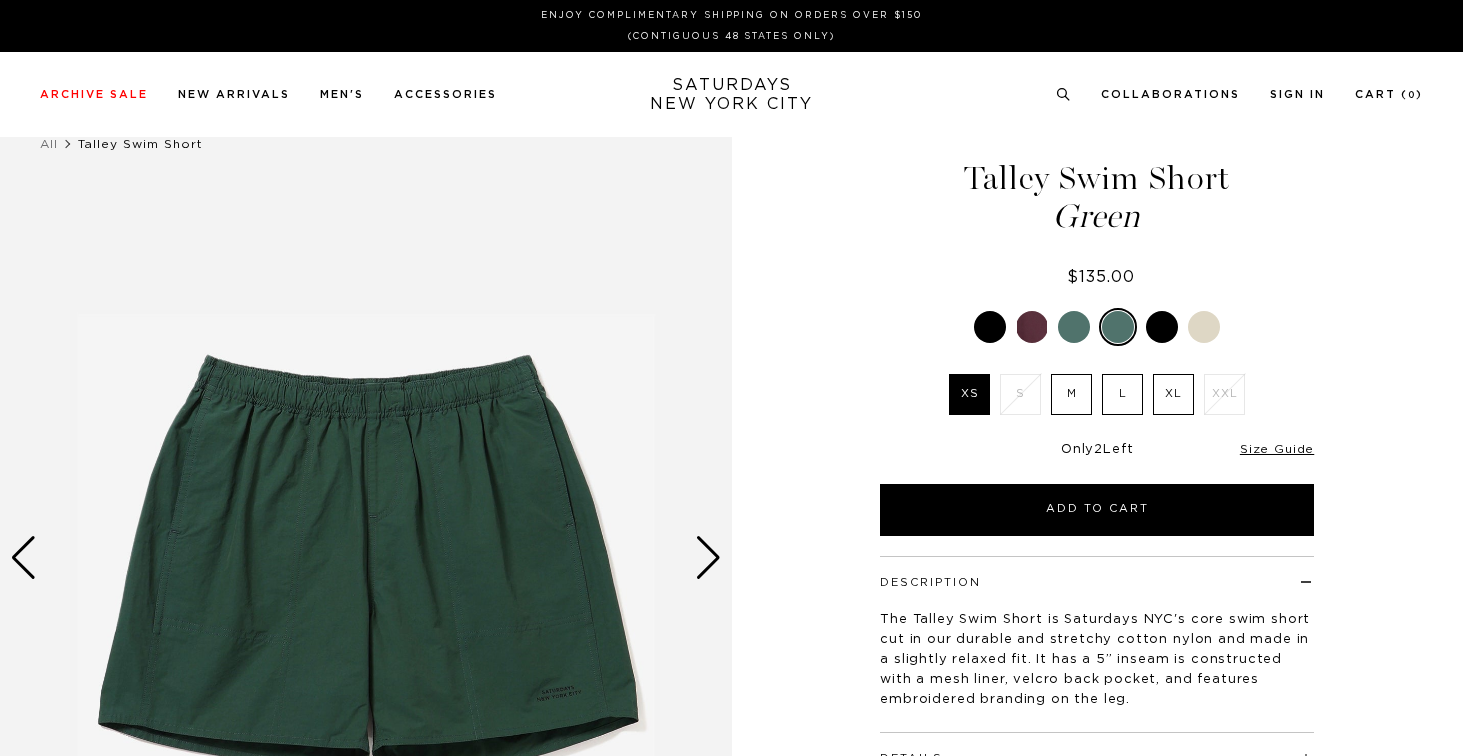 scroll, scrollTop: 0, scrollLeft: 0, axis: both 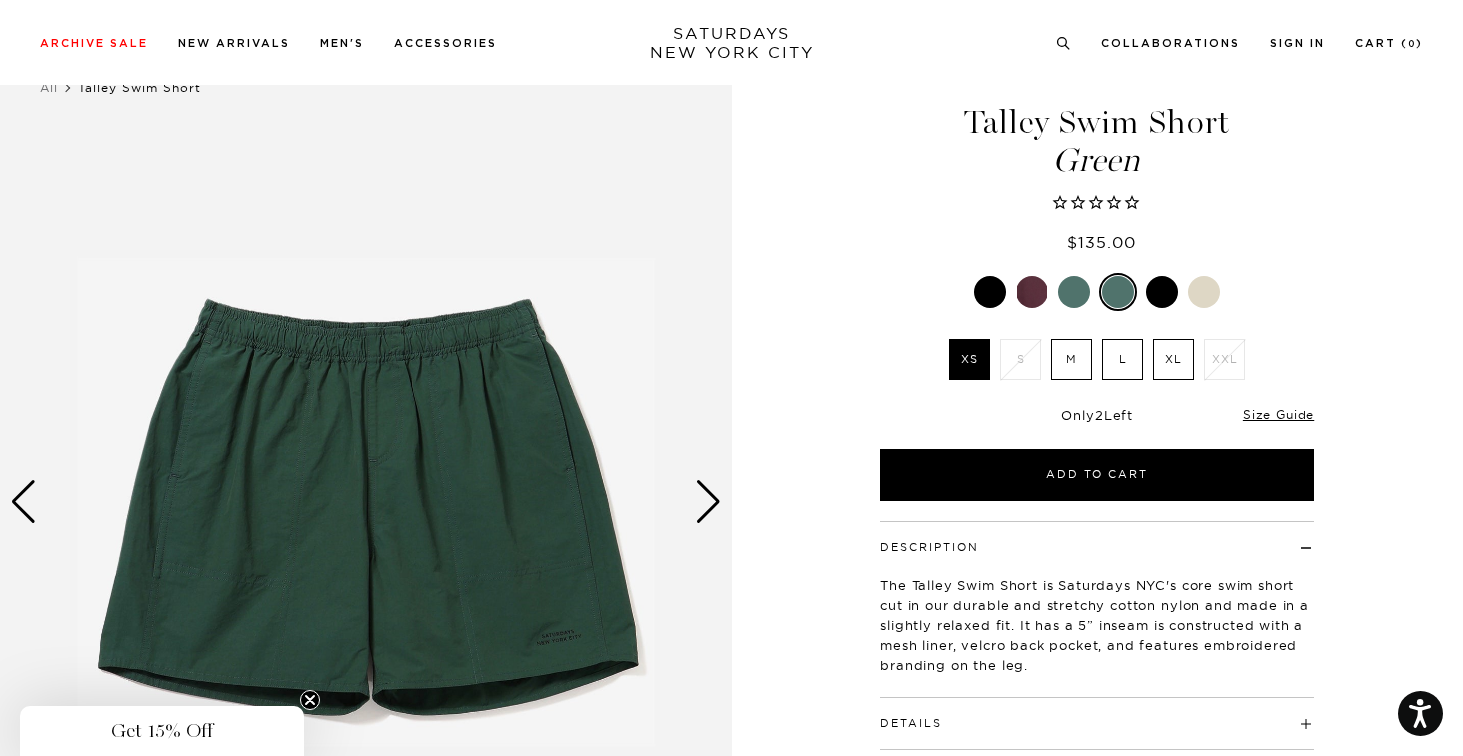 click at bounding box center (708, 502) 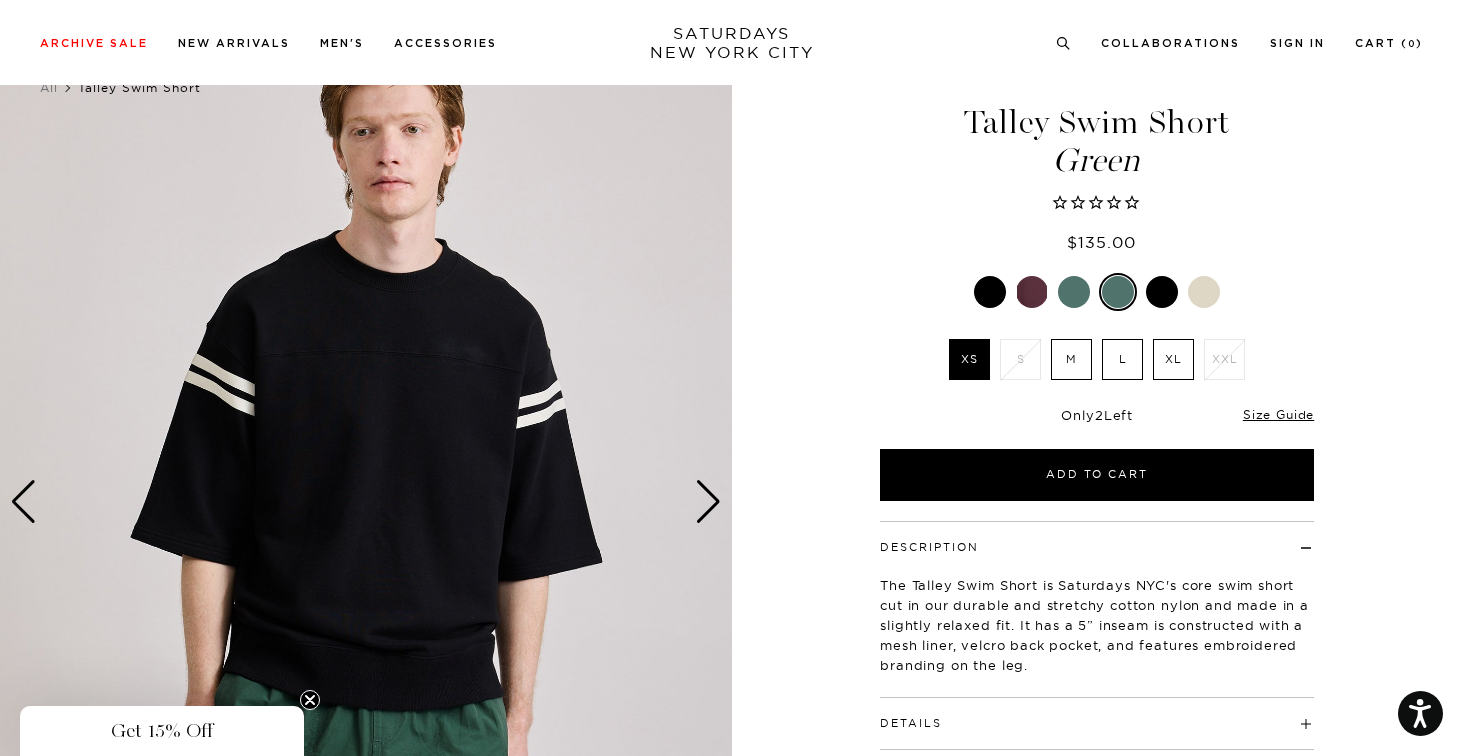 click at bounding box center (708, 502) 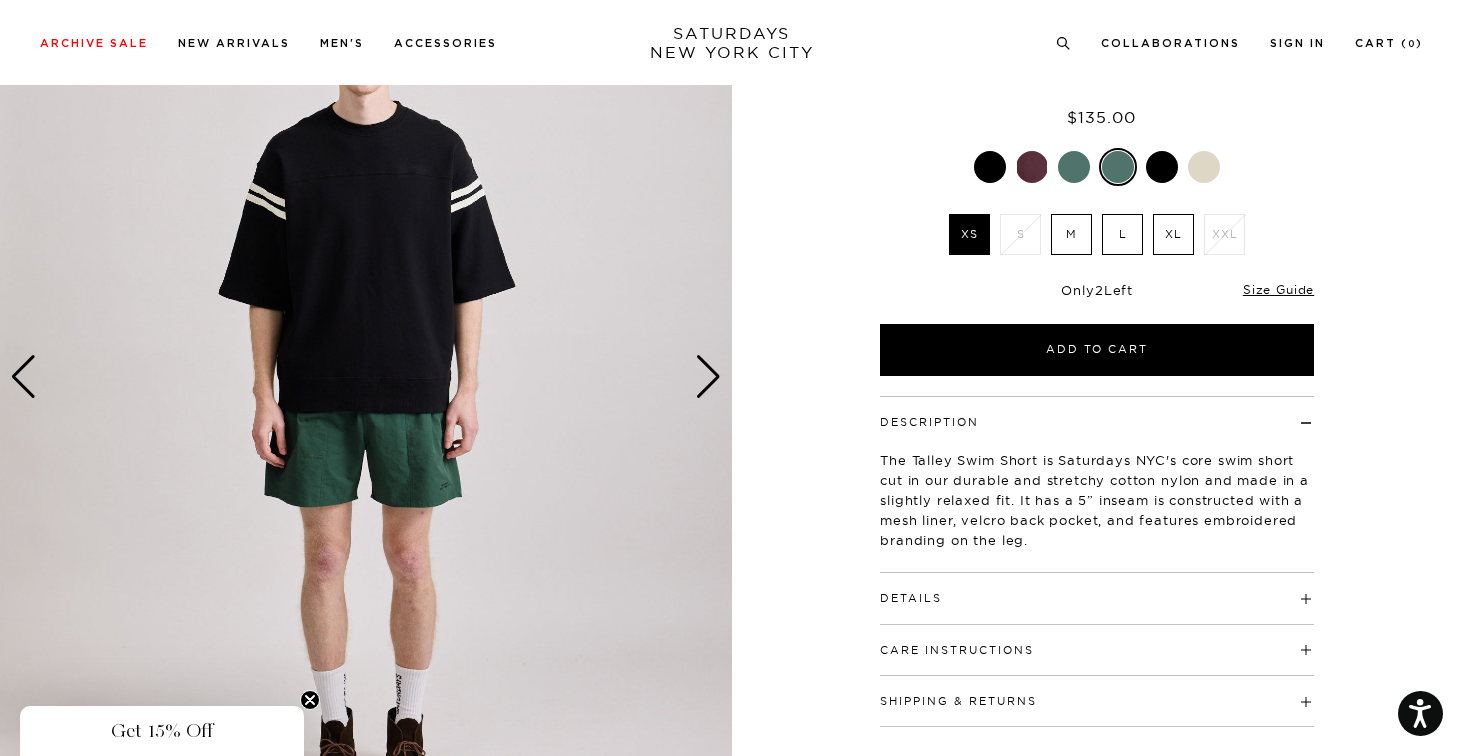 scroll, scrollTop: 185, scrollLeft: 0, axis: vertical 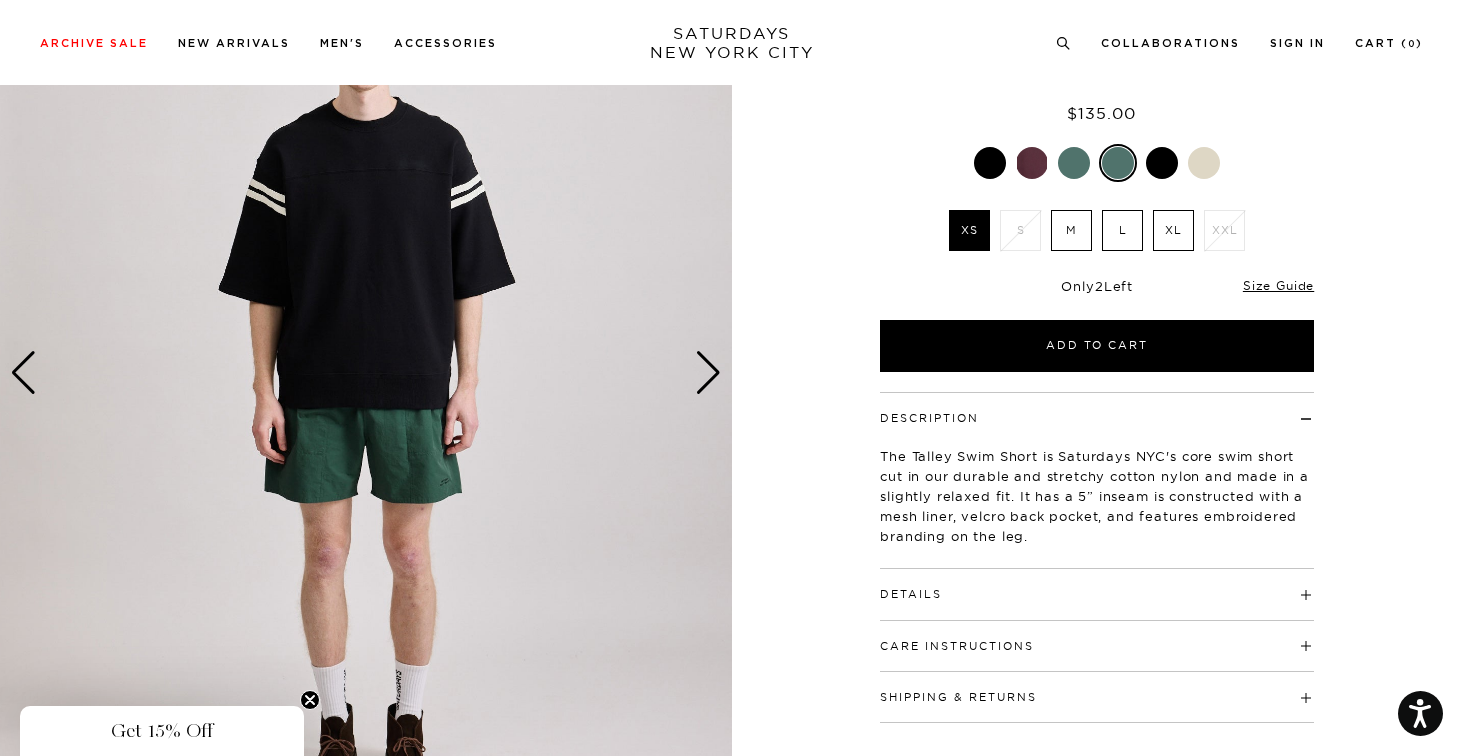 click at bounding box center [708, 373] 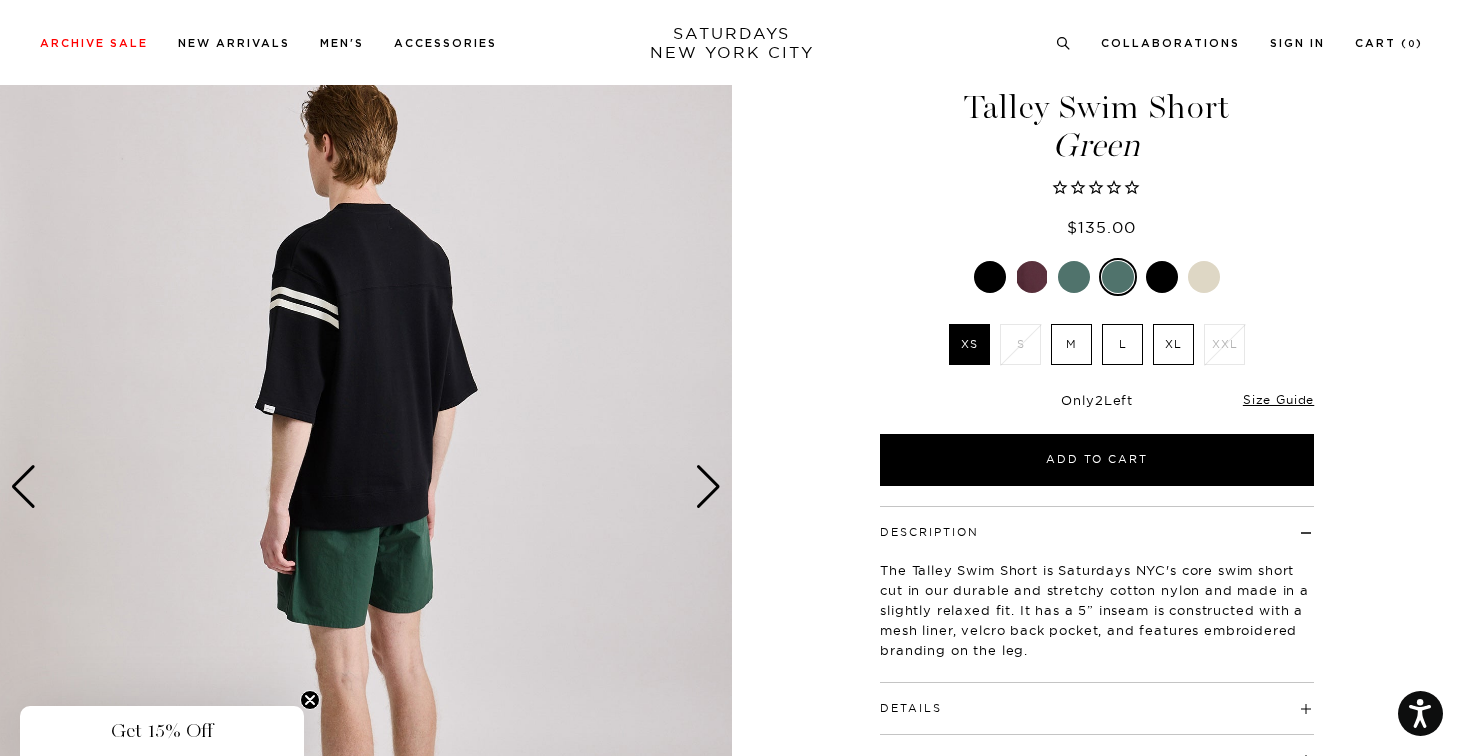 scroll, scrollTop: 39, scrollLeft: 0, axis: vertical 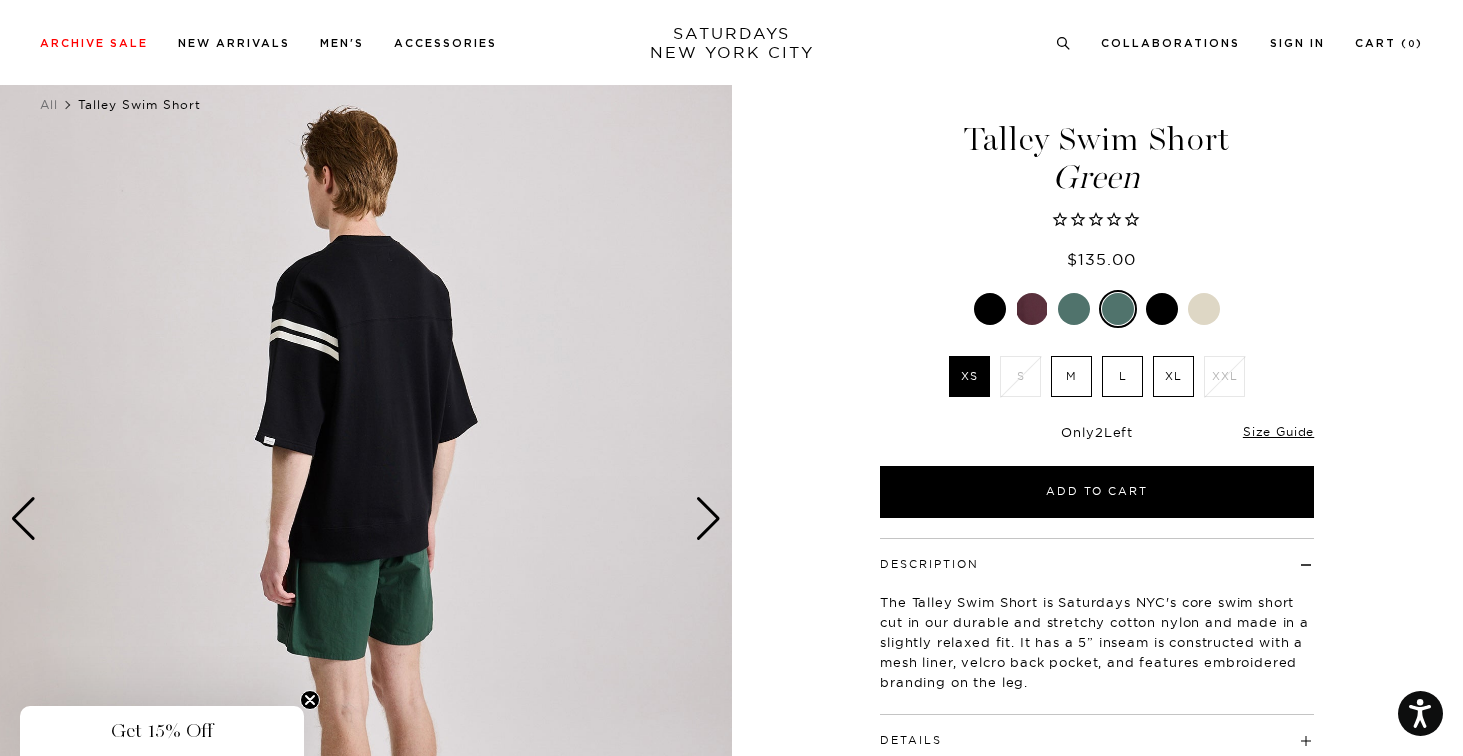 click at bounding box center (1074, 309) 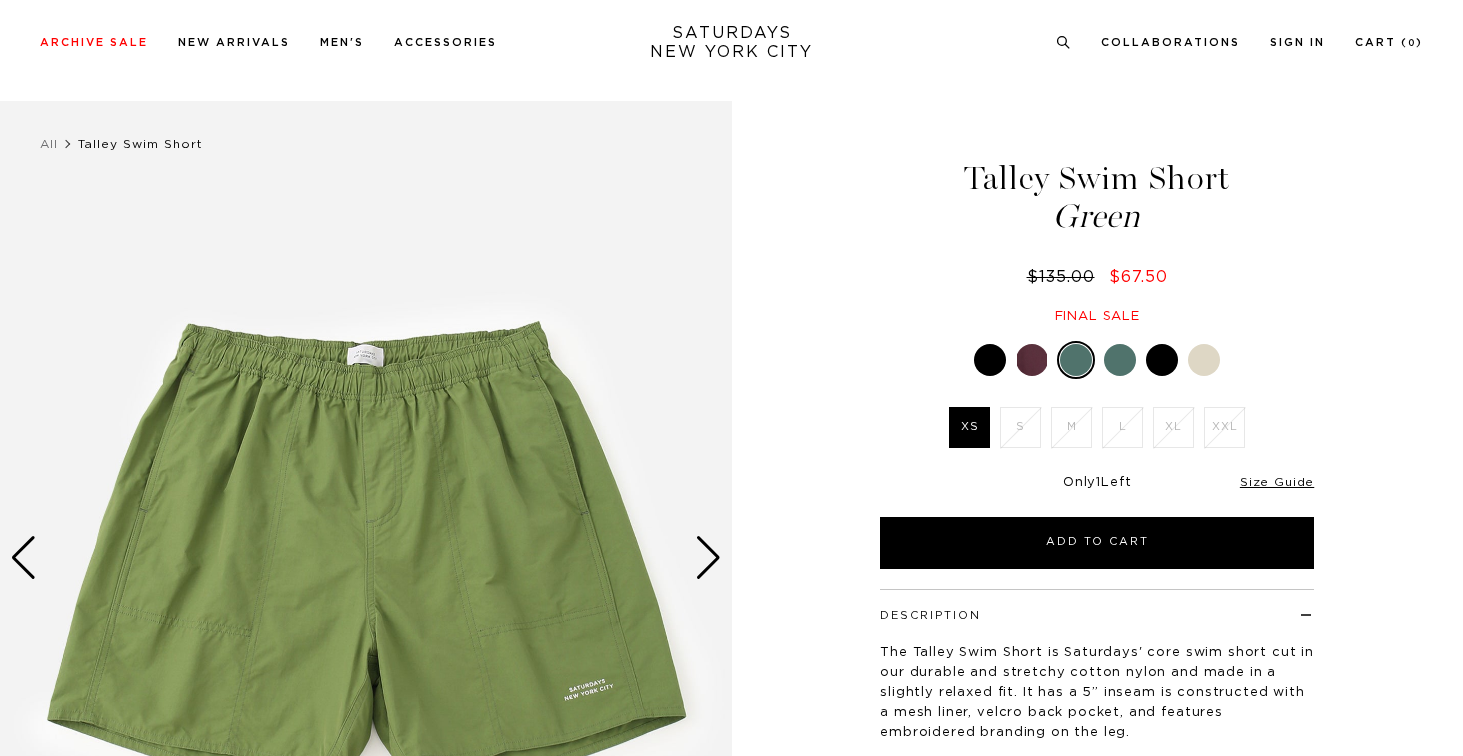 scroll, scrollTop: 79, scrollLeft: 0, axis: vertical 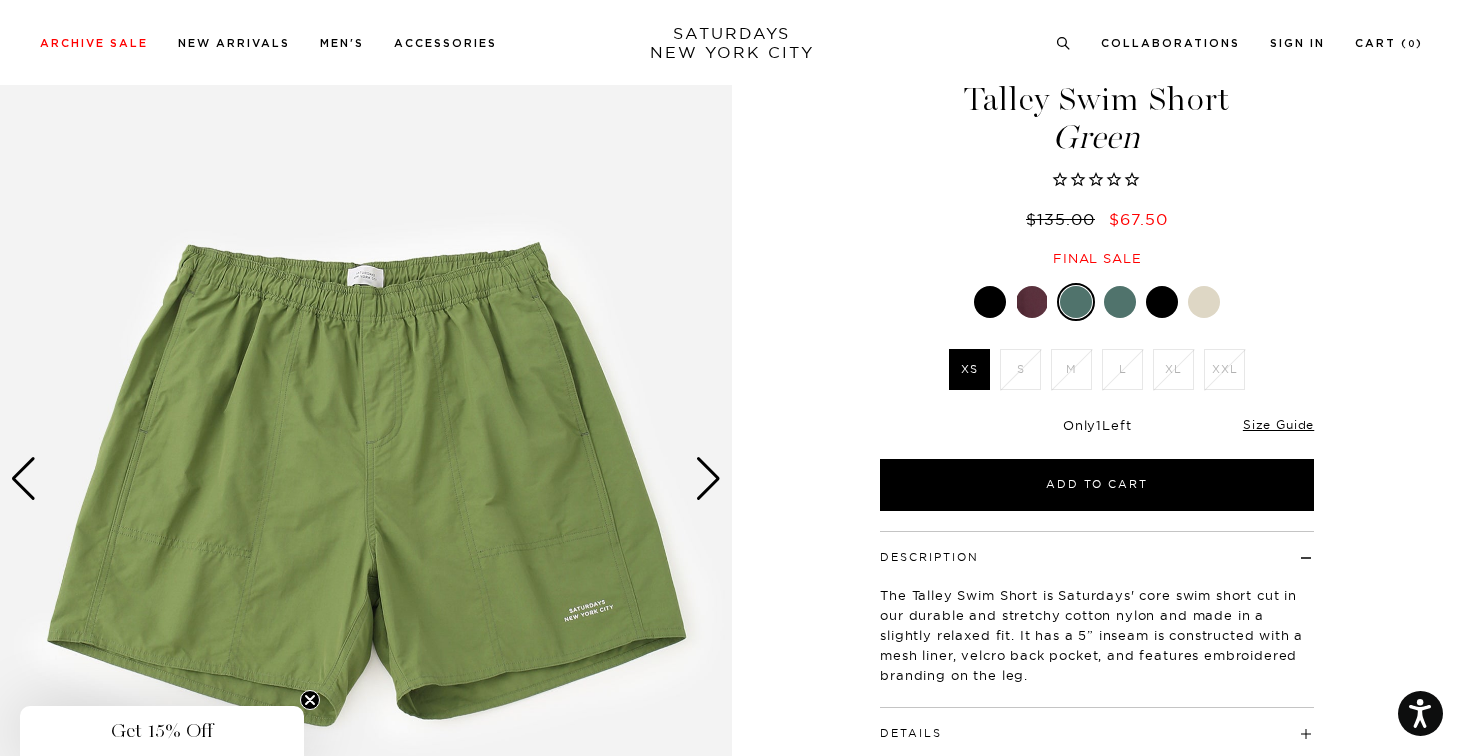 click at bounding box center [708, 479] 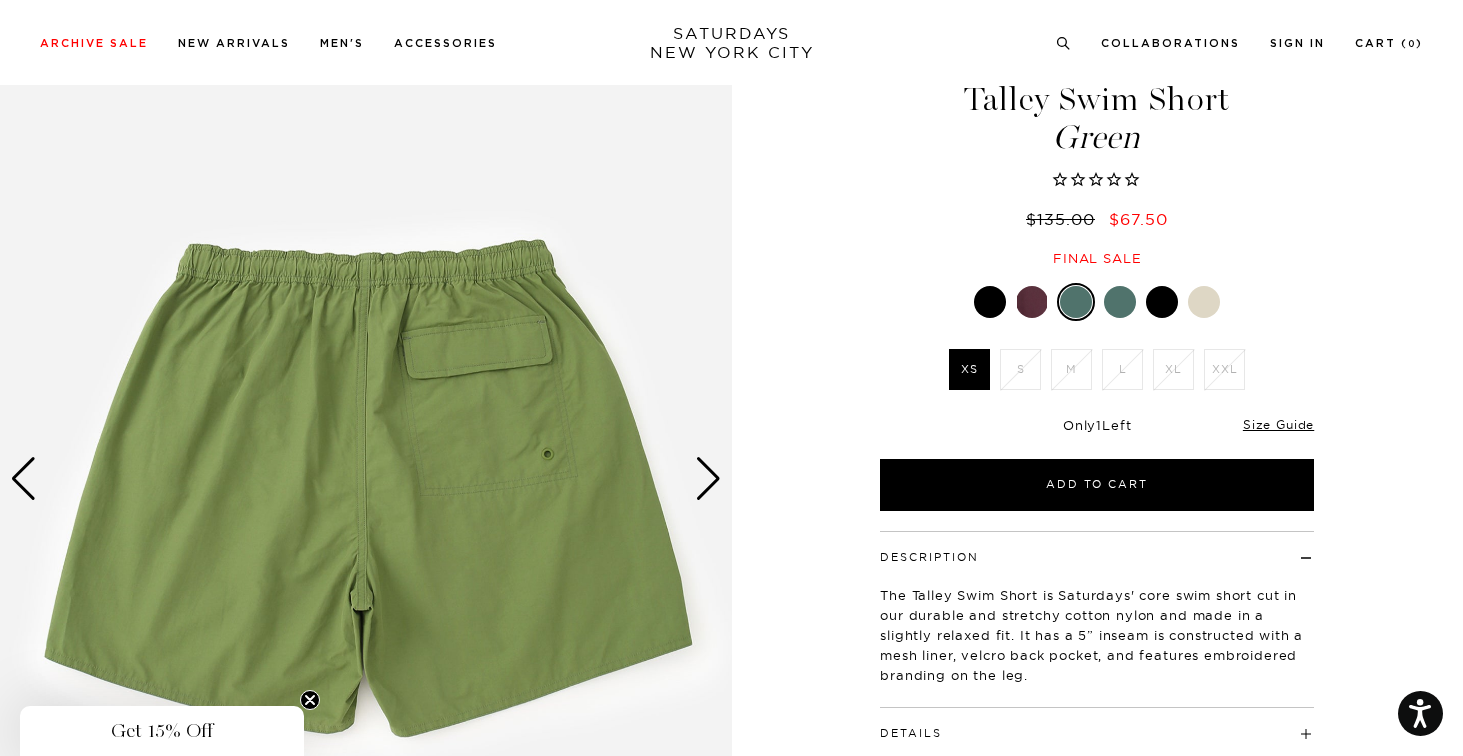 click at bounding box center [708, 479] 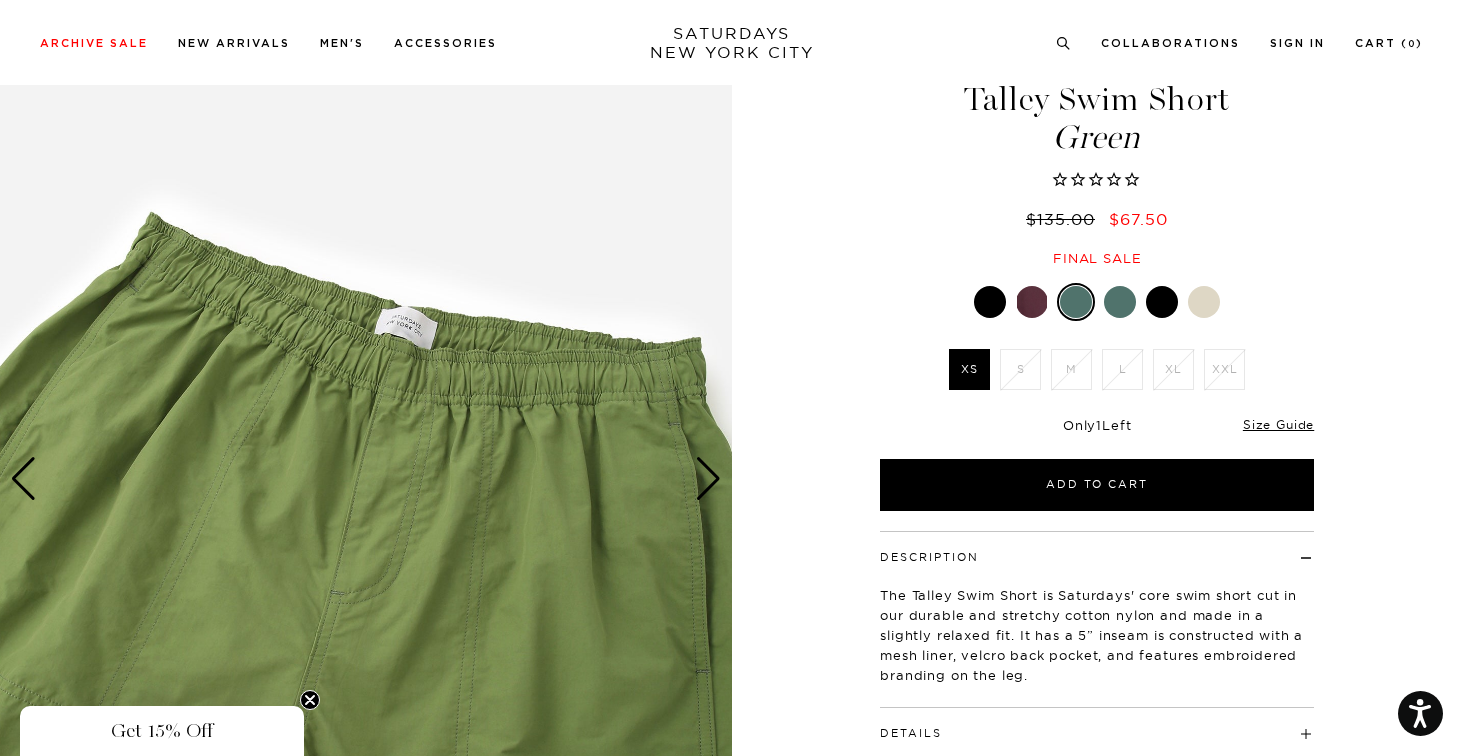 click at bounding box center (708, 479) 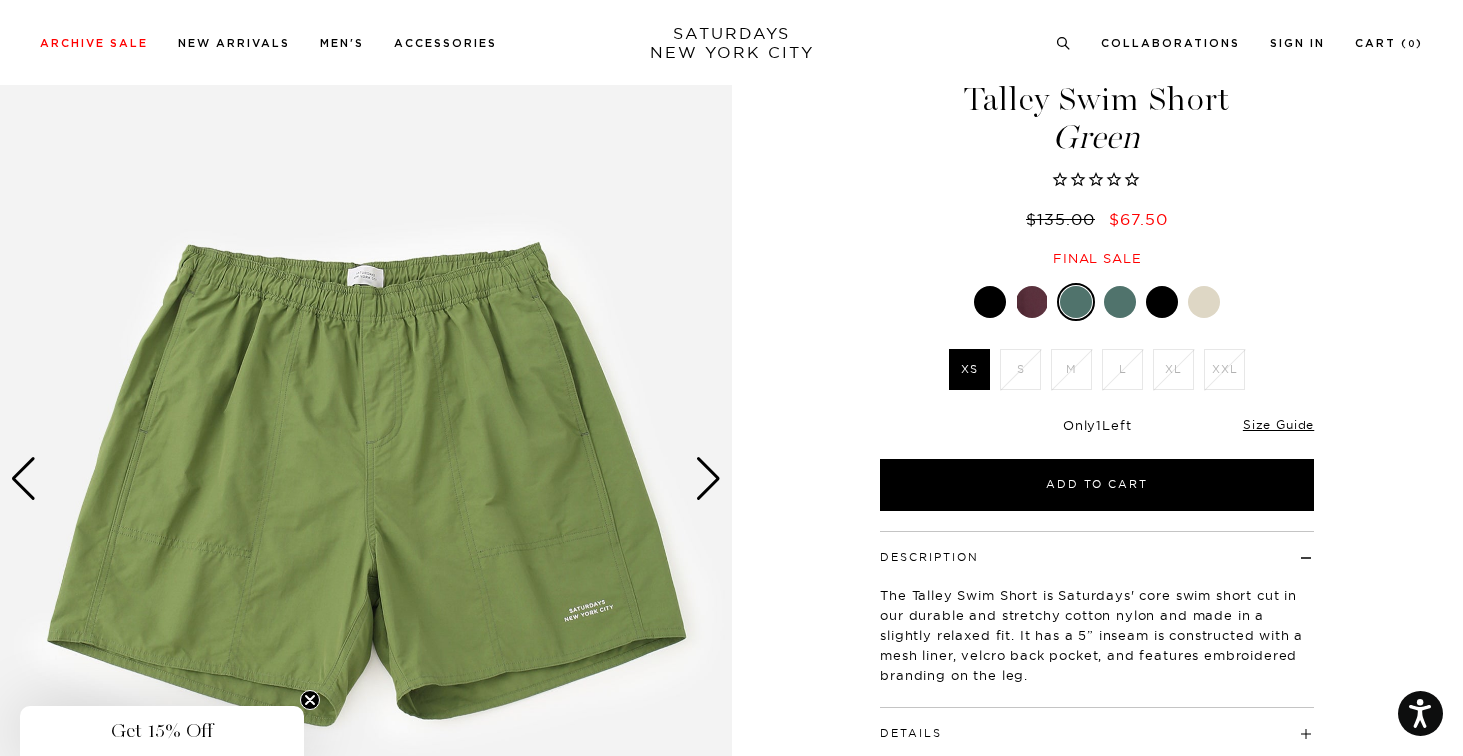 click at bounding box center (708, 479) 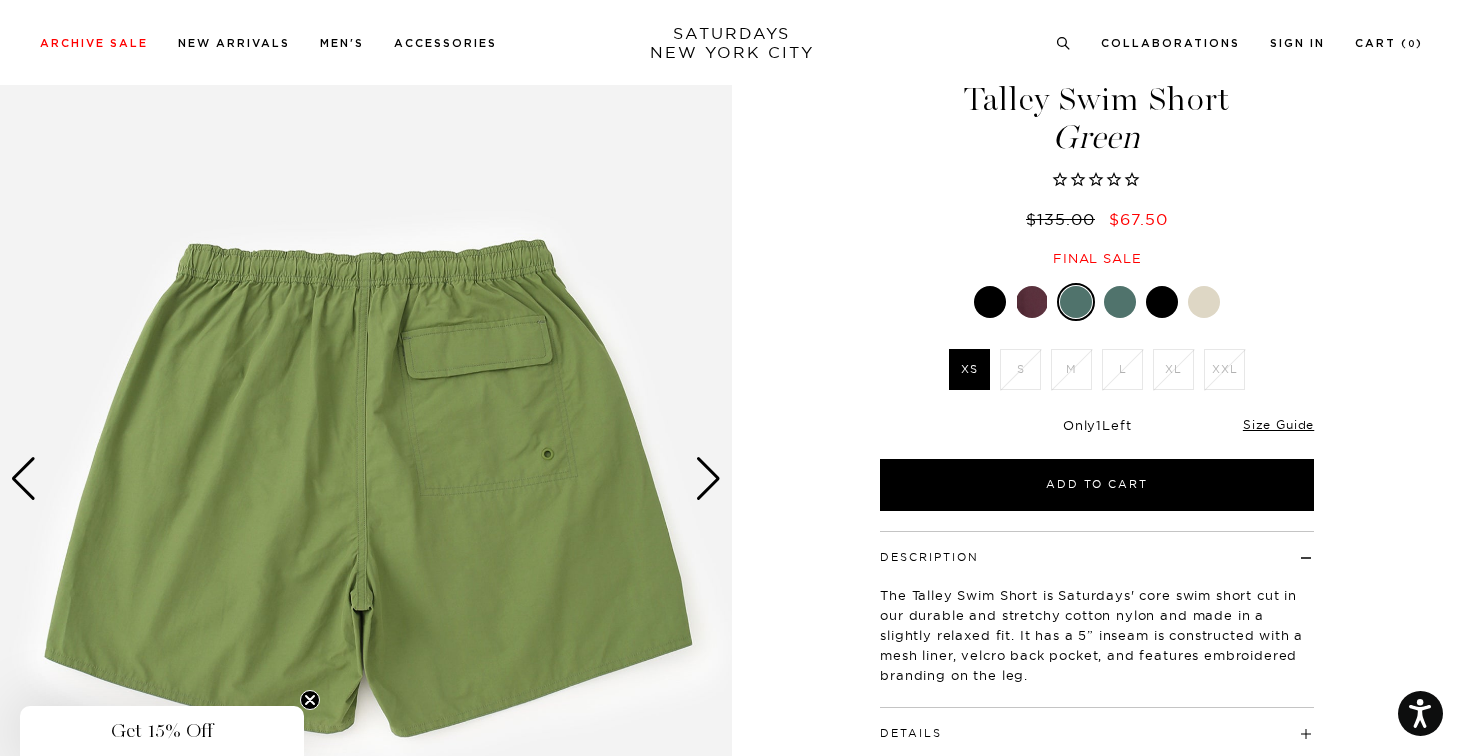 click at bounding box center (1120, 302) 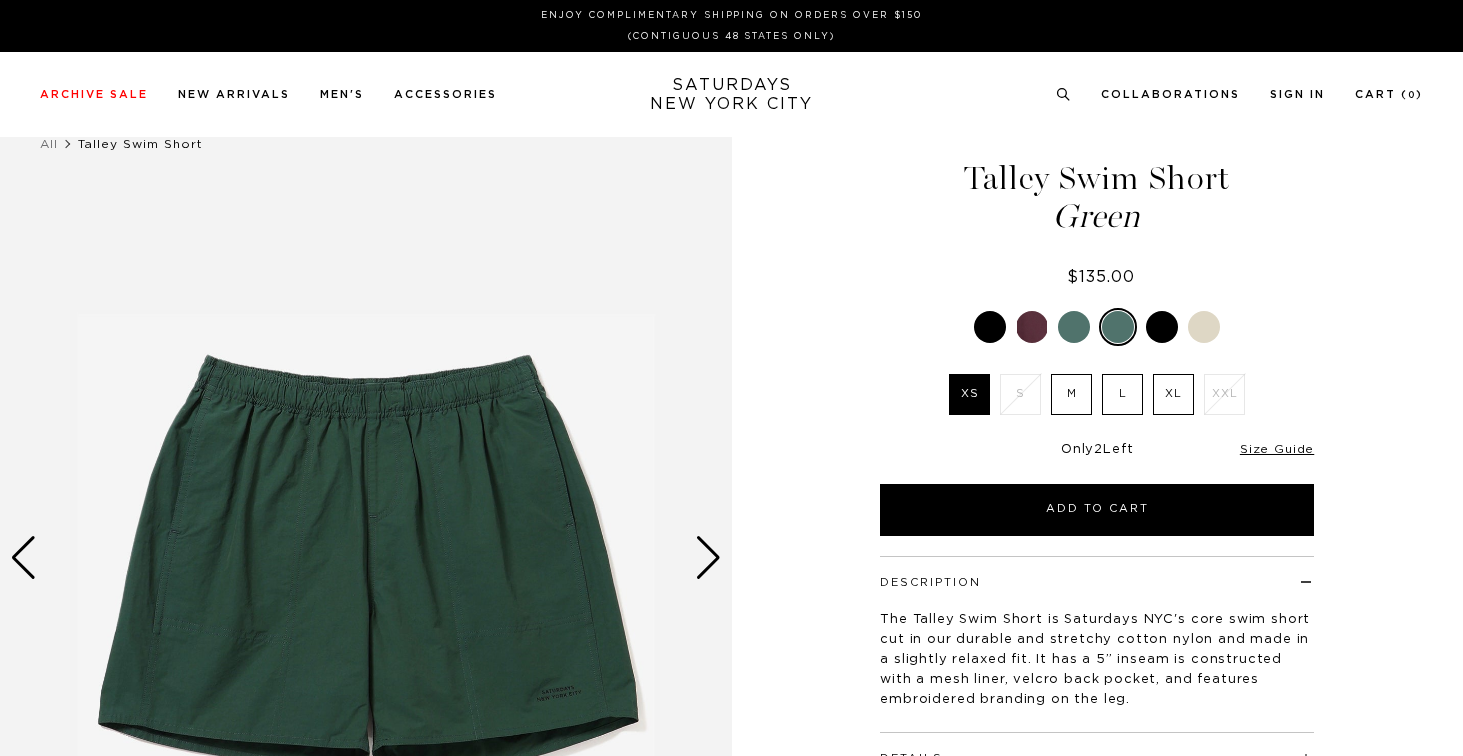 scroll, scrollTop: 0, scrollLeft: 0, axis: both 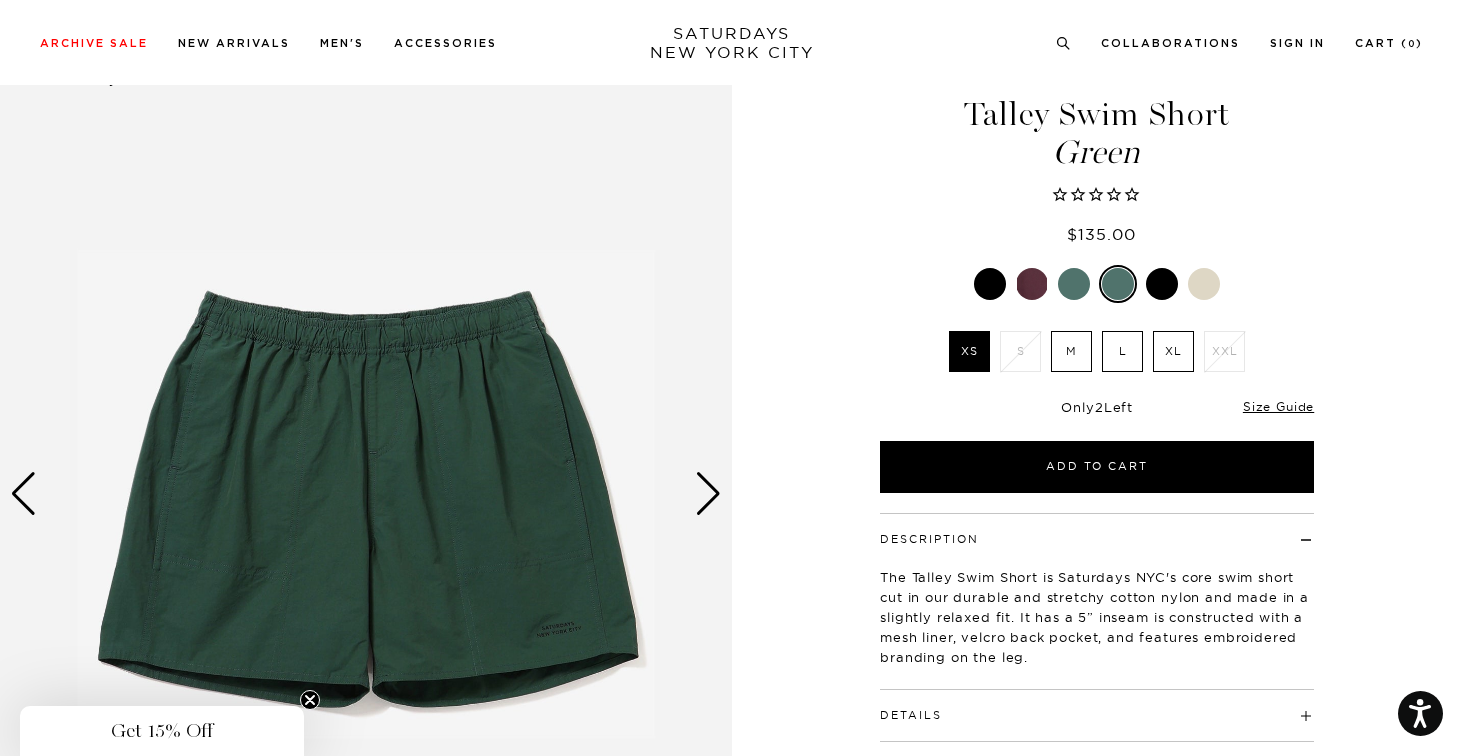 click at bounding box center (1162, 284) 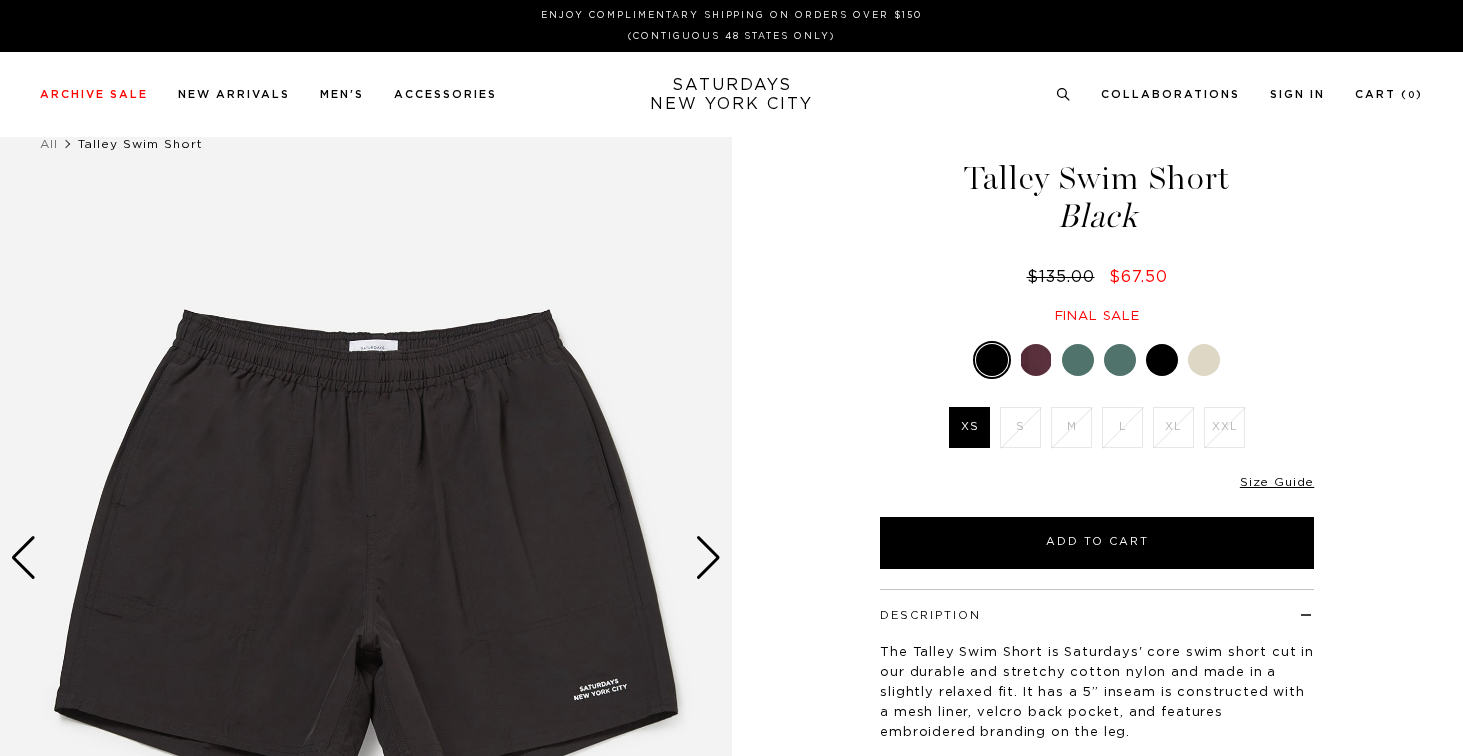 scroll, scrollTop: 0, scrollLeft: 0, axis: both 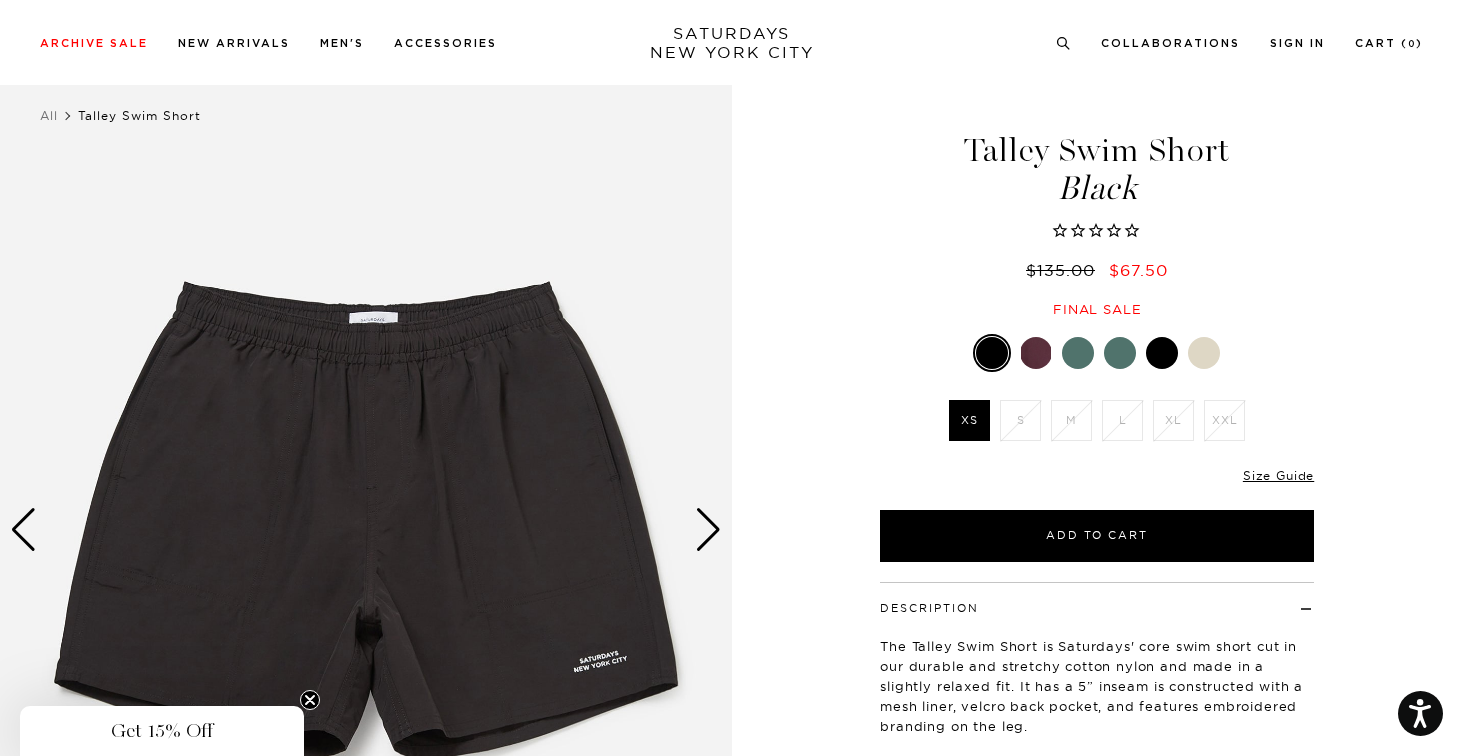 click at bounding box center [1097, 353] 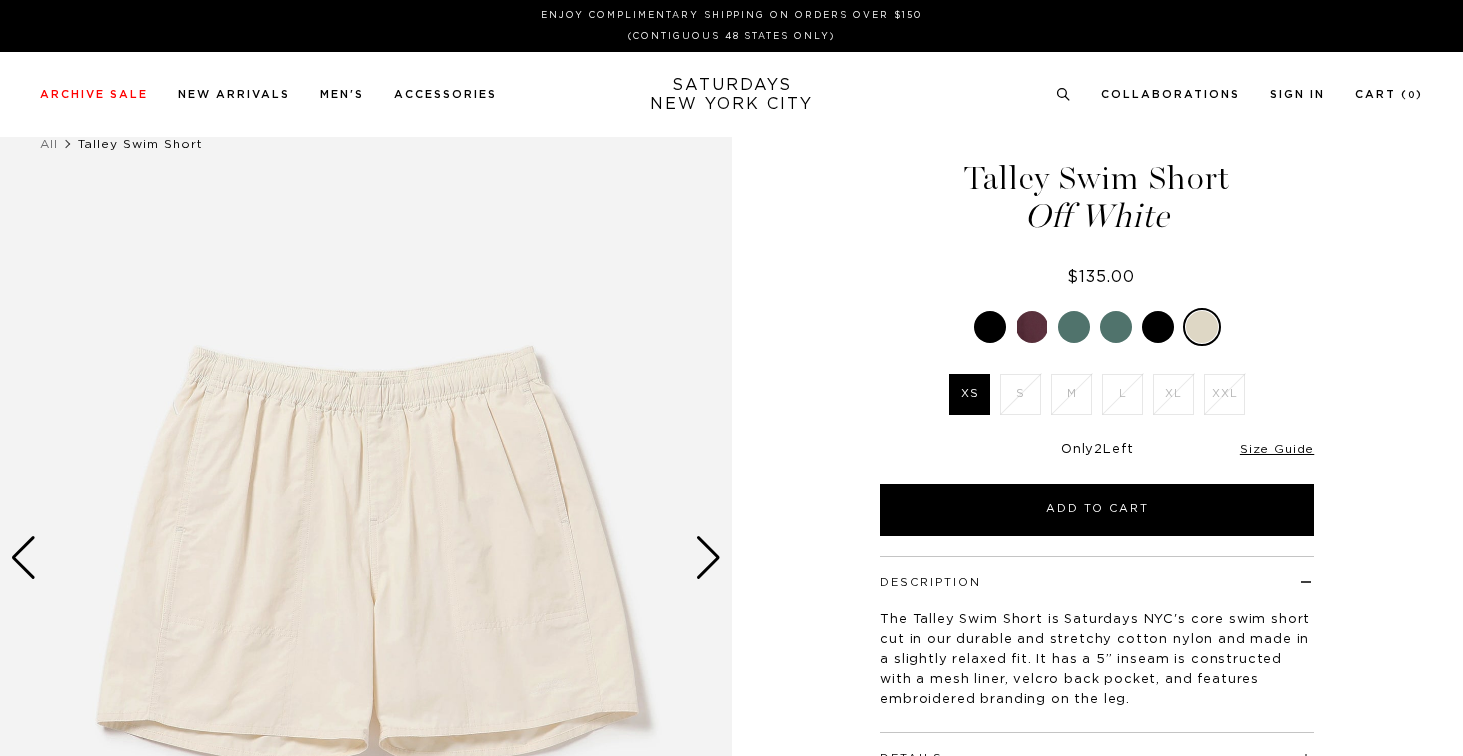 scroll, scrollTop: 0, scrollLeft: 0, axis: both 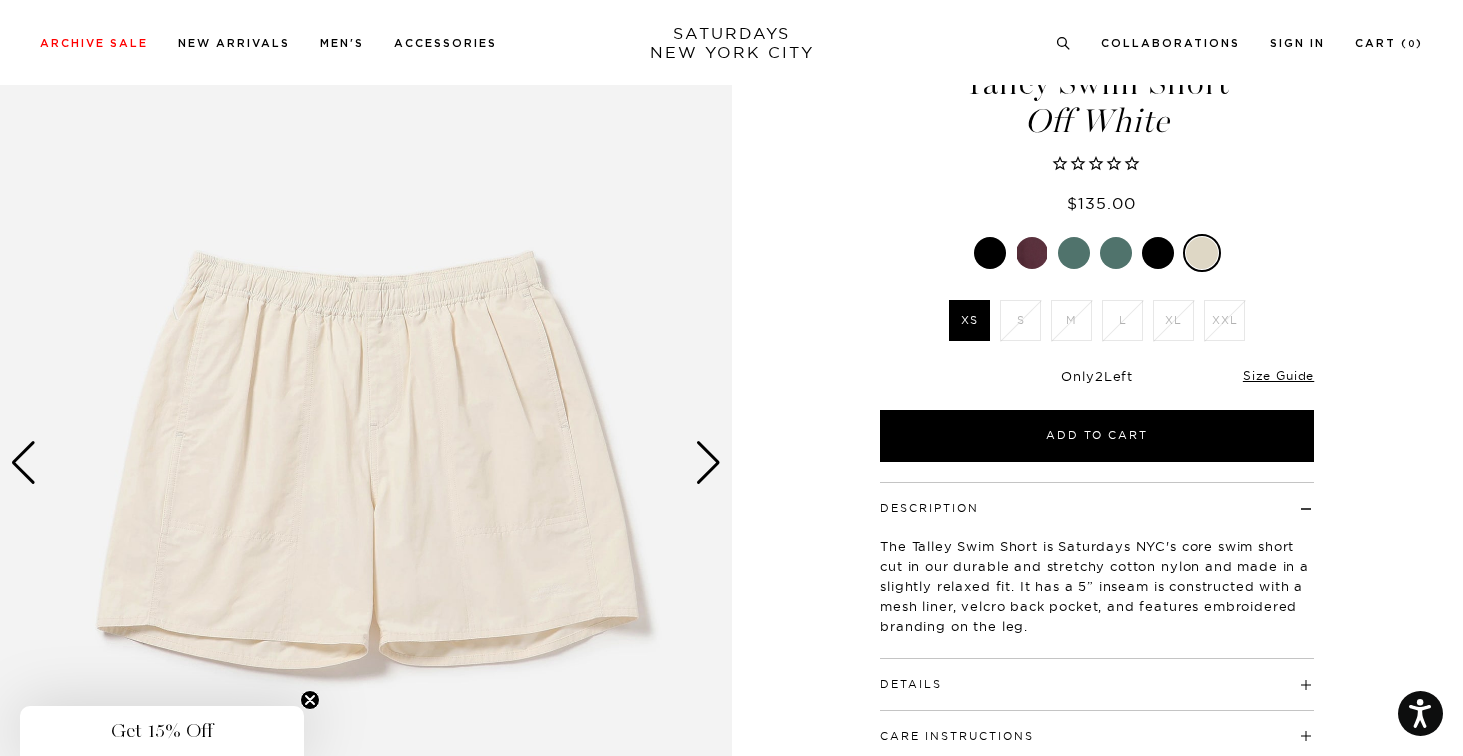 click at bounding box center [708, 463] 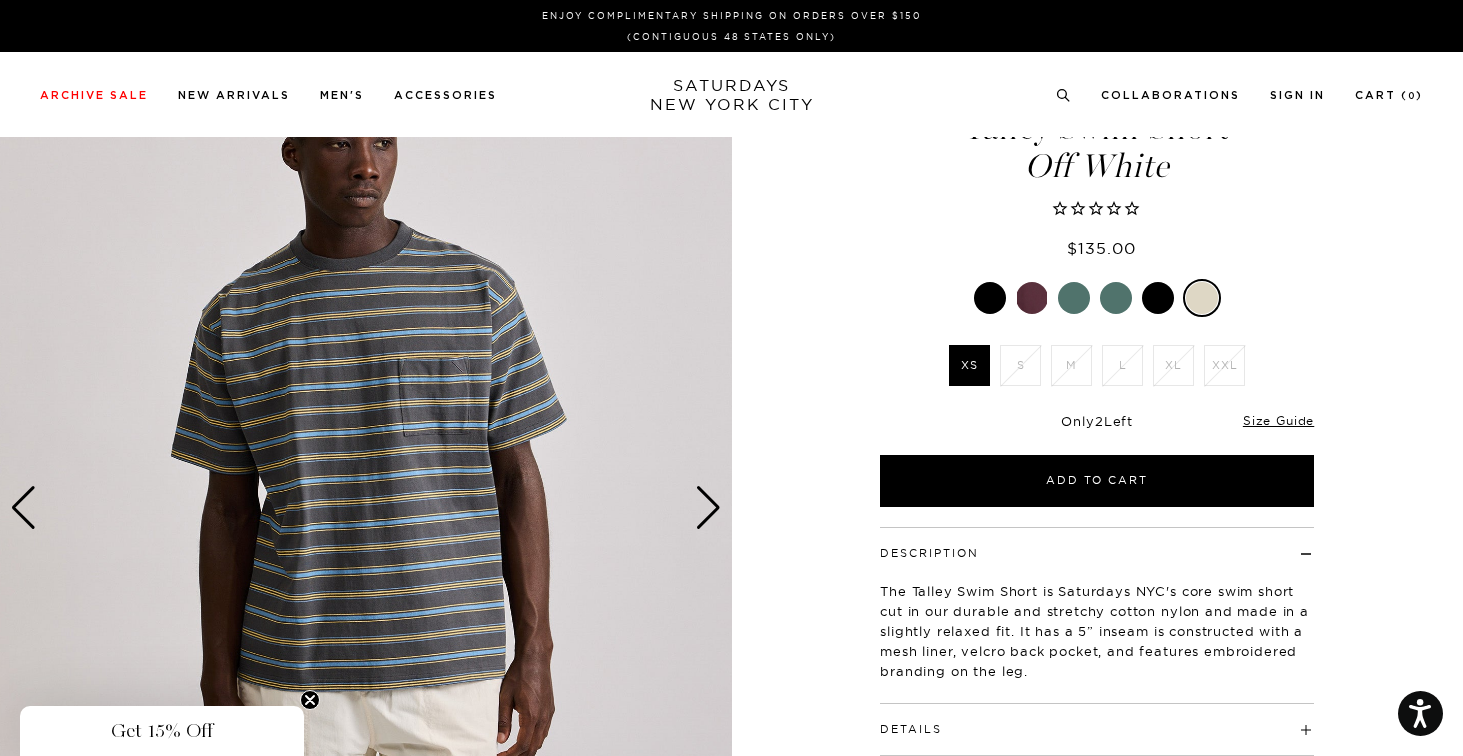 scroll, scrollTop: 0, scrollLeft: 0, axis: both 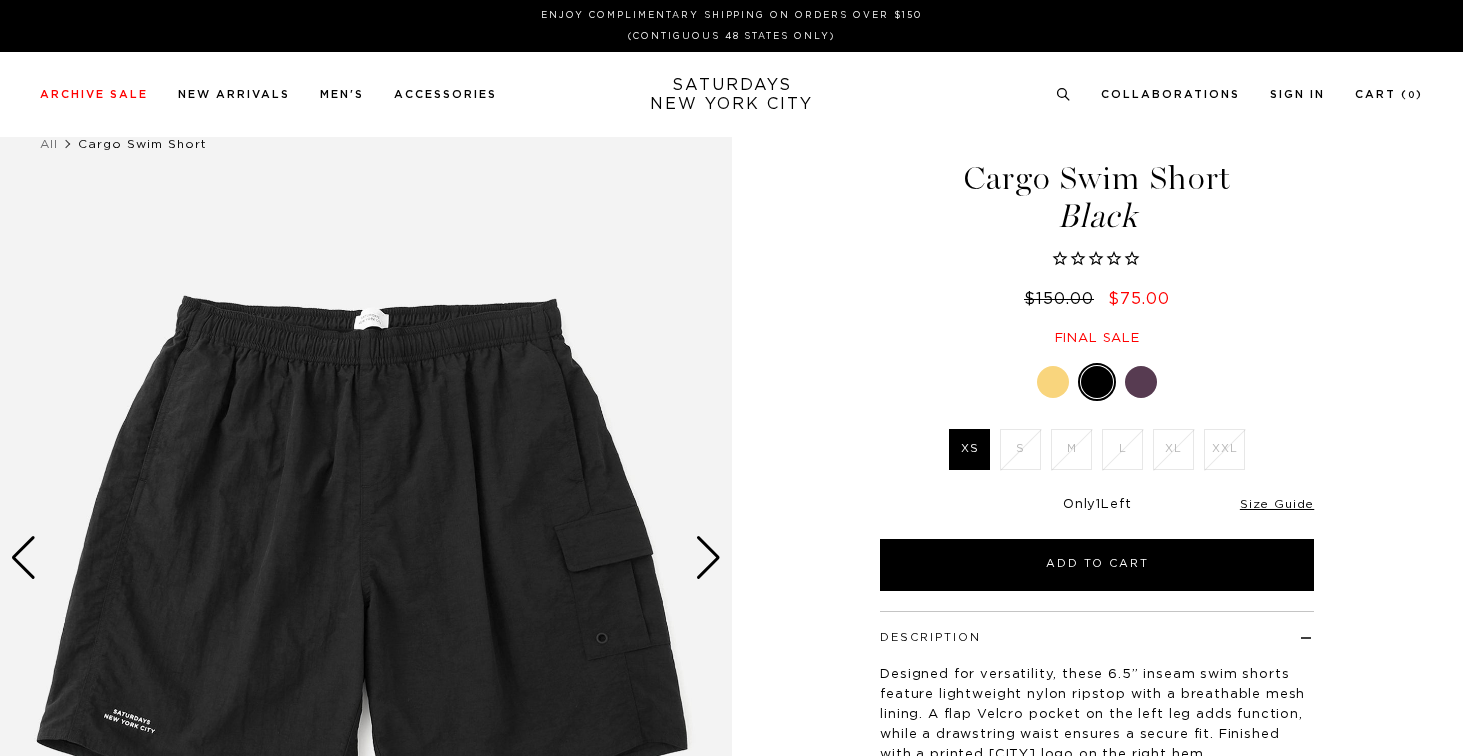 click at bounding box center [1141, 382] 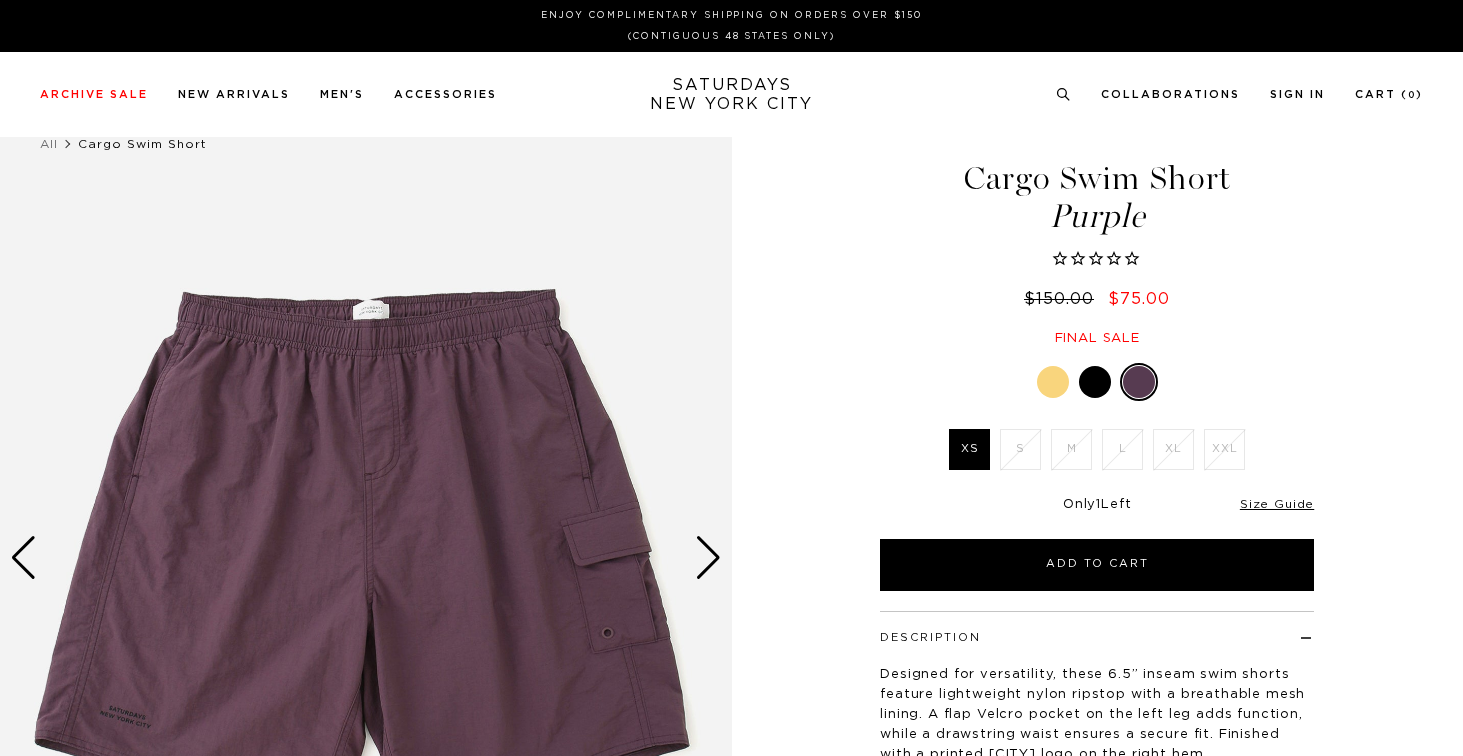 scroll, scrollTop: 0, scrollLeft: 0, axis: both 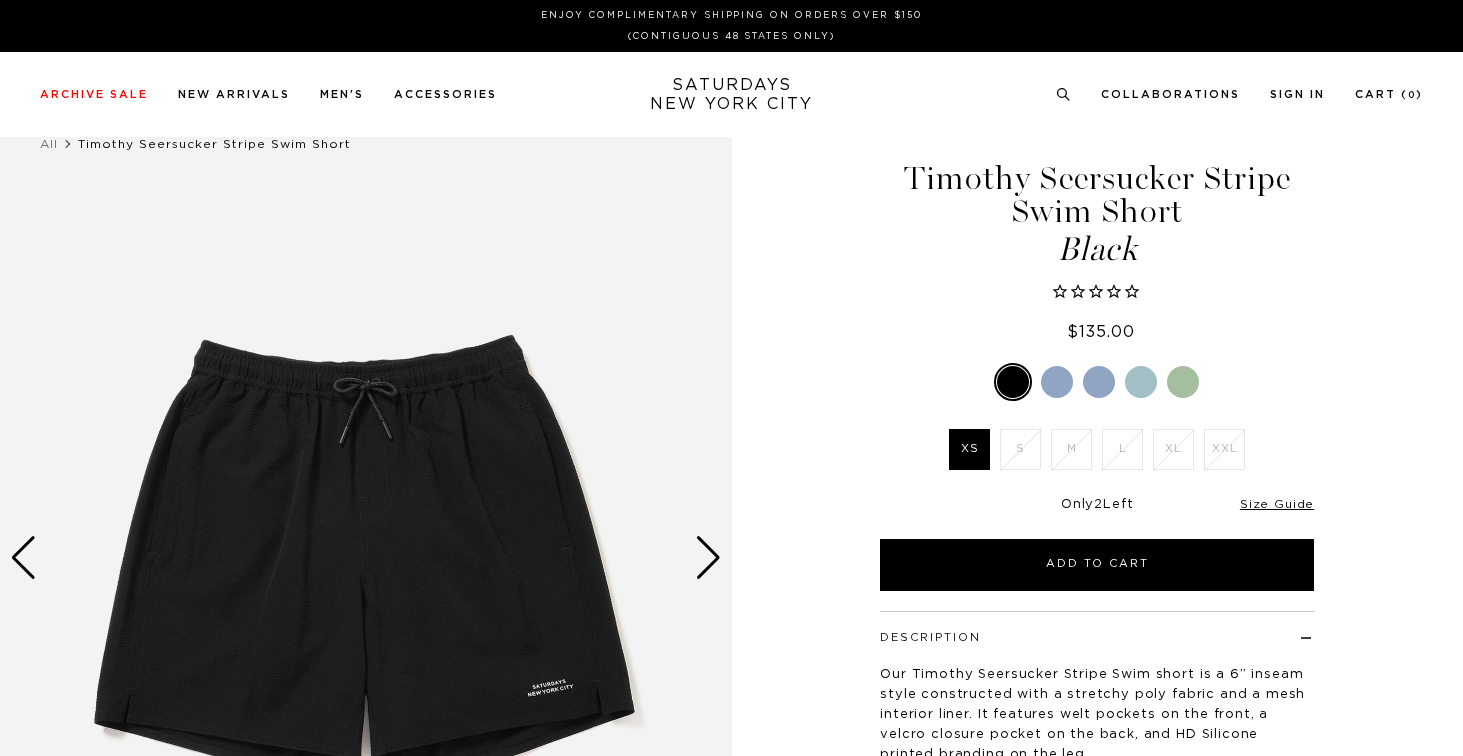 click at bounding box center (1057, 382) 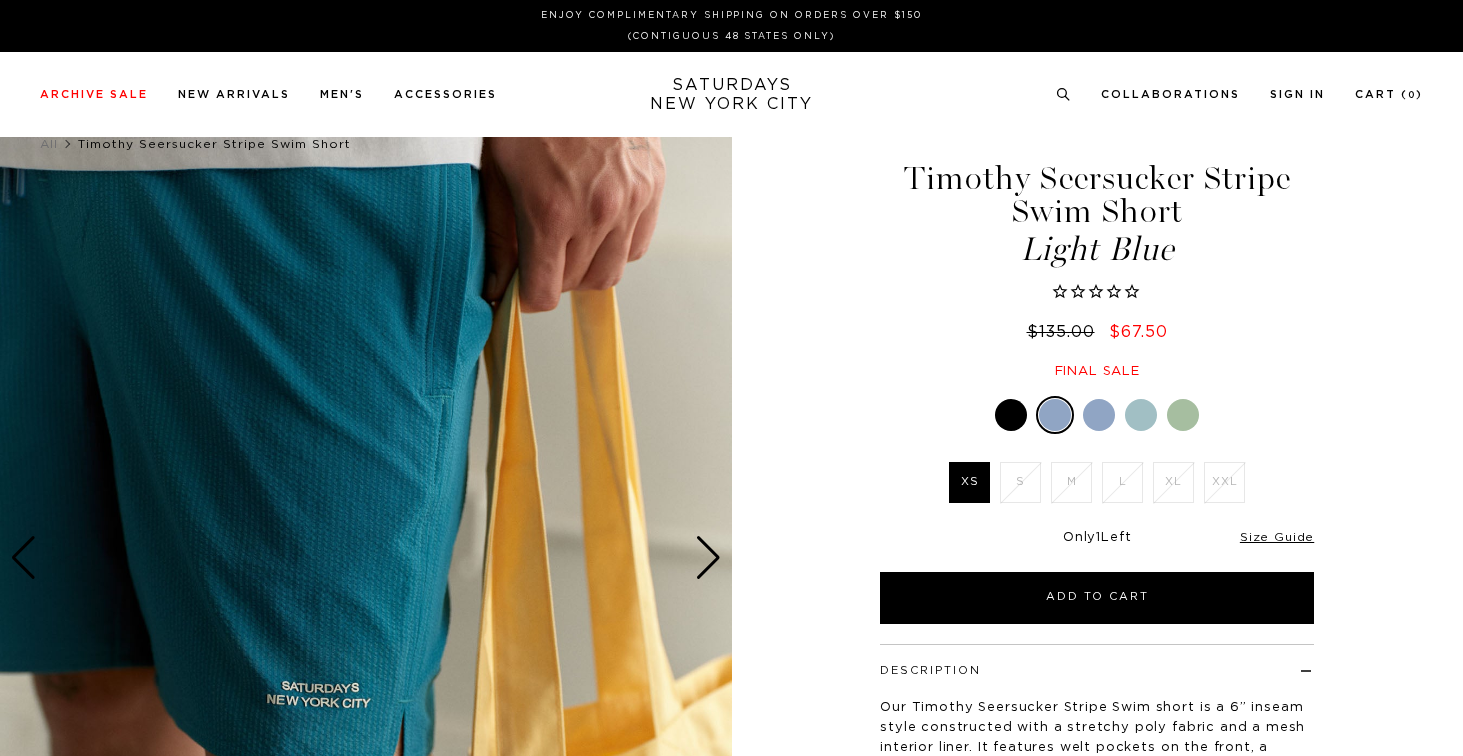 scroll, scrollTop: 0, scrollLeft: 0, axis: both 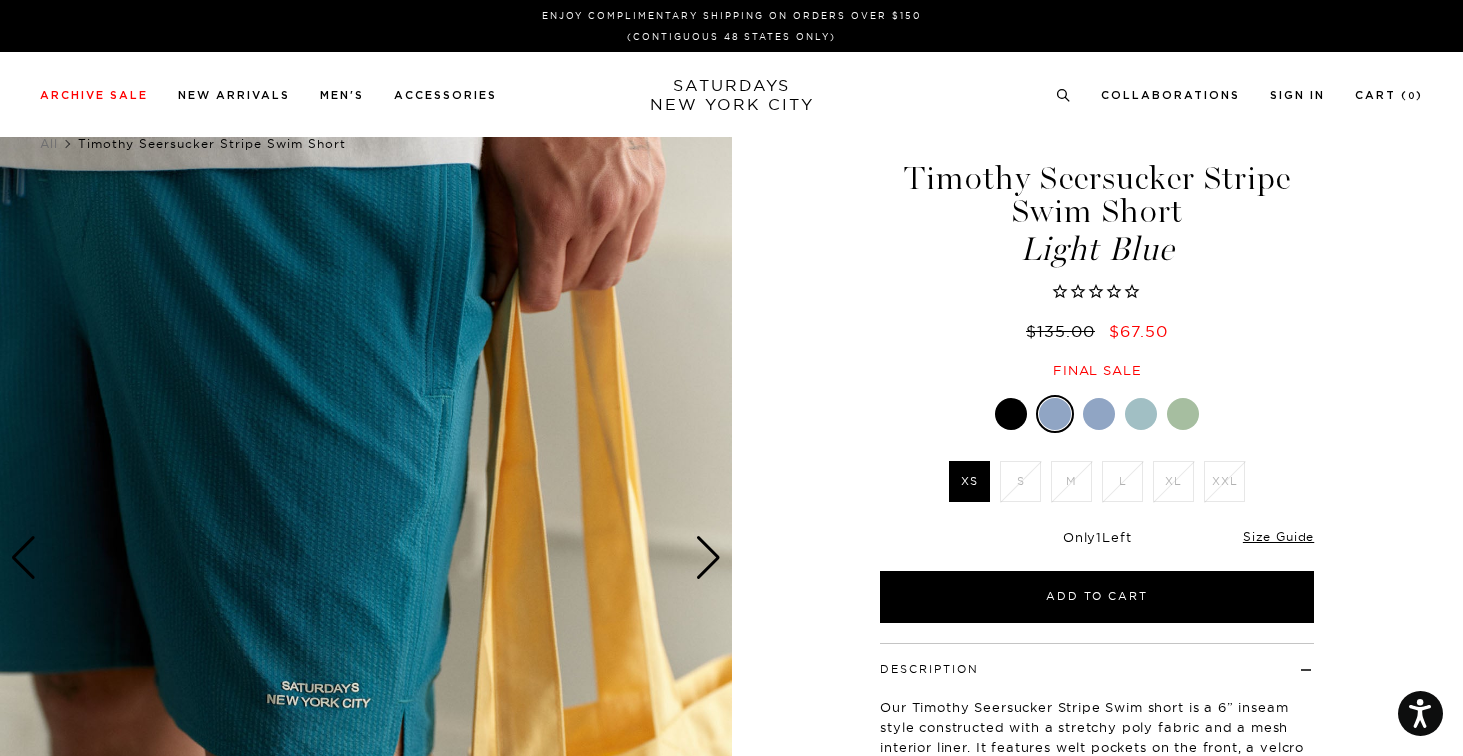 click at bounding box center [1099, 414] 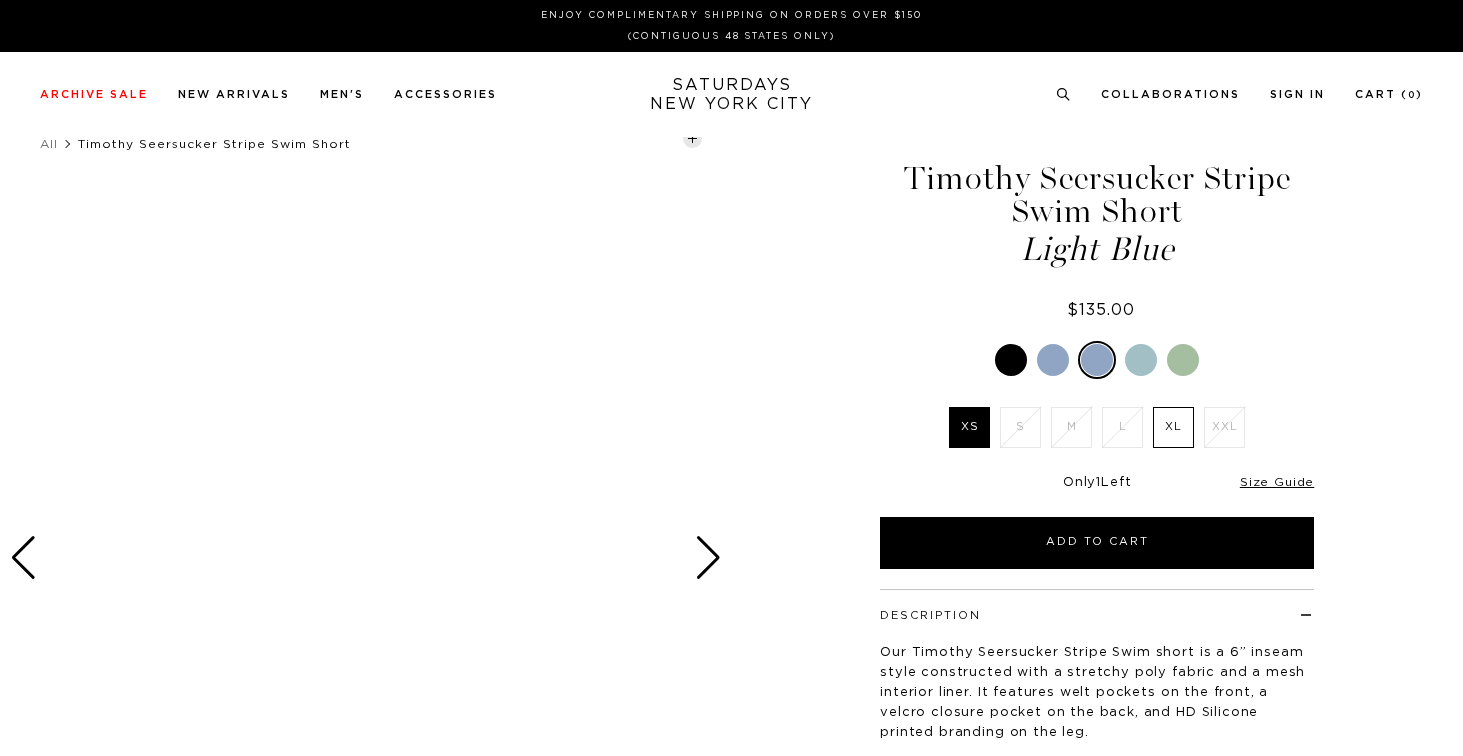 scroll, scrollTop: 0, scrollLeft: 0, axis: both 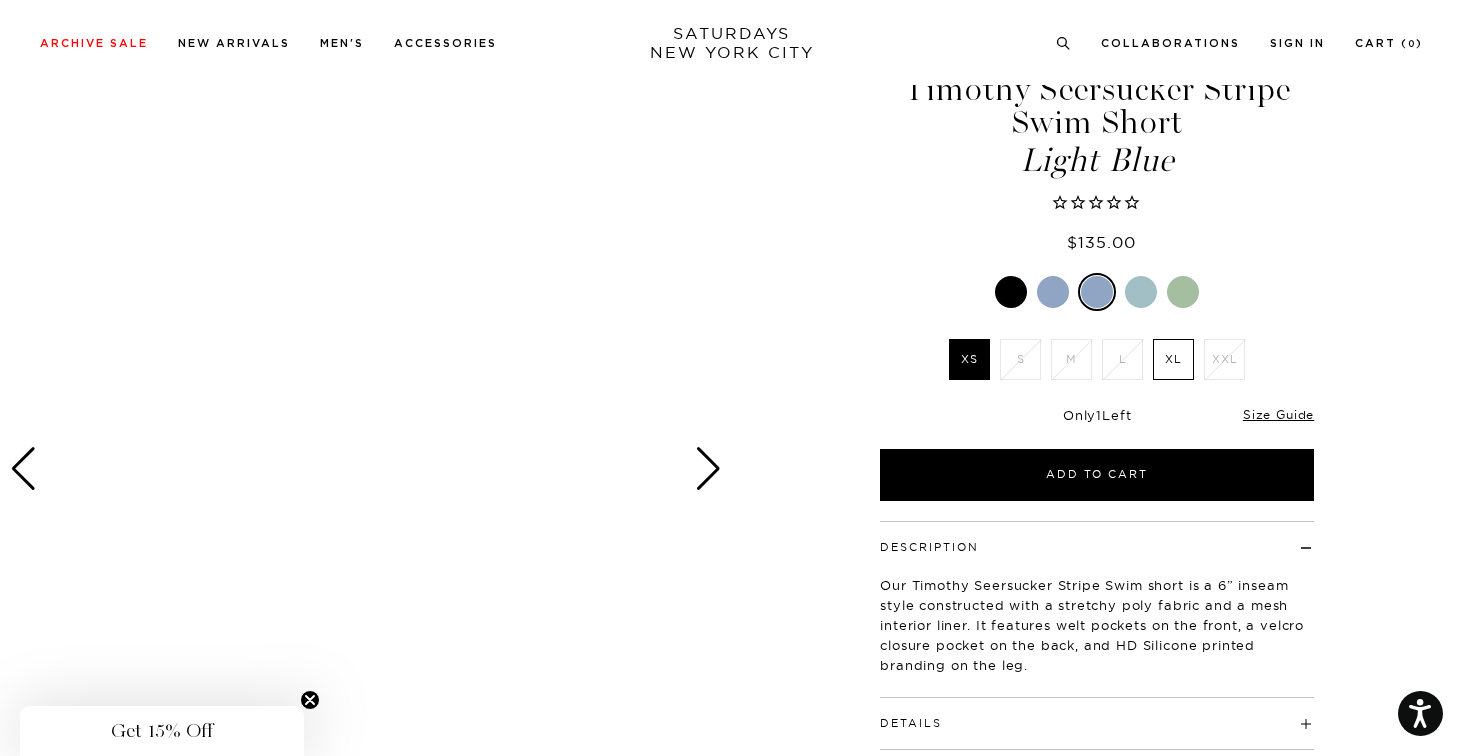 click at bounding box center (1141, 292) 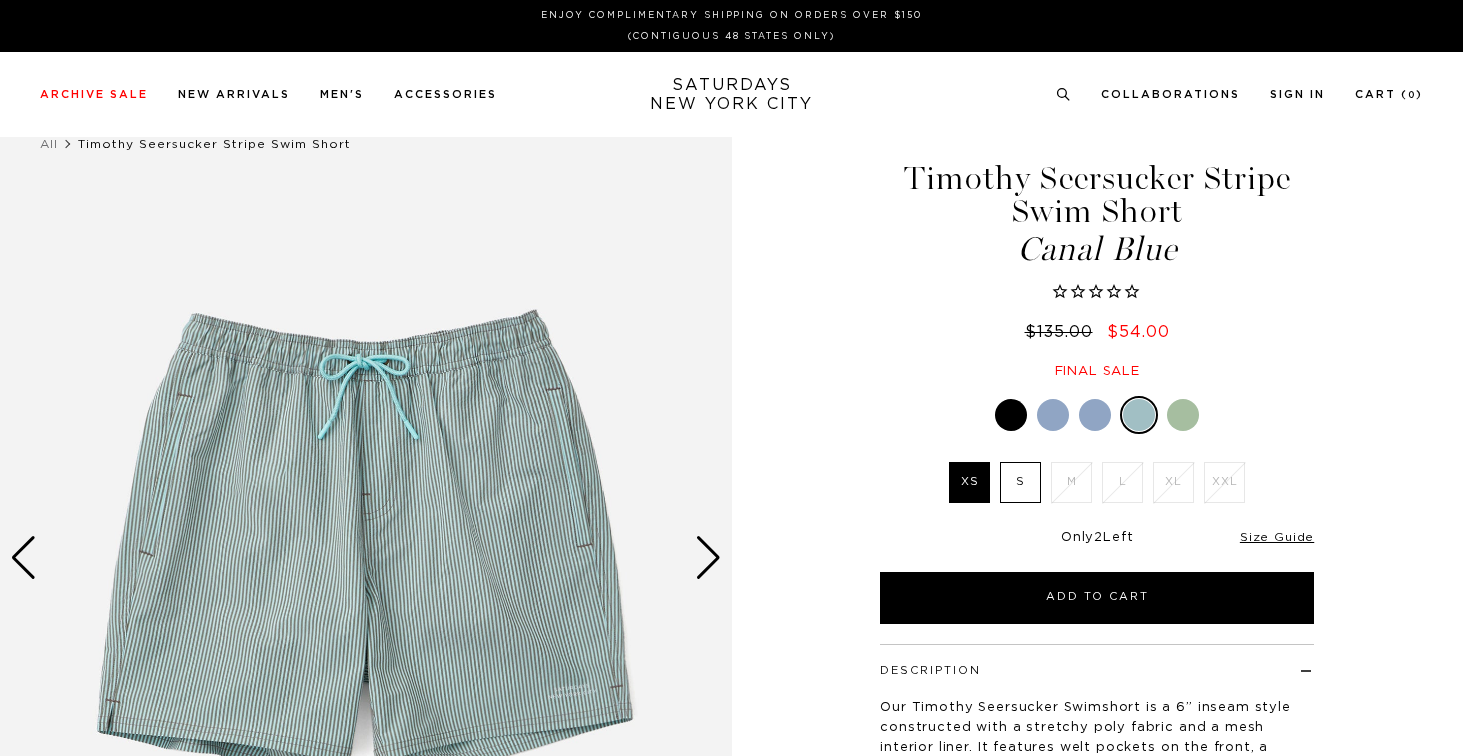 scroll, scrollTop: 0, scrollLeft: 0, axis: both 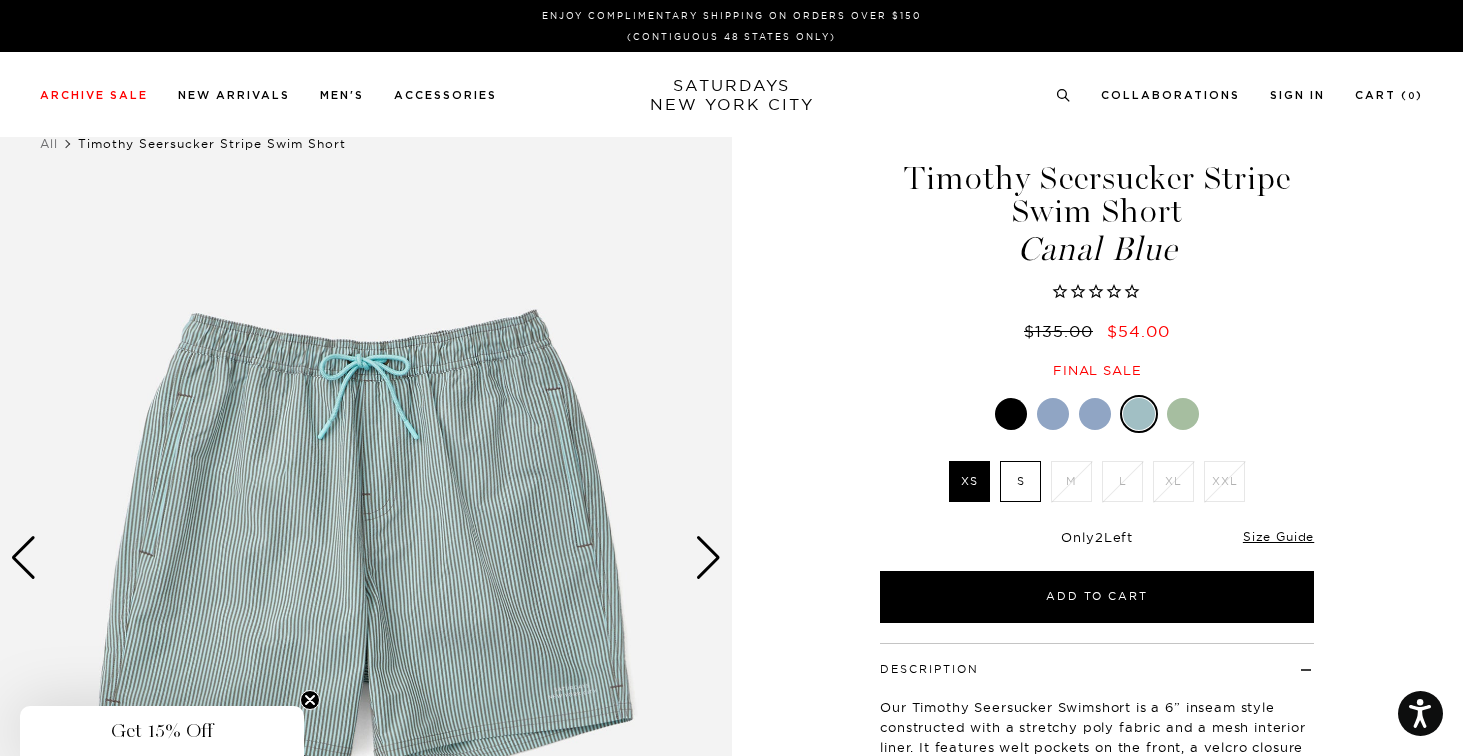 click at bounding box center (1183, 414) 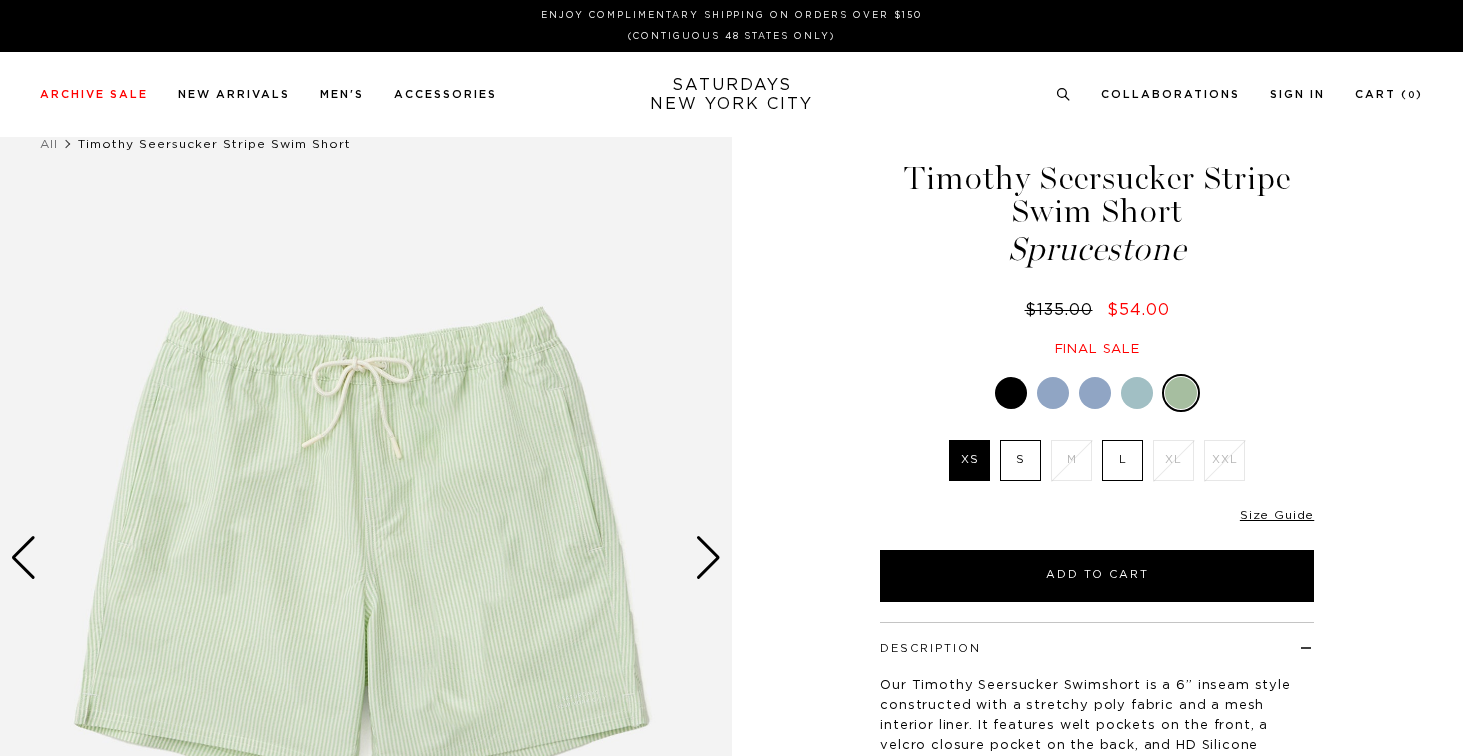 scroll, scrollTop: 0, scrollLeft: 0, axis: both 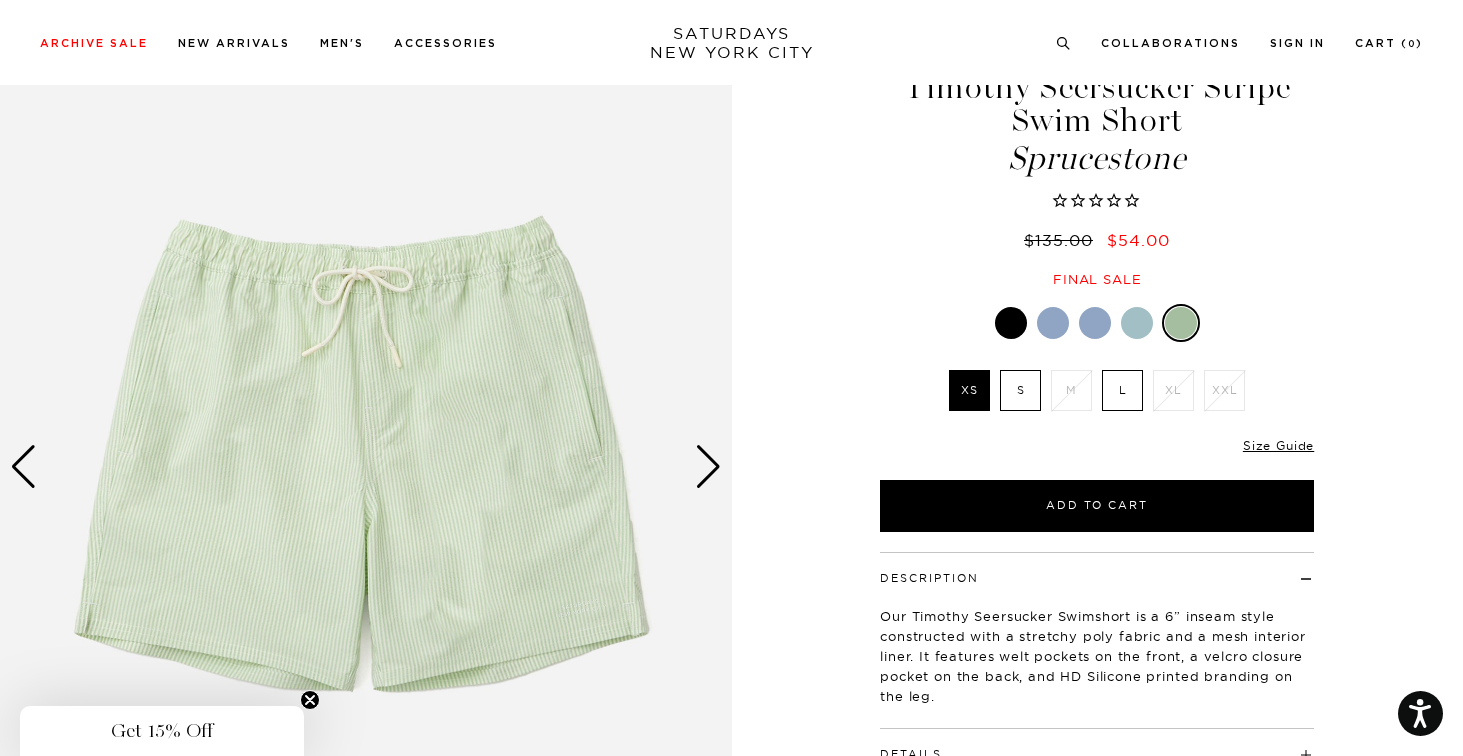 click at bounding box center (708, 467) 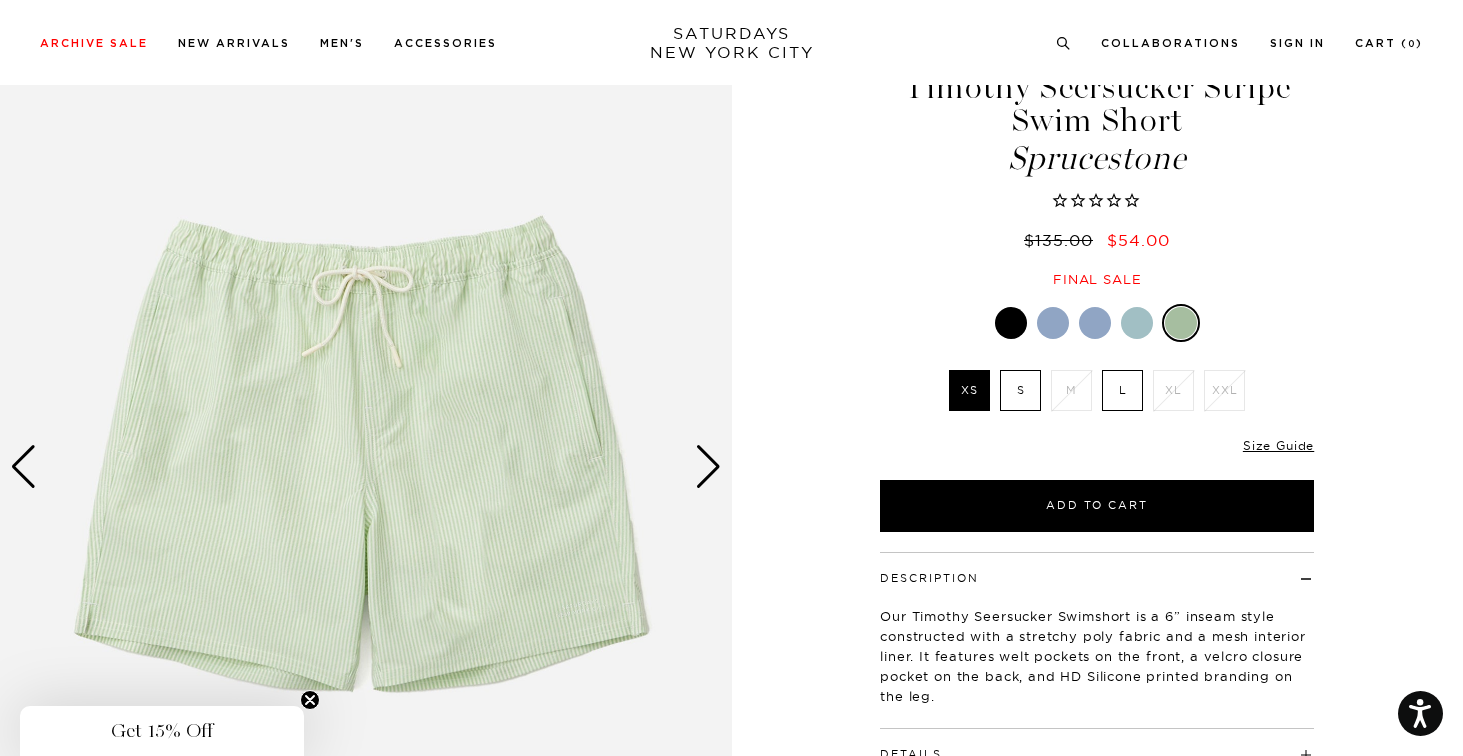 click at bounding box center [708, 467] 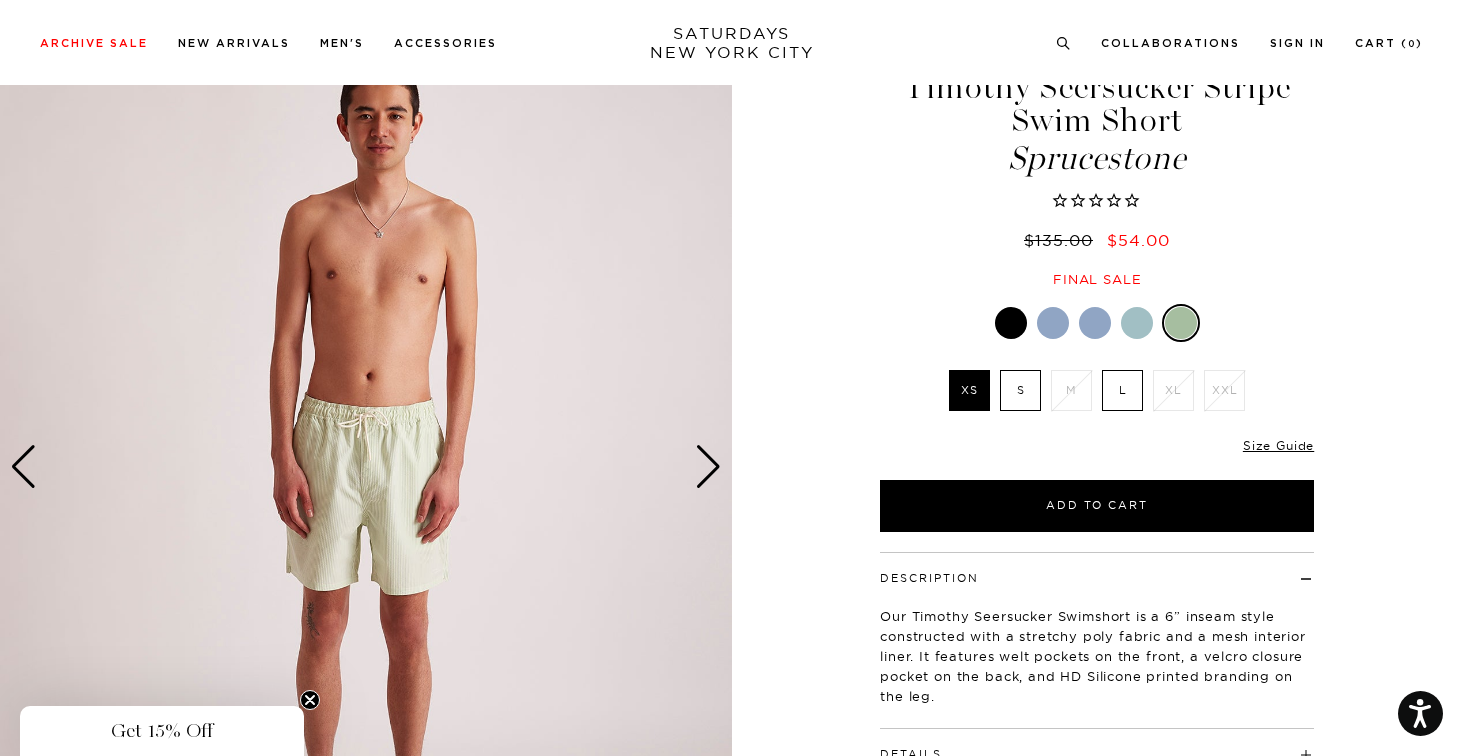 click at bounding box center [708, 467] 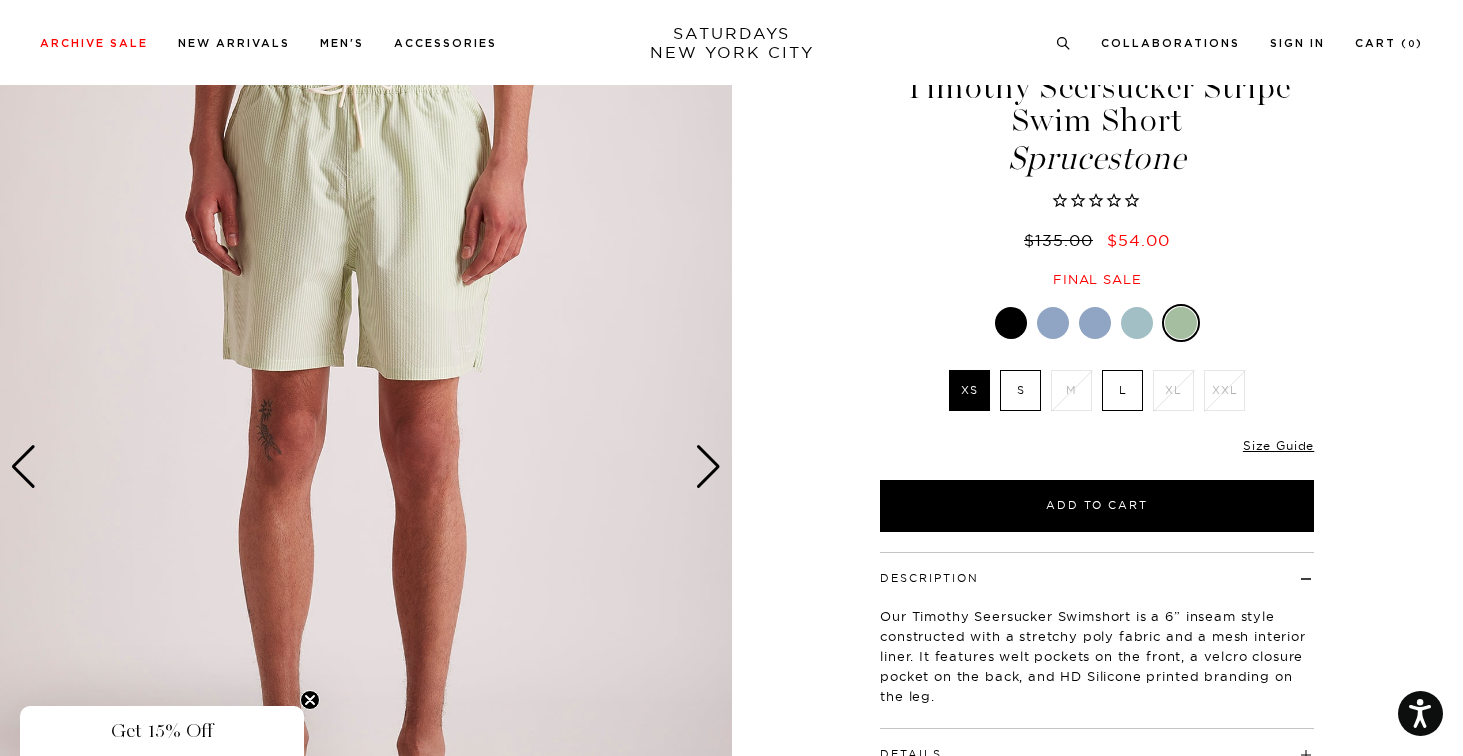 click at bounding box center (708, 467) 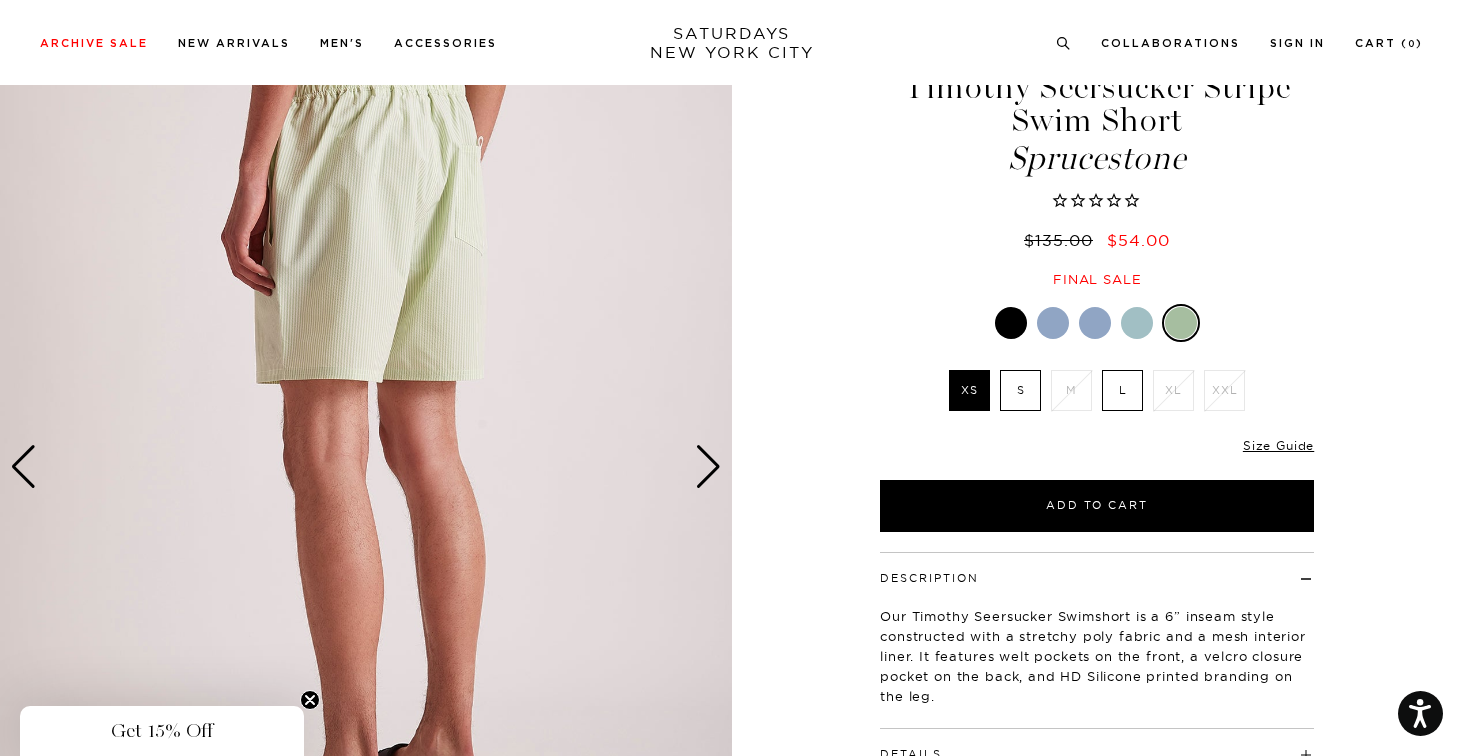 click at bounding box center [708, 467] 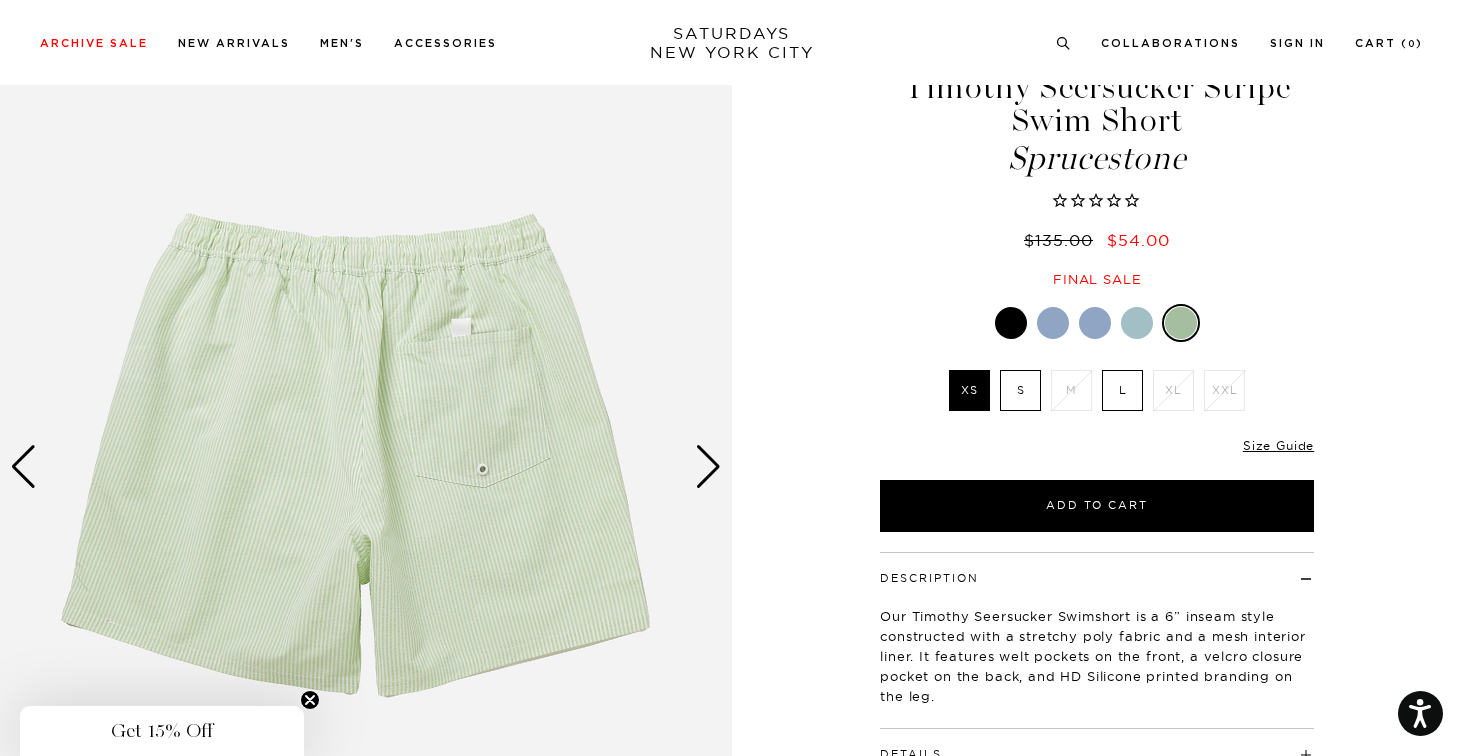 click at bounding box center [708, 467] 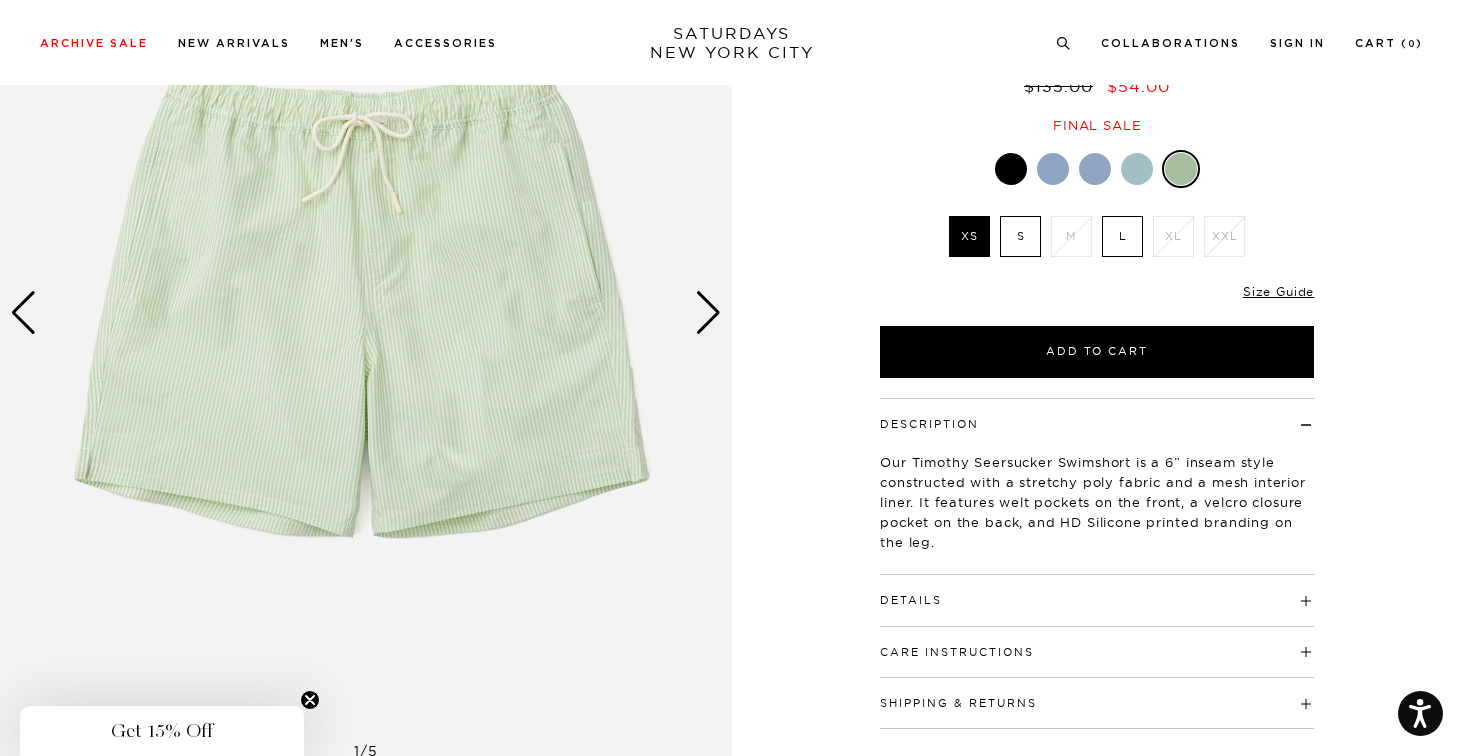 scroll, scrollTop: 0, scrollLeft: 0, axis: both 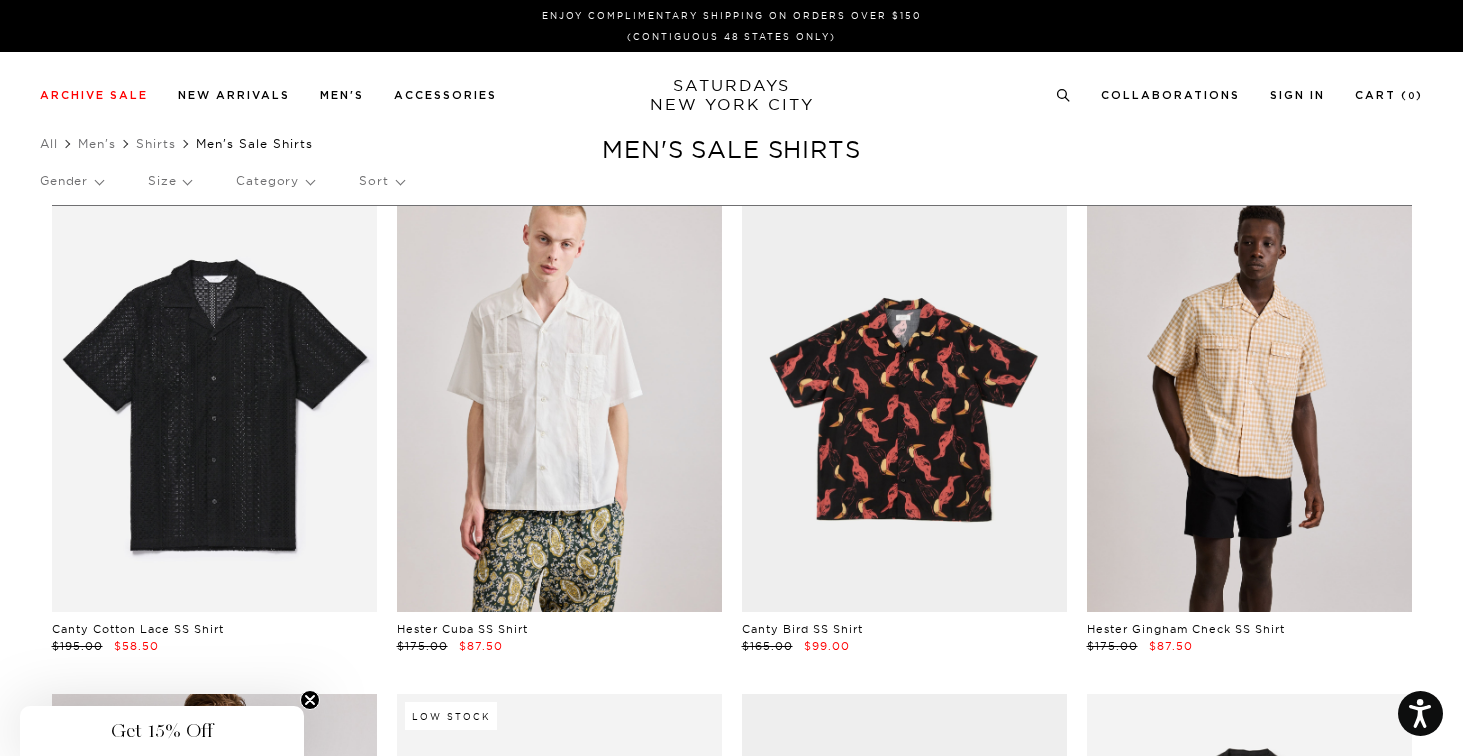 click on "Size" at bounding box center (169, 181) 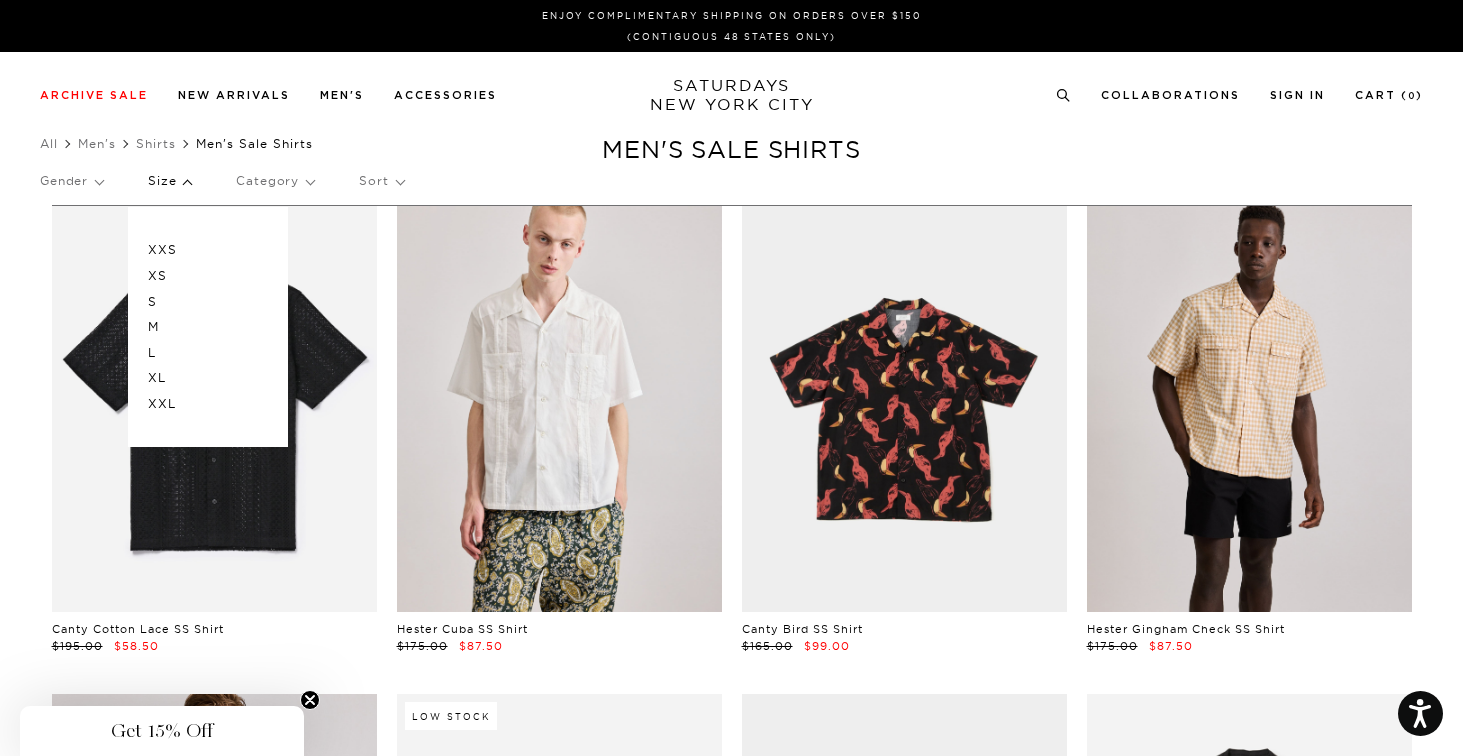 click on "XS" at bounding box center [208, 276] 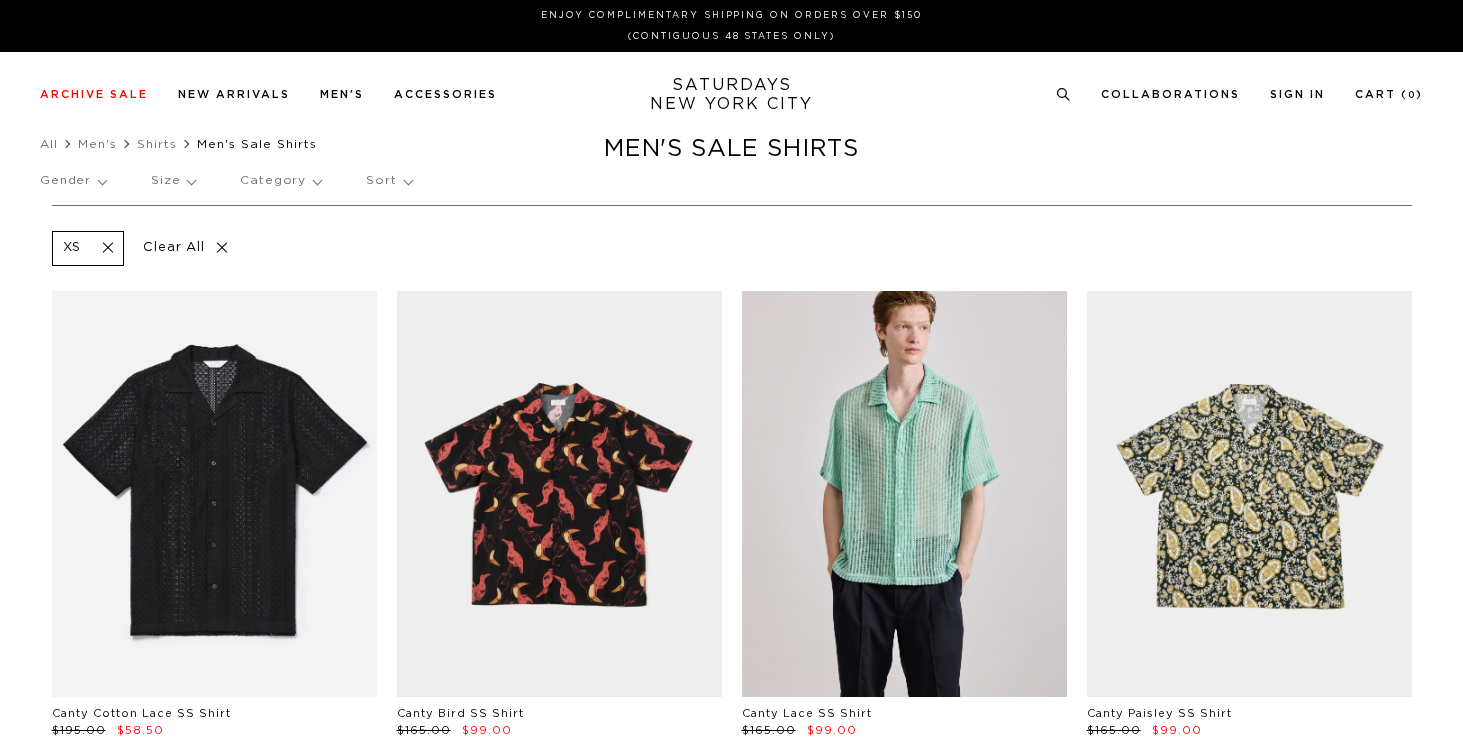 scroll, scrollTop: 0, scrollLeft: 0, axis: both 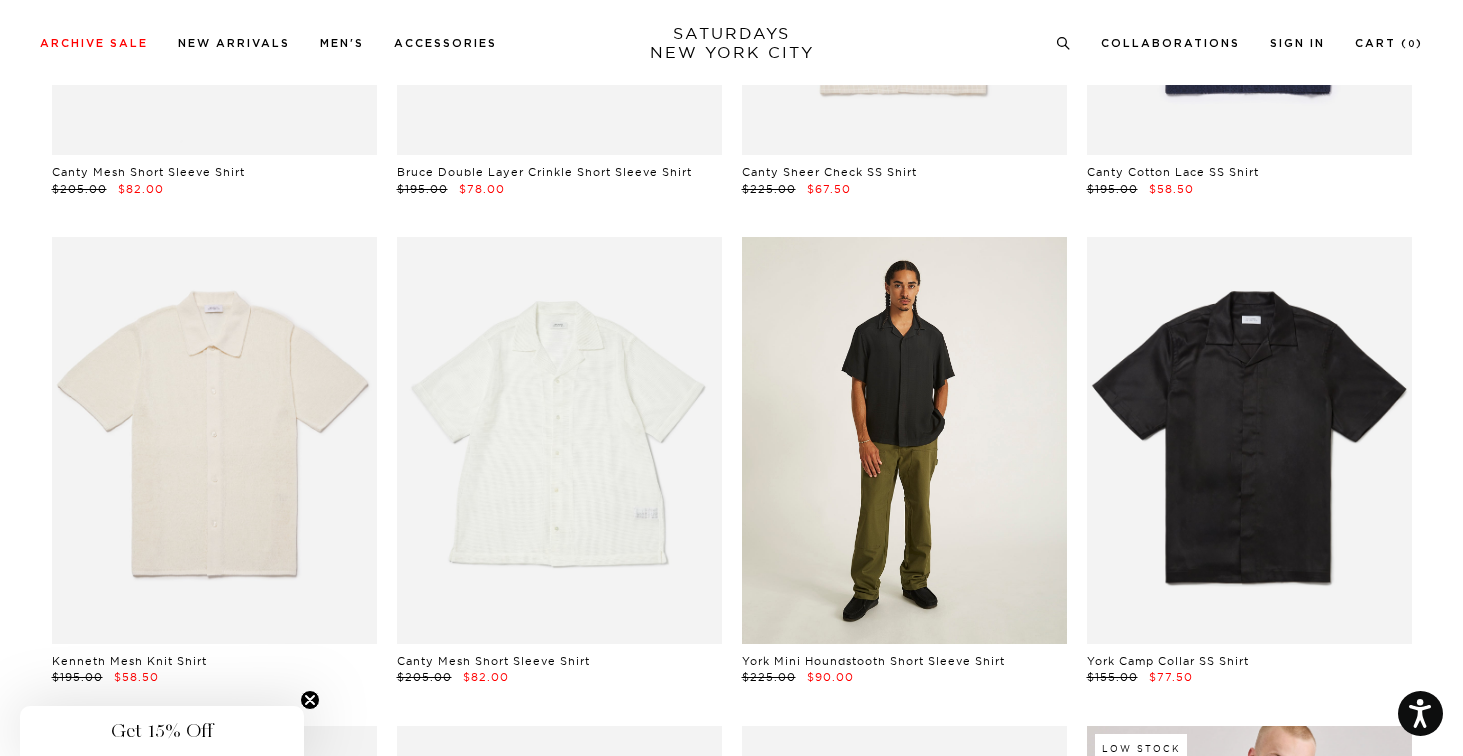 click at bounding box center (904, 440) 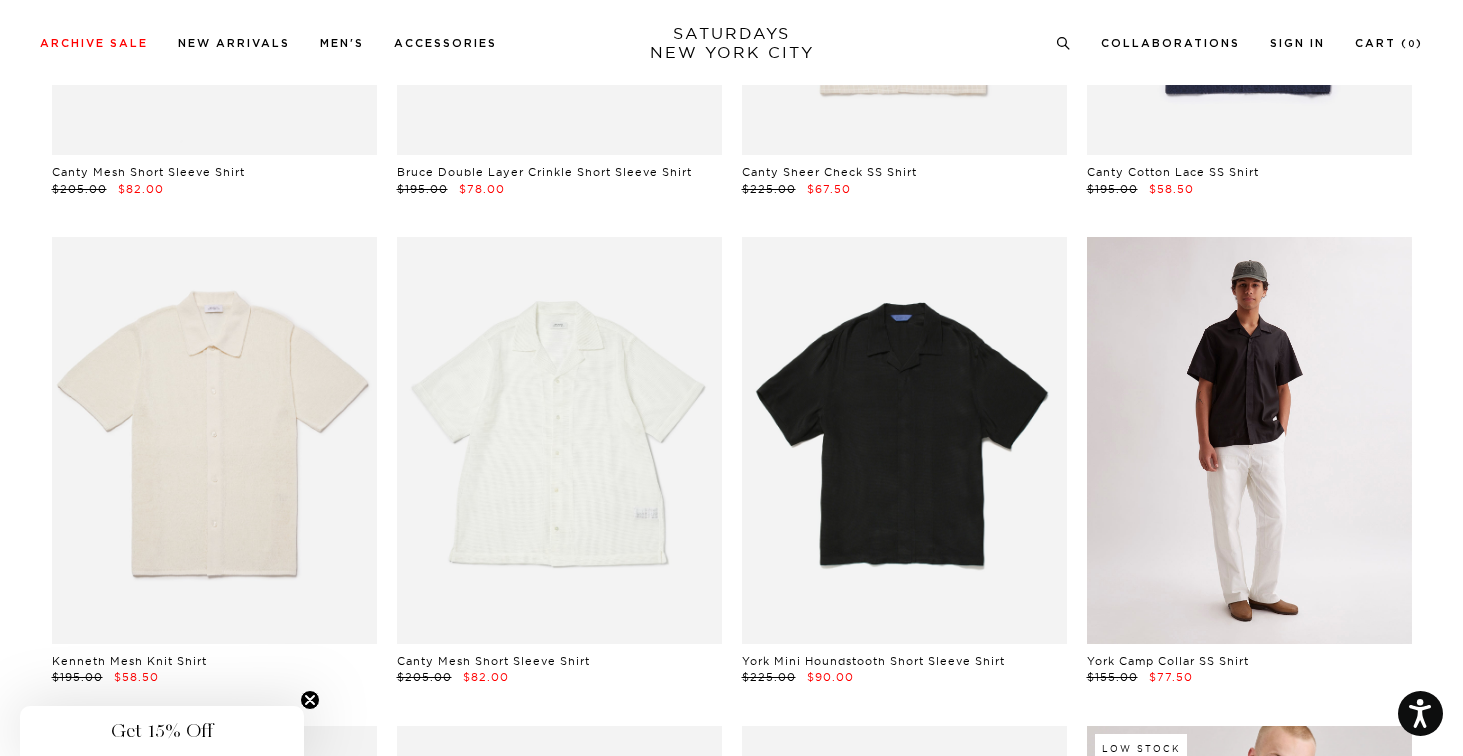 click at bounding box center (1249, 440) 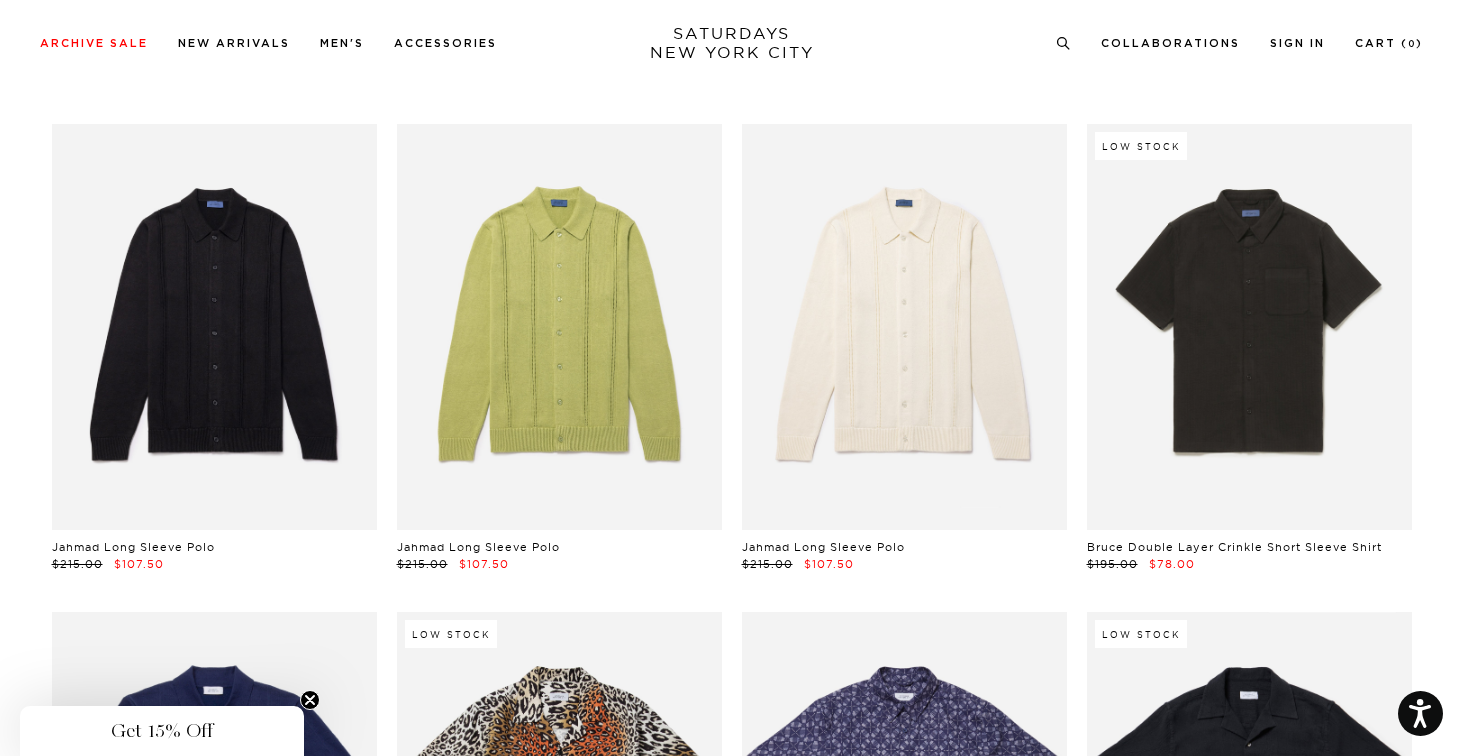 scroll, scrollTop: 3628, scrollLeft: 1, axis: both 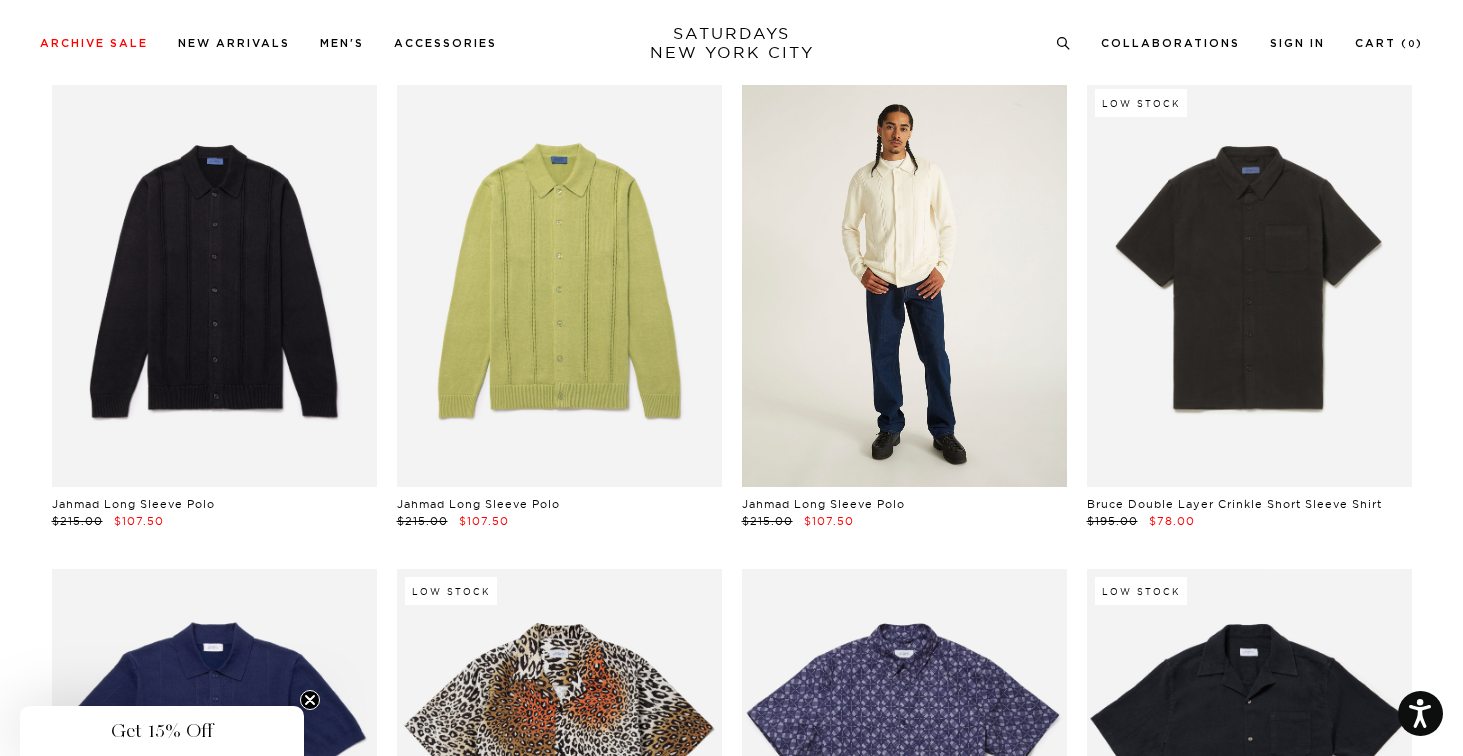 click at bounding box center [904, 284] 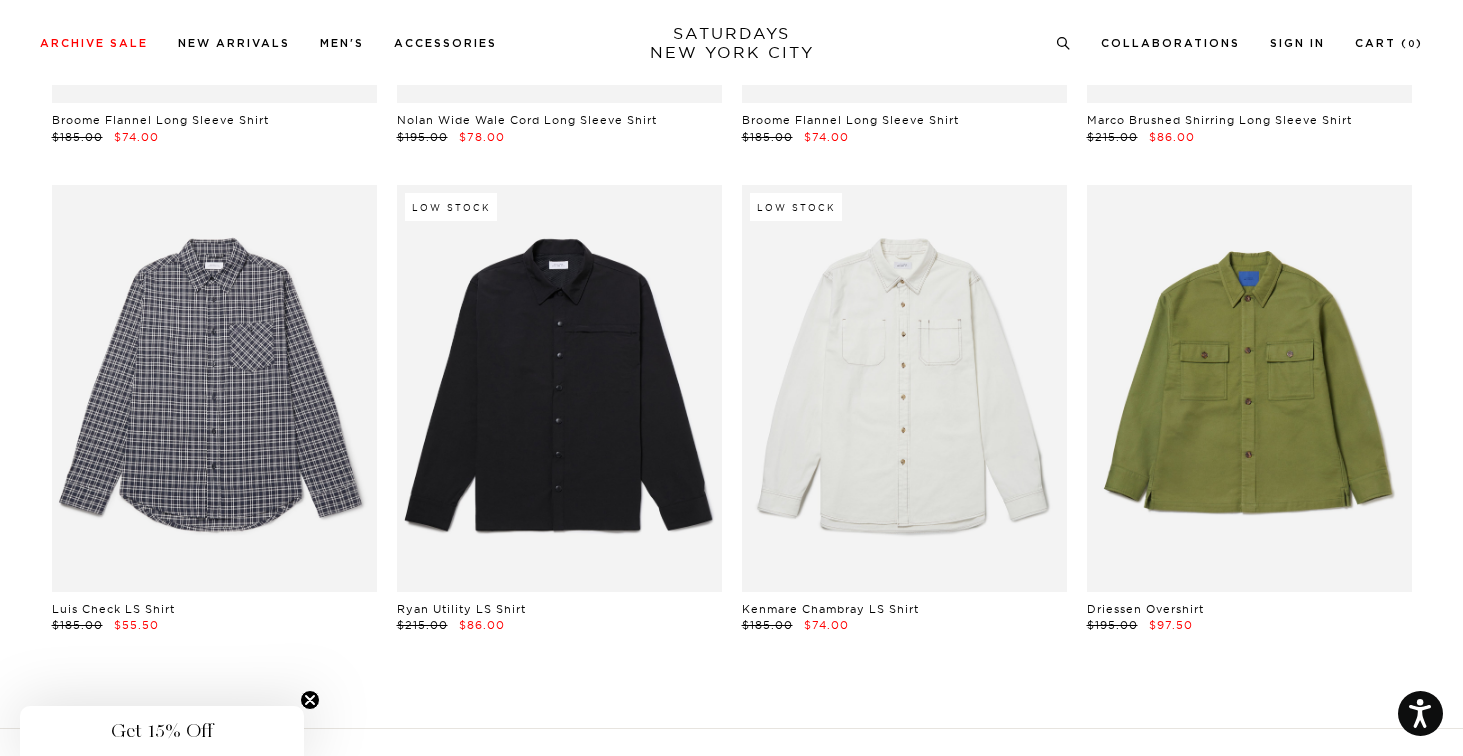scroll, scrollTop: 6766, scrollLeft: 3, axis: both 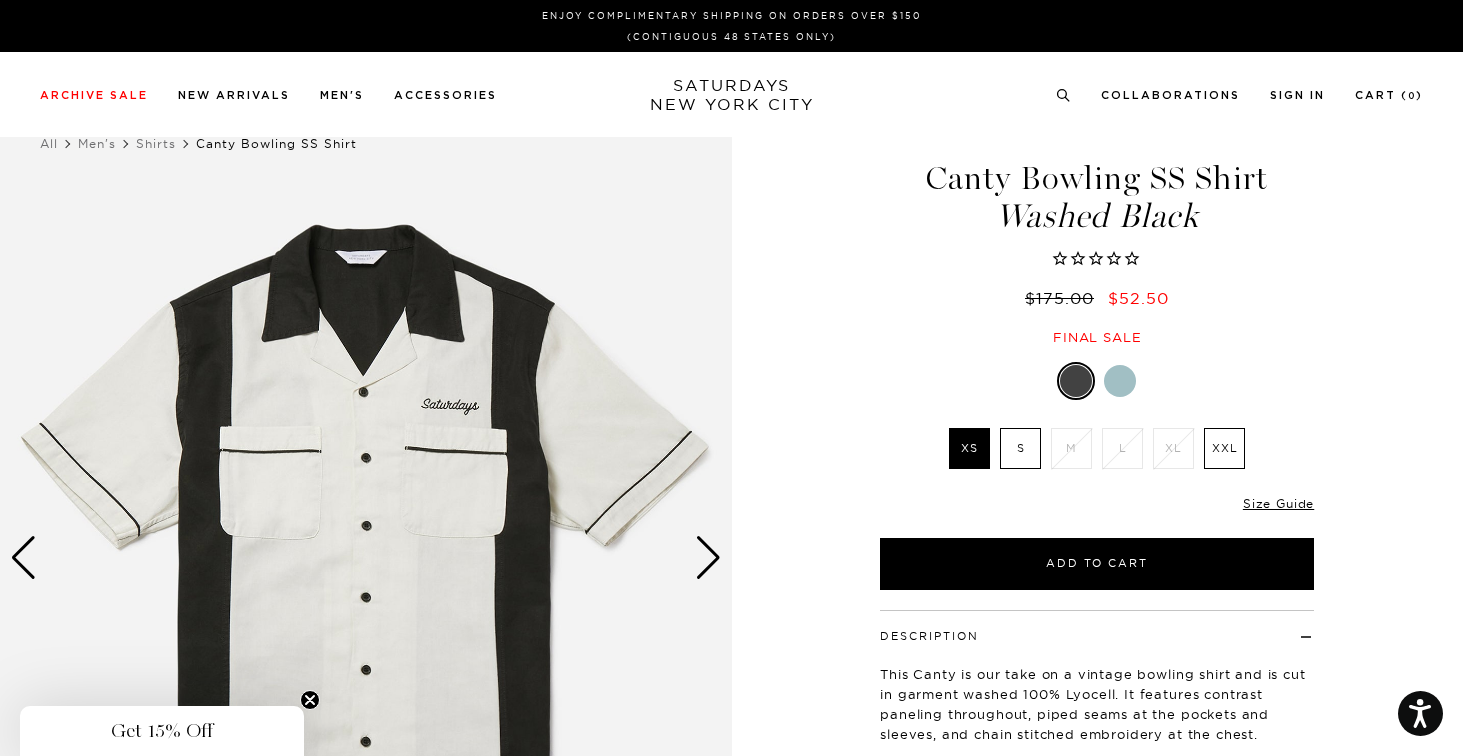click at bounding box center (708, 558) 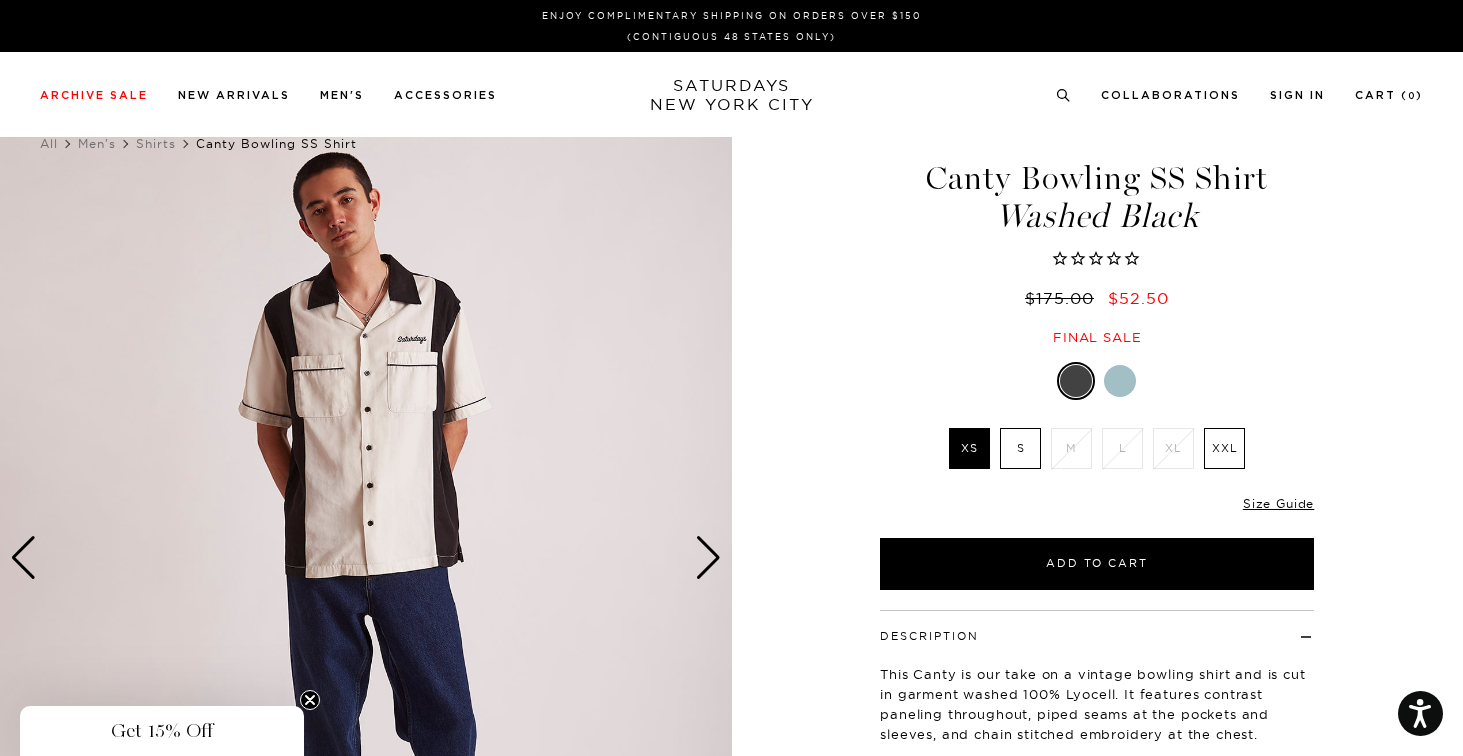 click at bounding box center [708, 558] 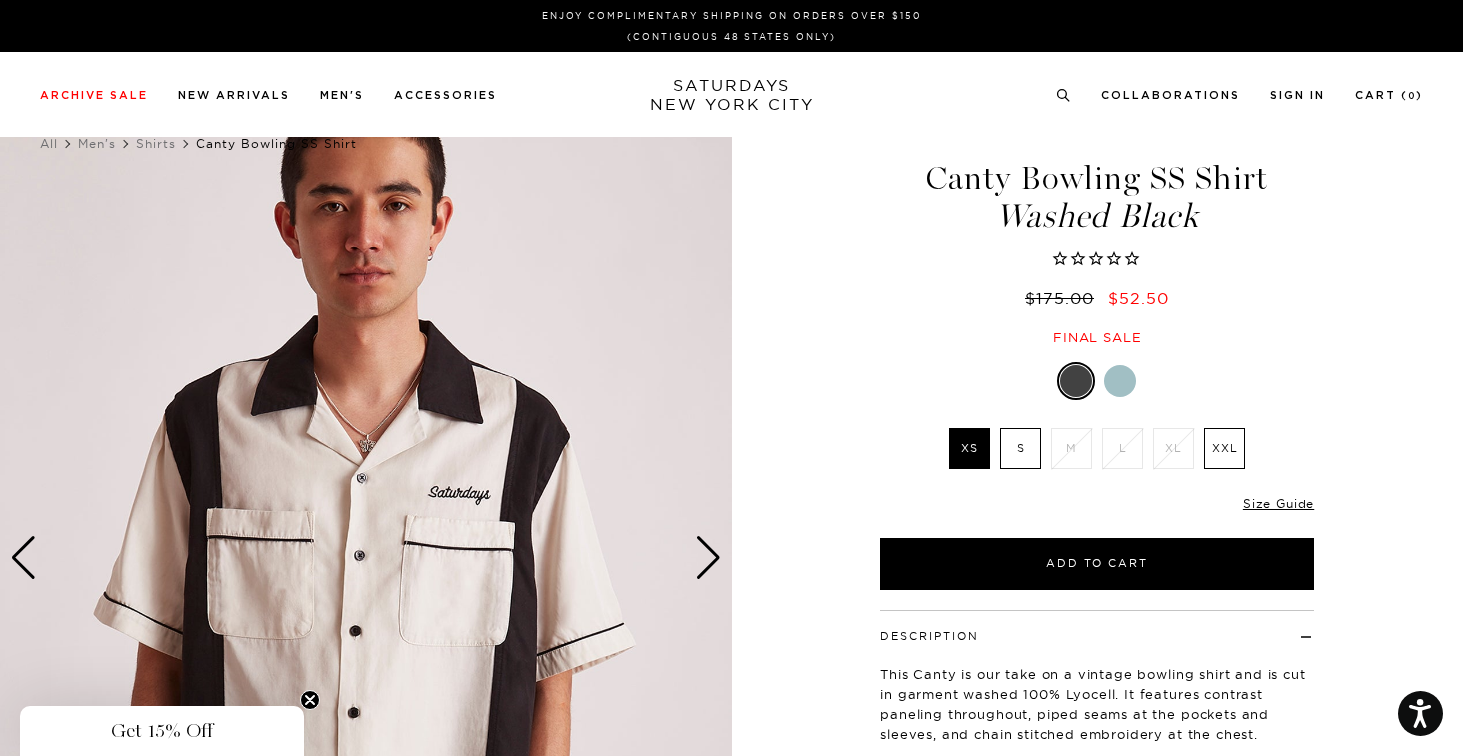 click at bounding box center [708, 558] 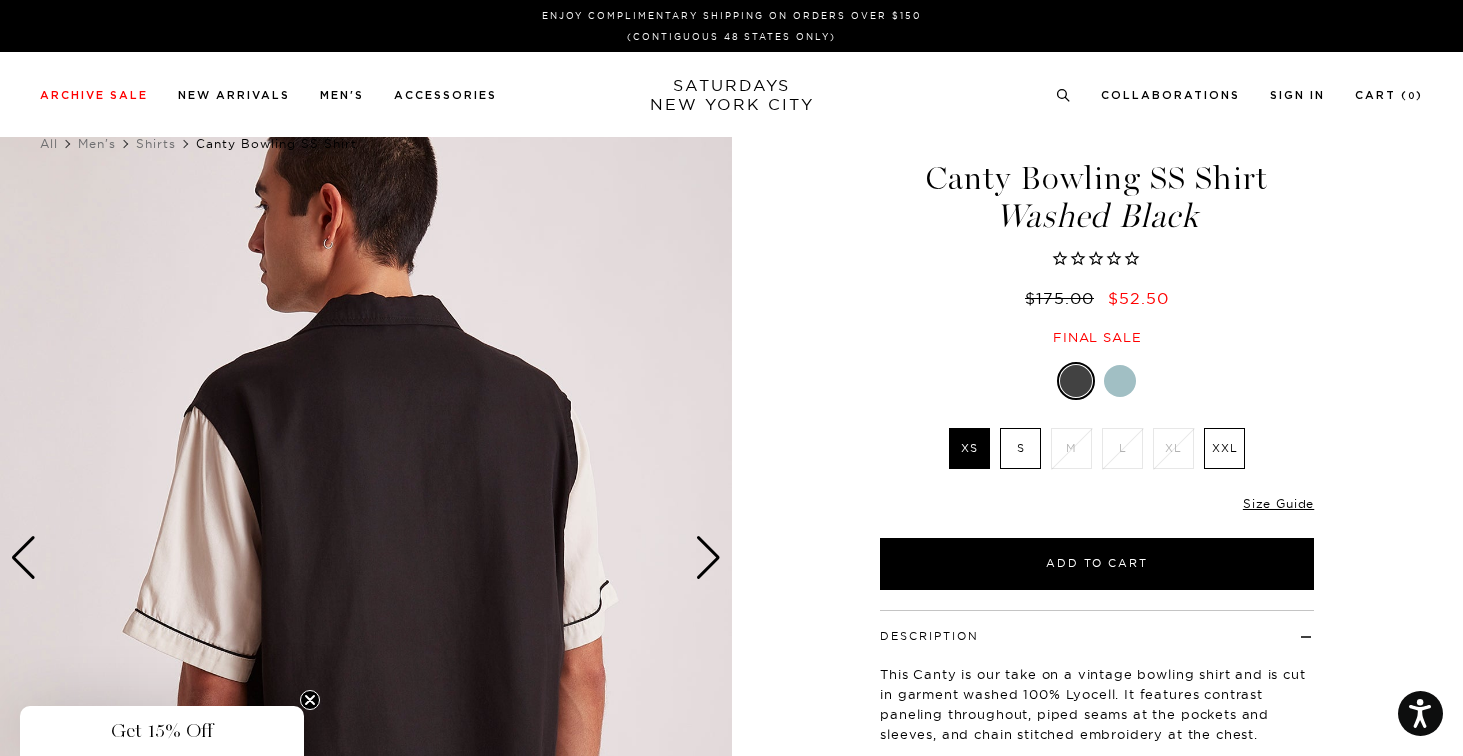 click at bounding box center [708, 558] 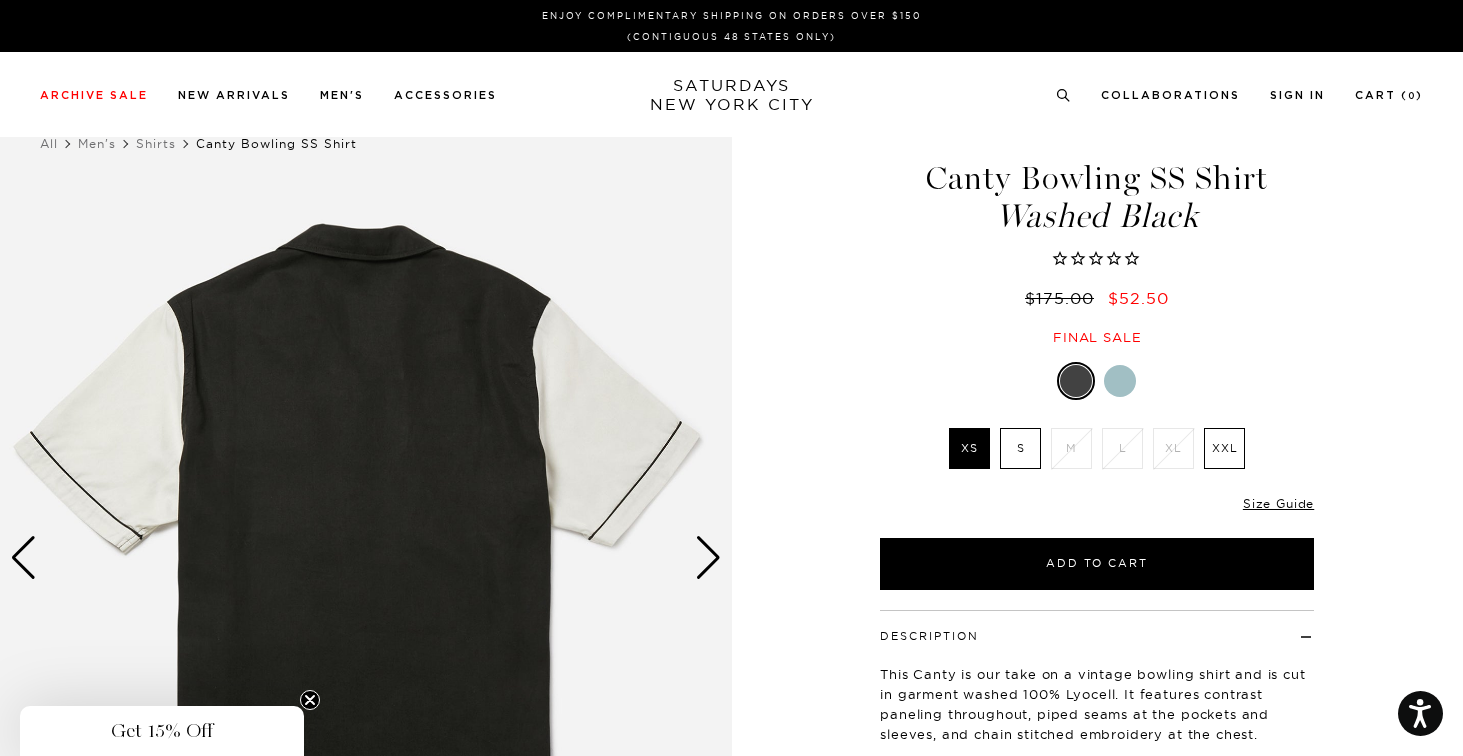 click at bounding box center (708, 558) 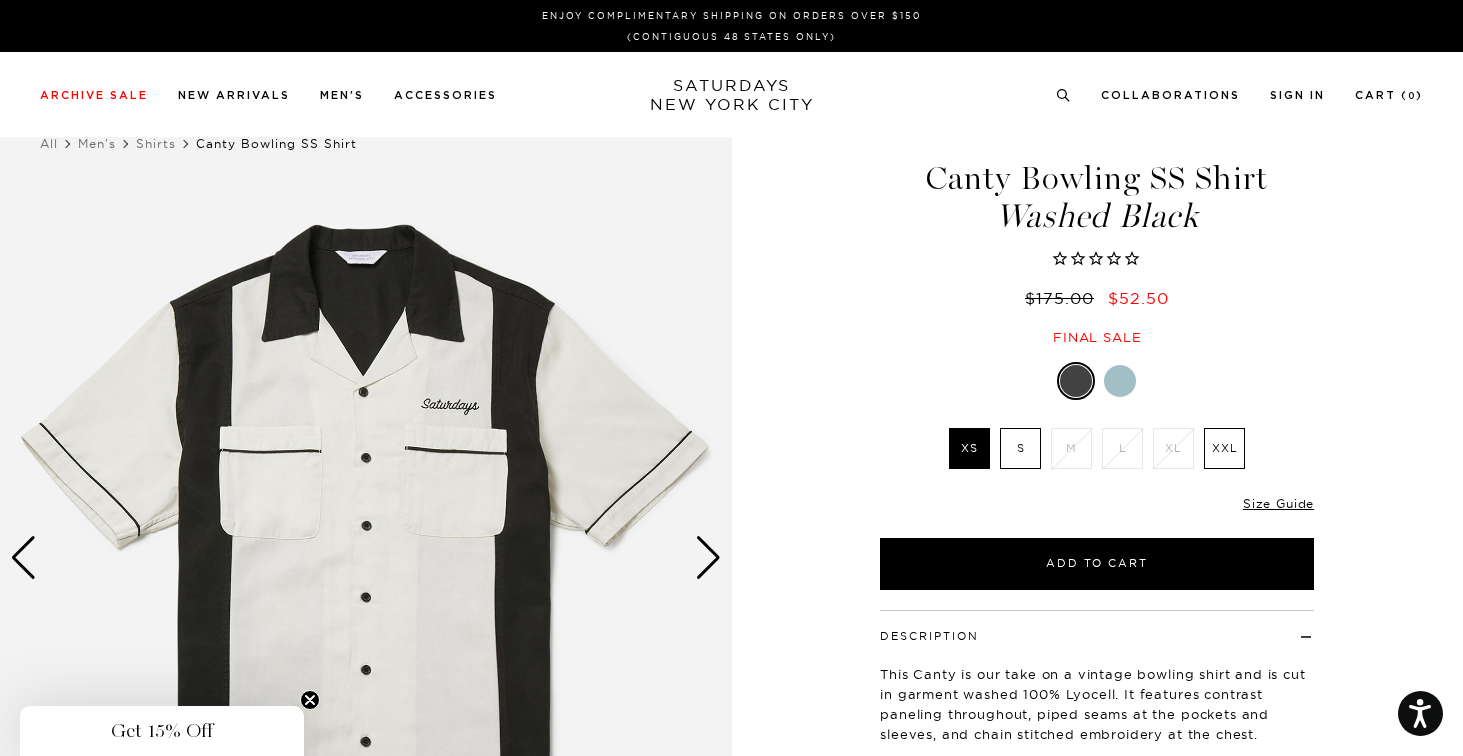 click at bounding box center (708, 558) 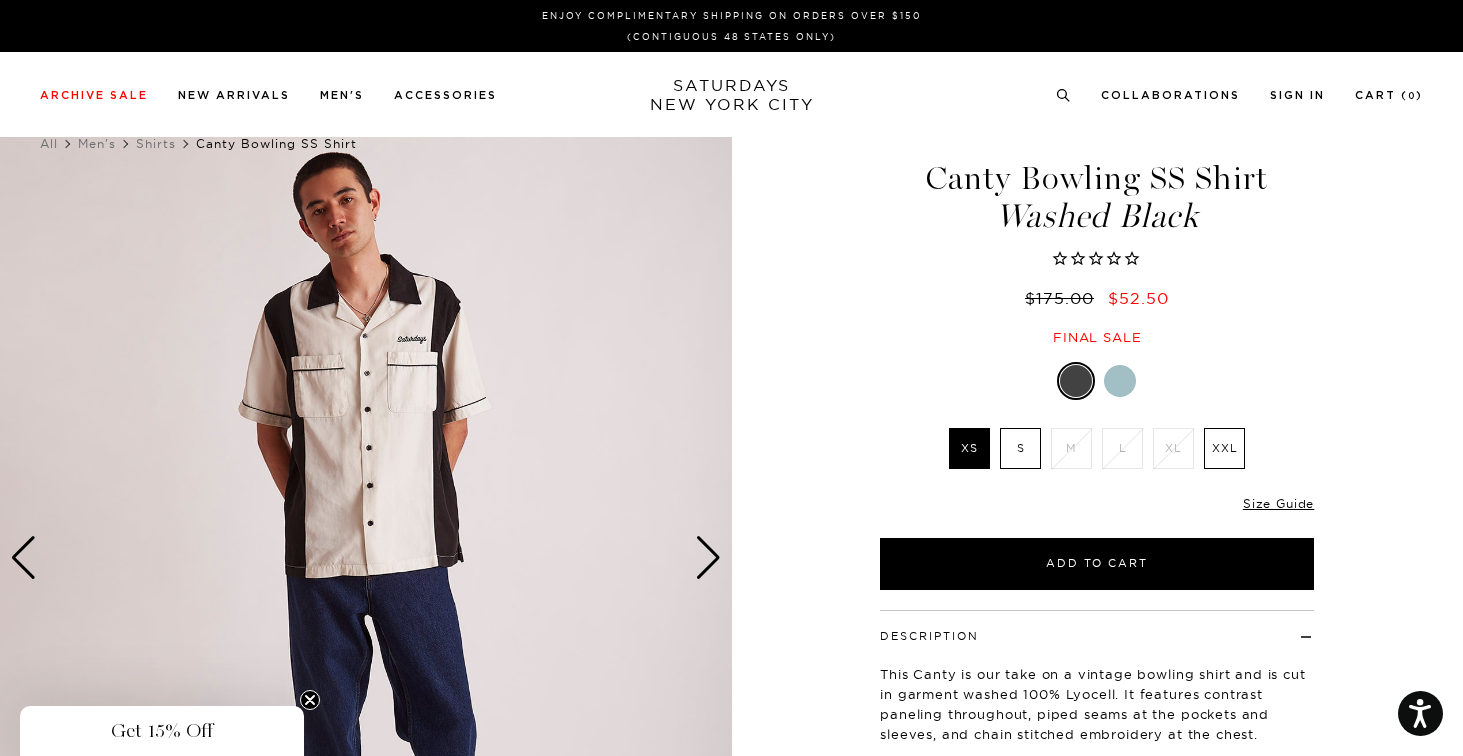 click at bounding box center [708, 558] 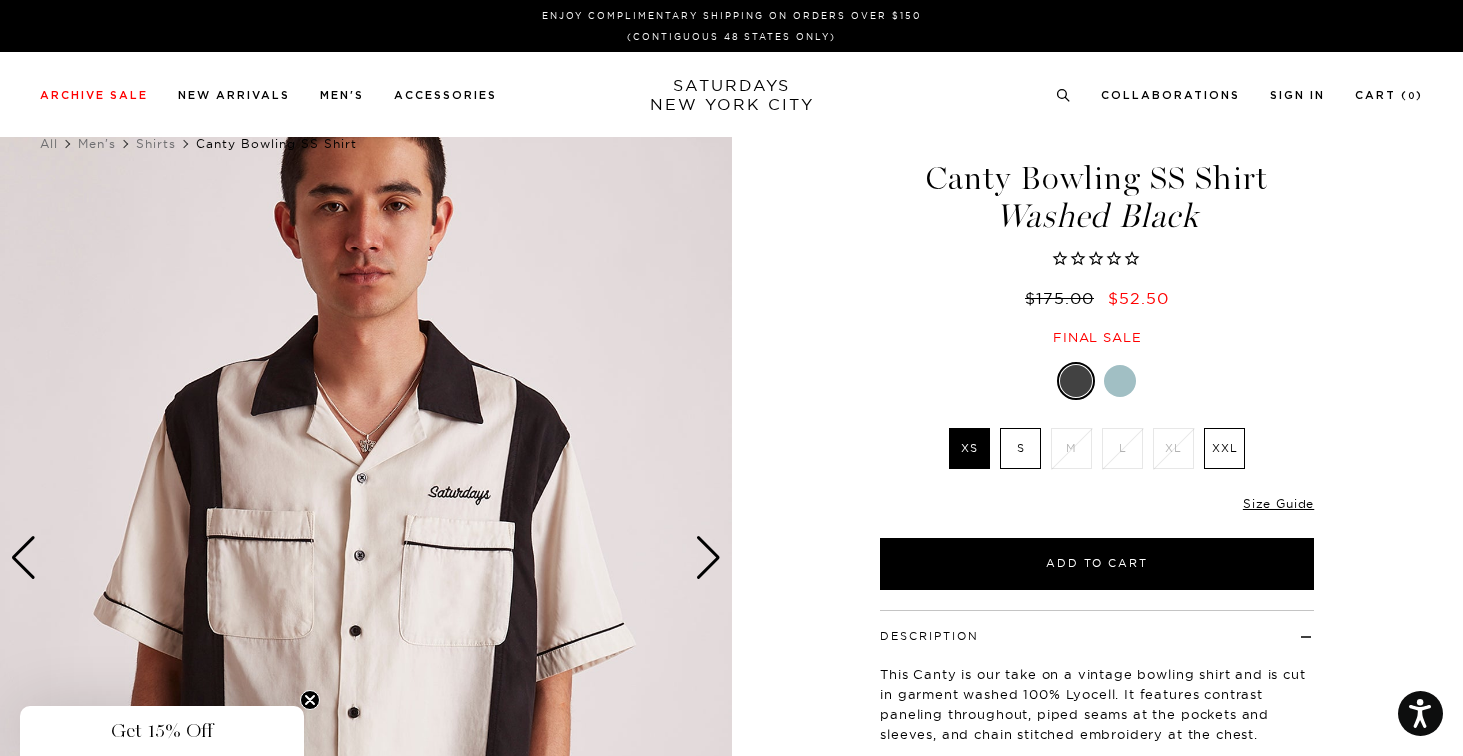 click at bounding box center [1120, 381] 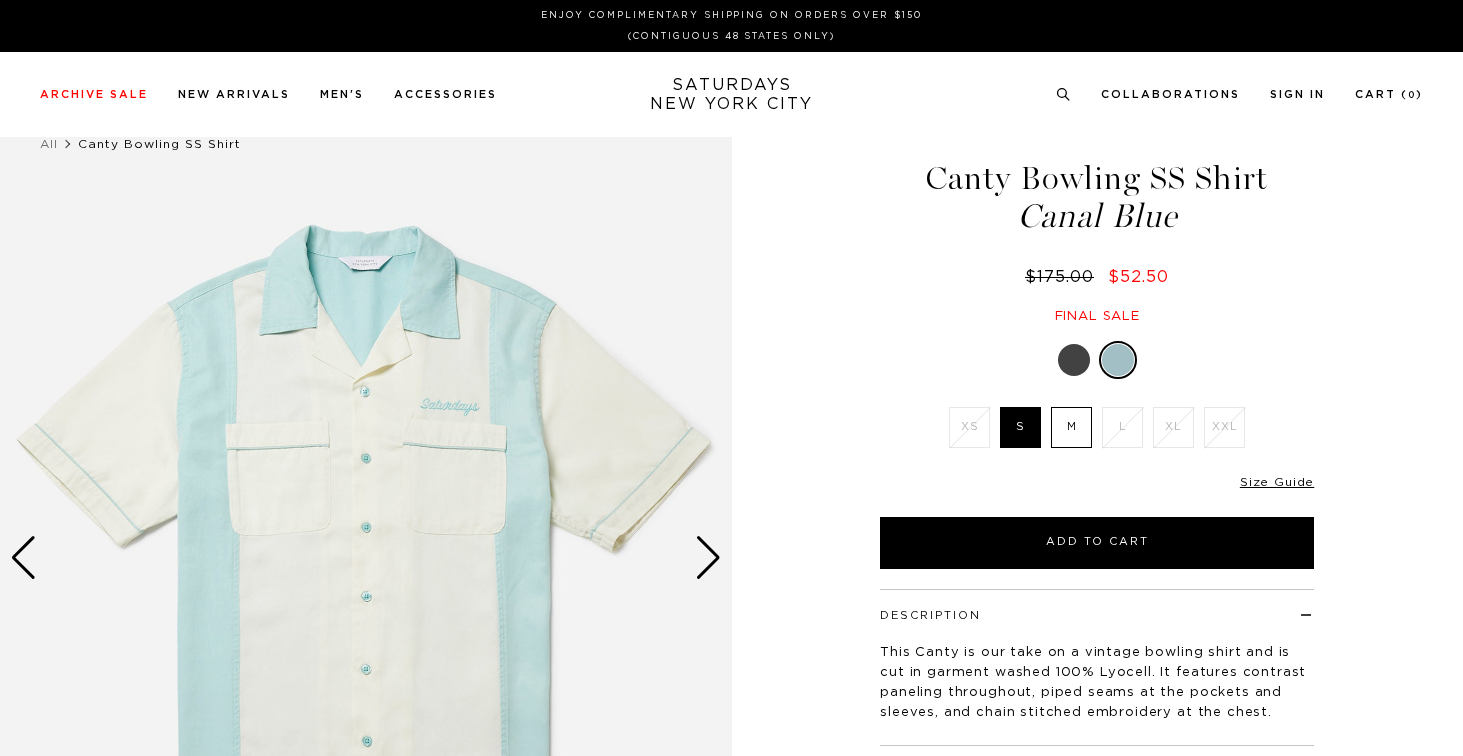 scroll, scrollTop: 0, scrollLeft: 0, axis: both 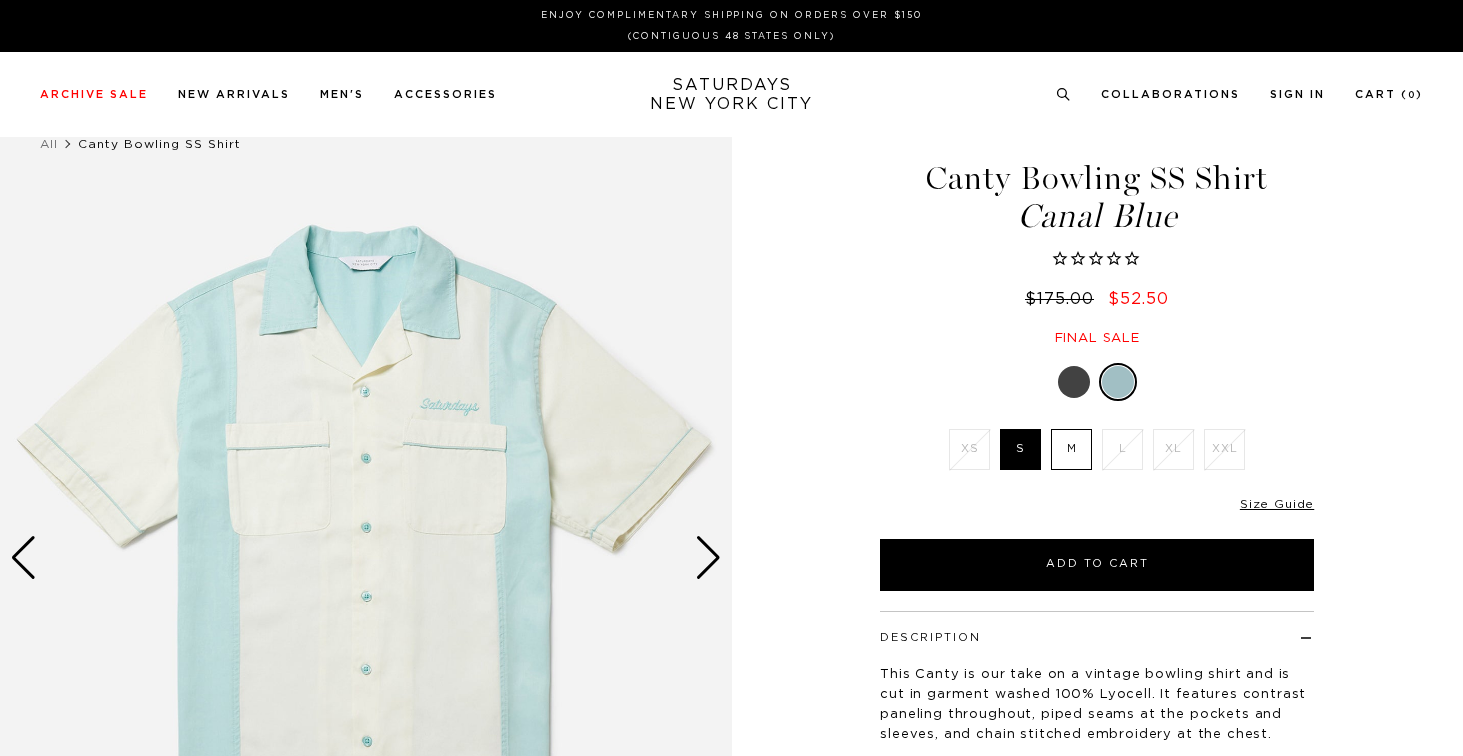 click at bounding box center (1074, 382) 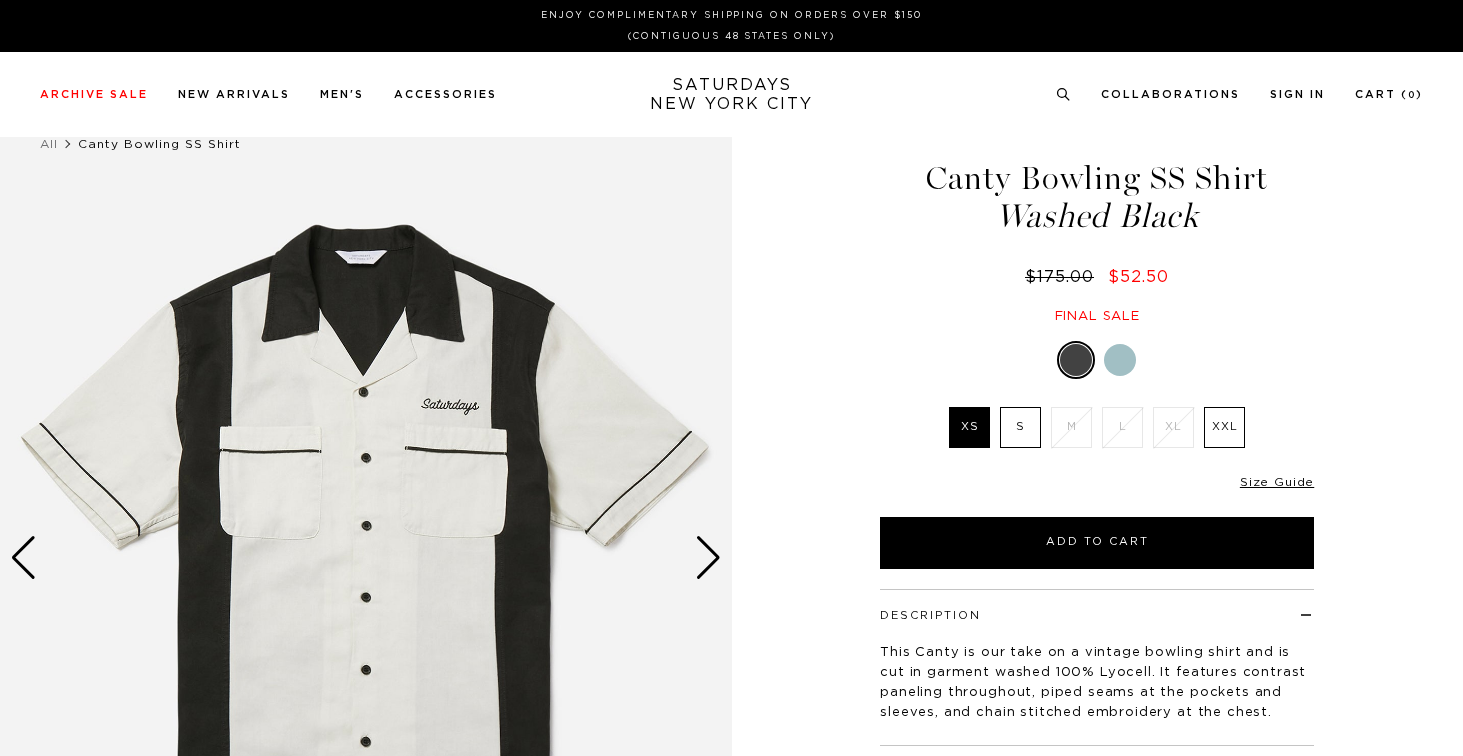 scroll, scrollTop: 0, scrollLeft: 0, axis: both 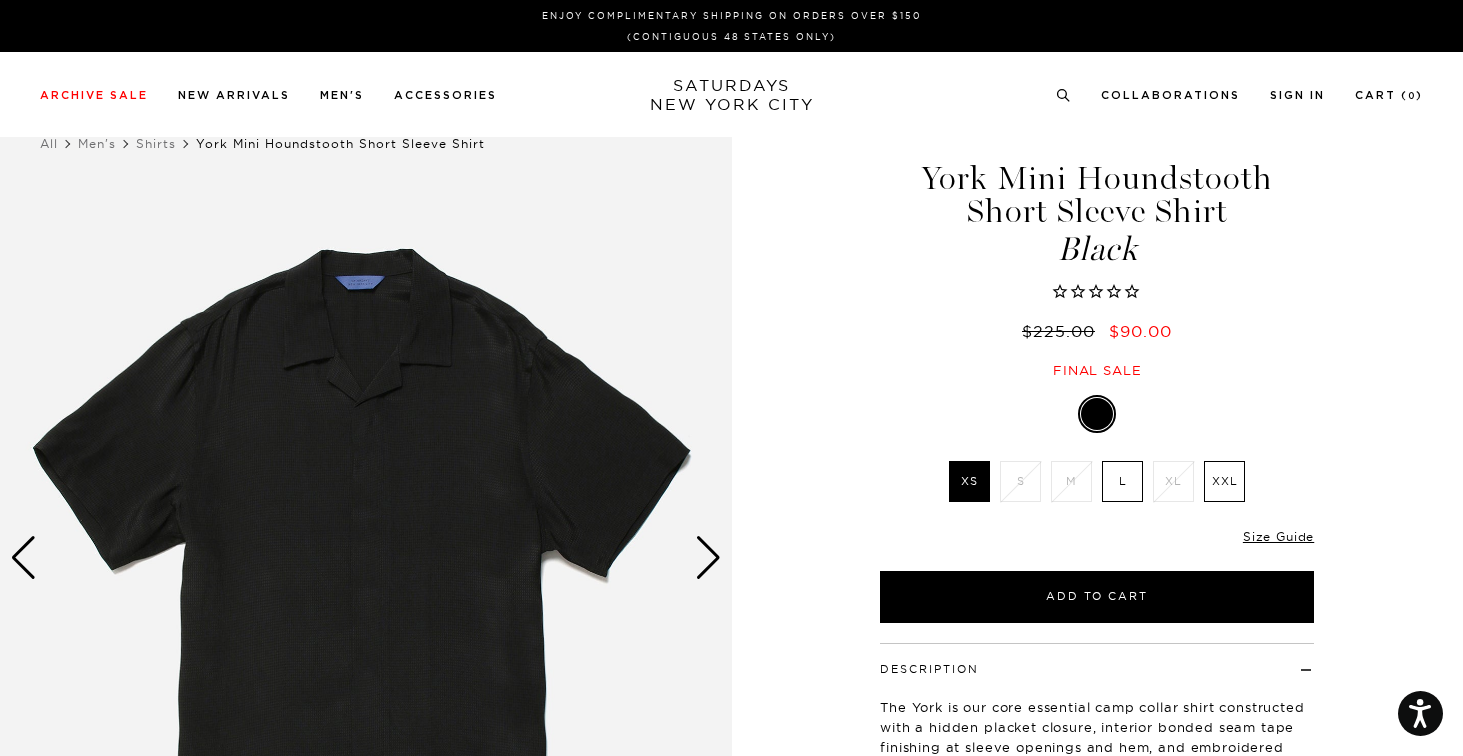 click at bounding box center [708, 558] 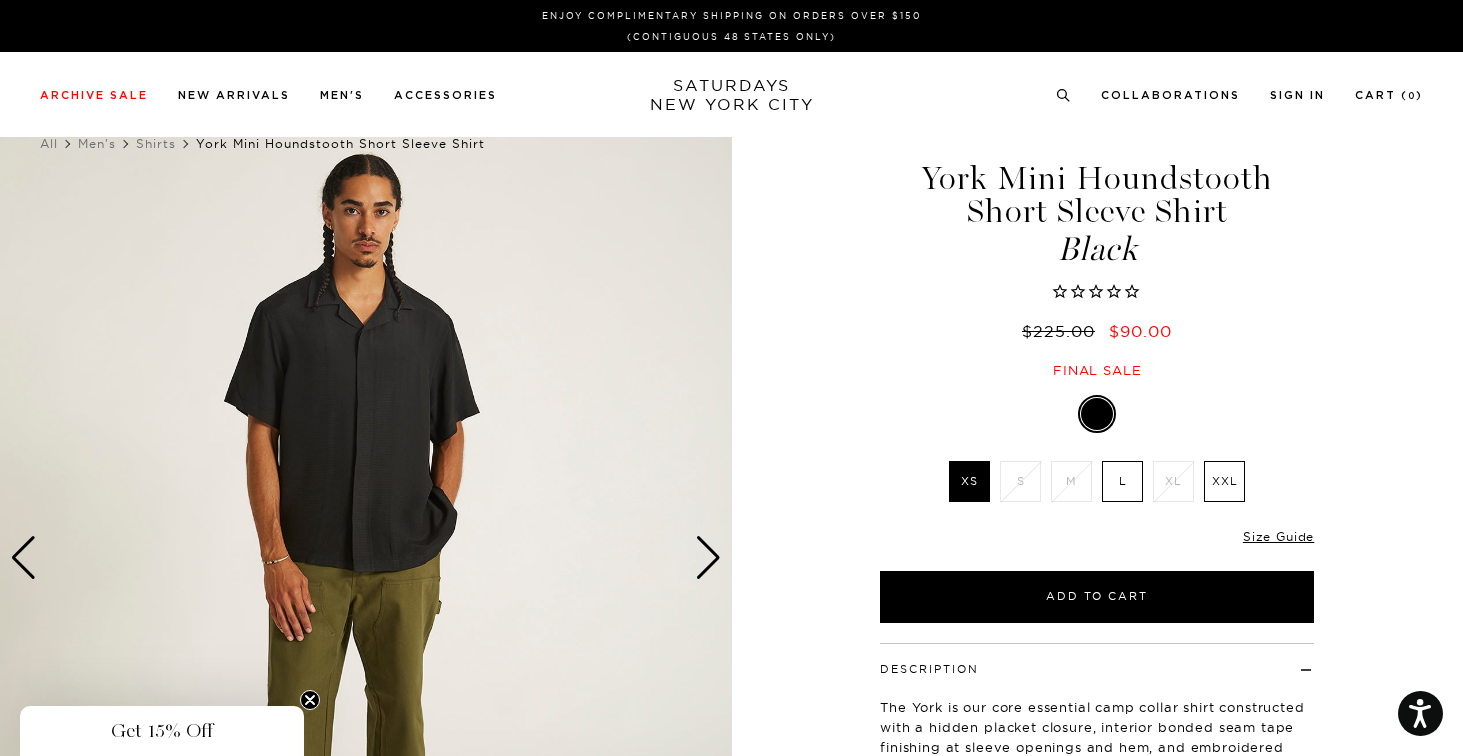 click at bounding box center (708, 558) 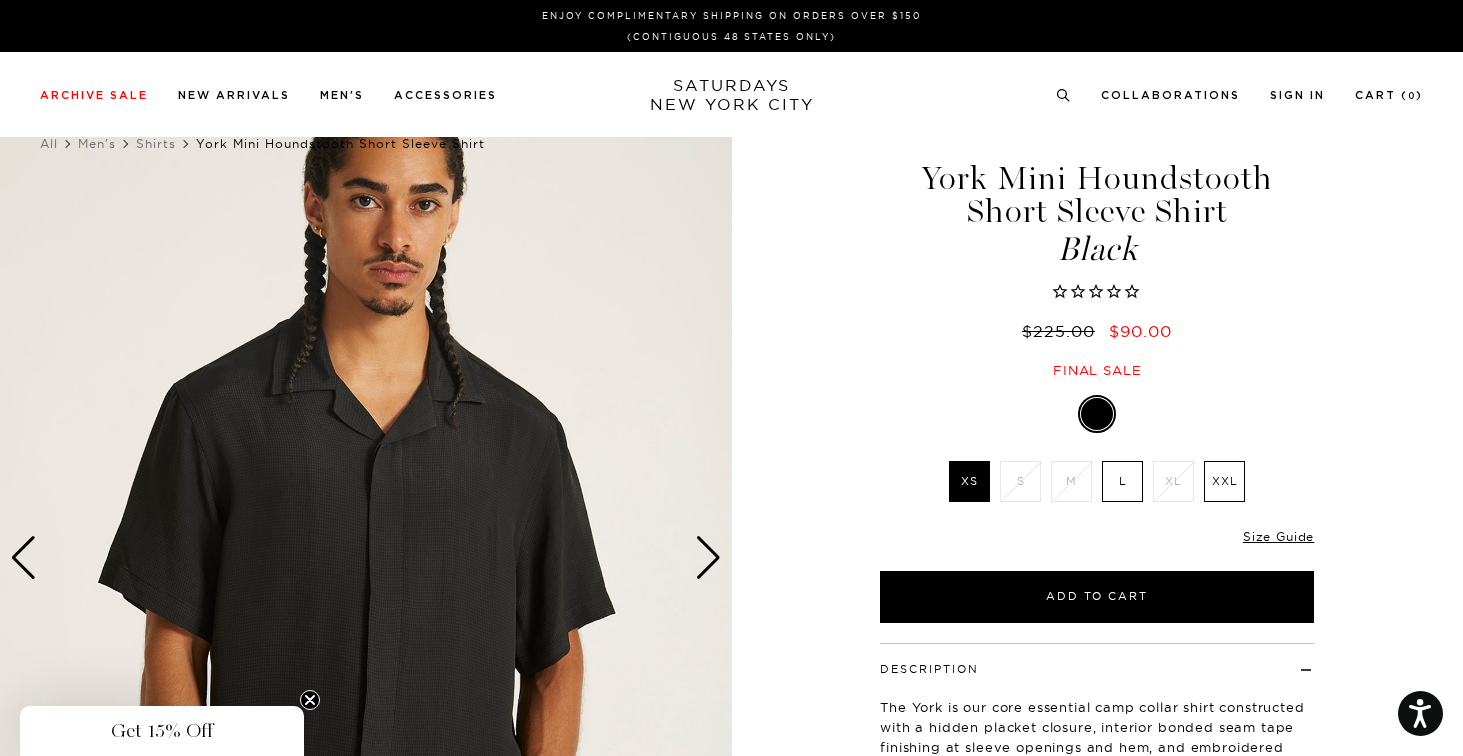 scroll, scrollTop: 112, scrollLeft: 0, axis: vertical 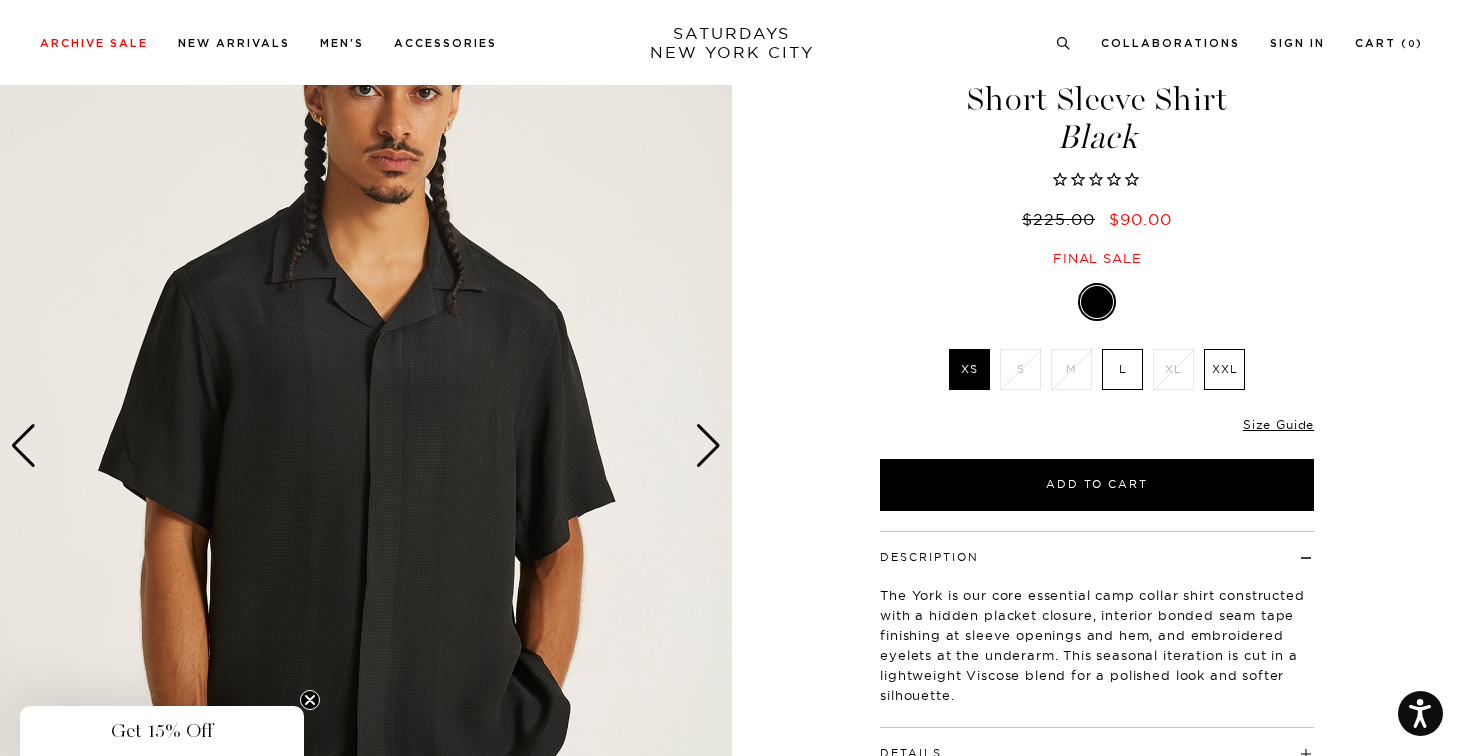 click at bounding box center [366, 446] 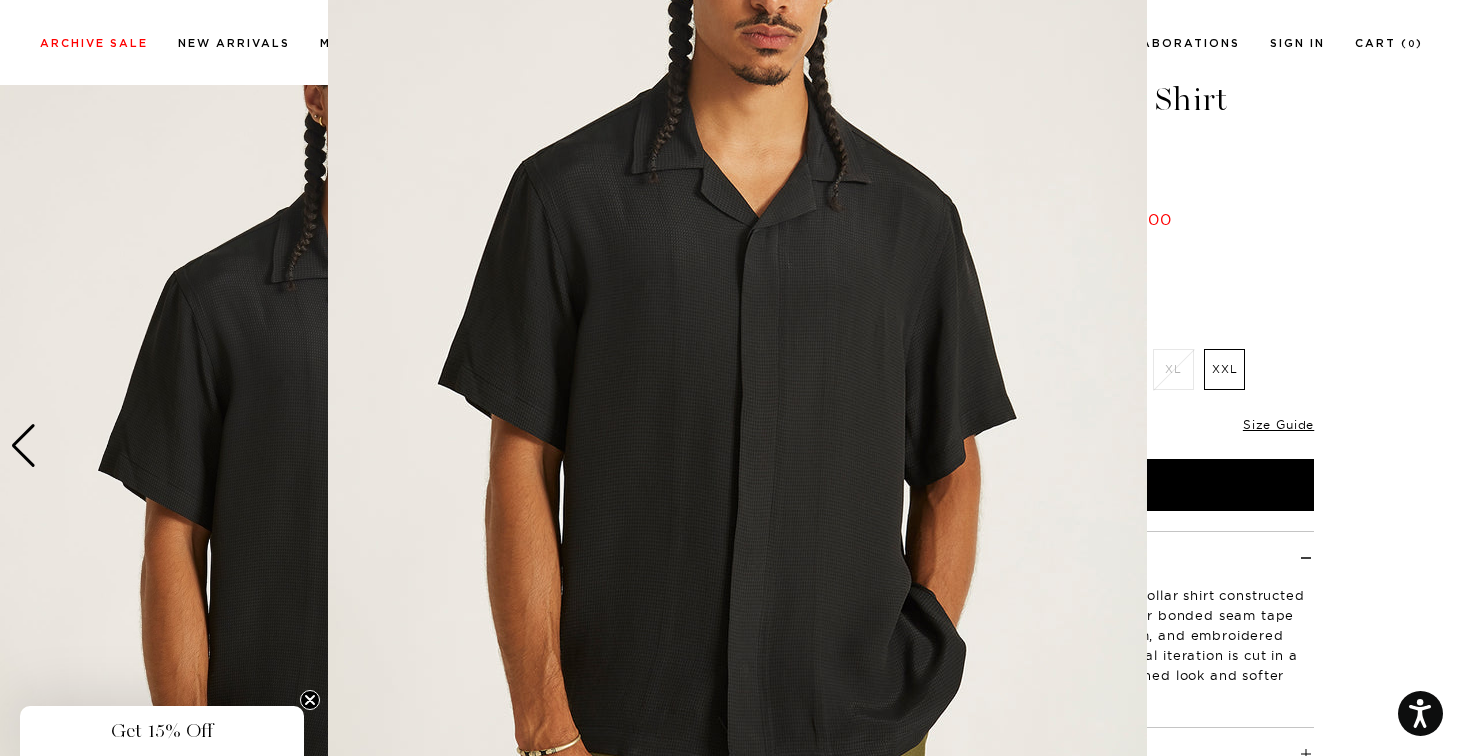 scroll, scrollTop: 151, scrollLeft: 0, axis: vertical 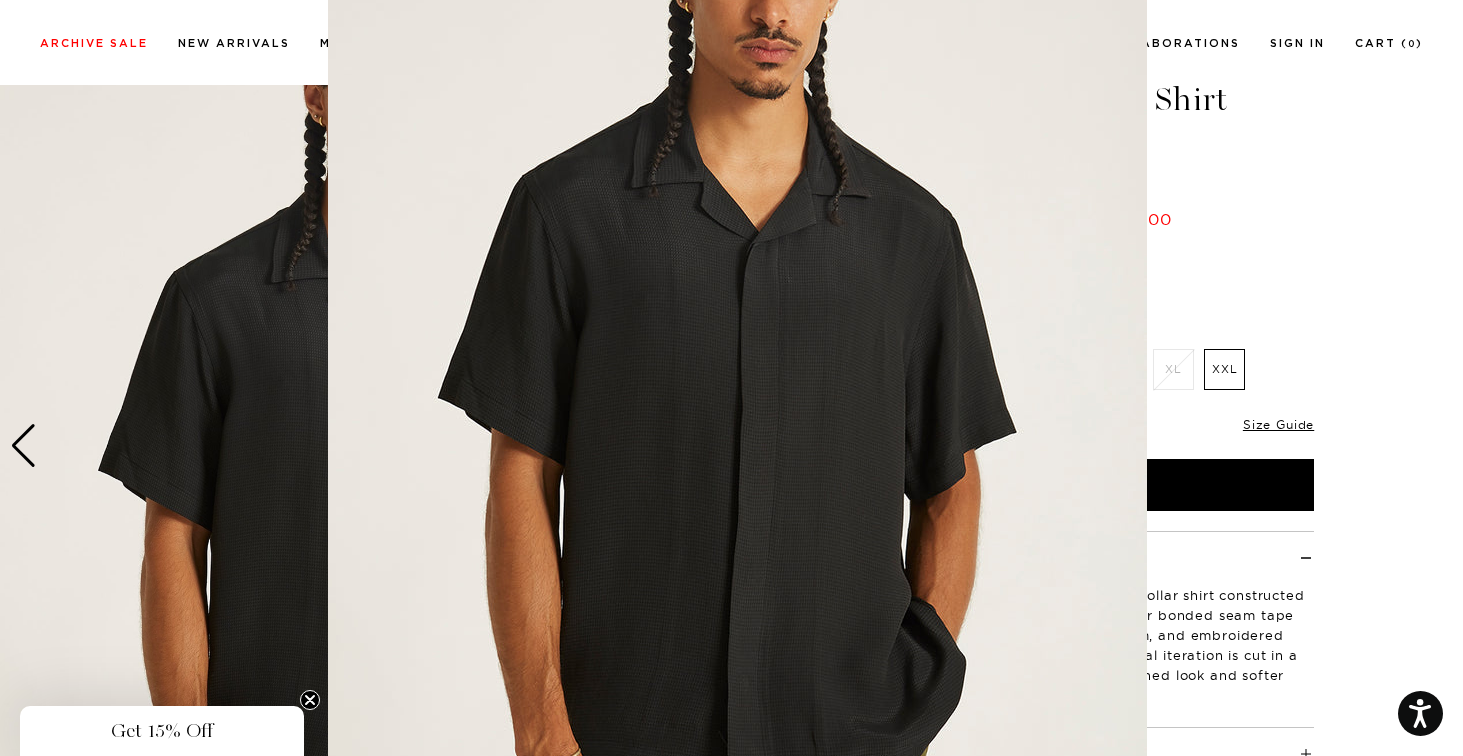 click at bounding box center [737, 371] 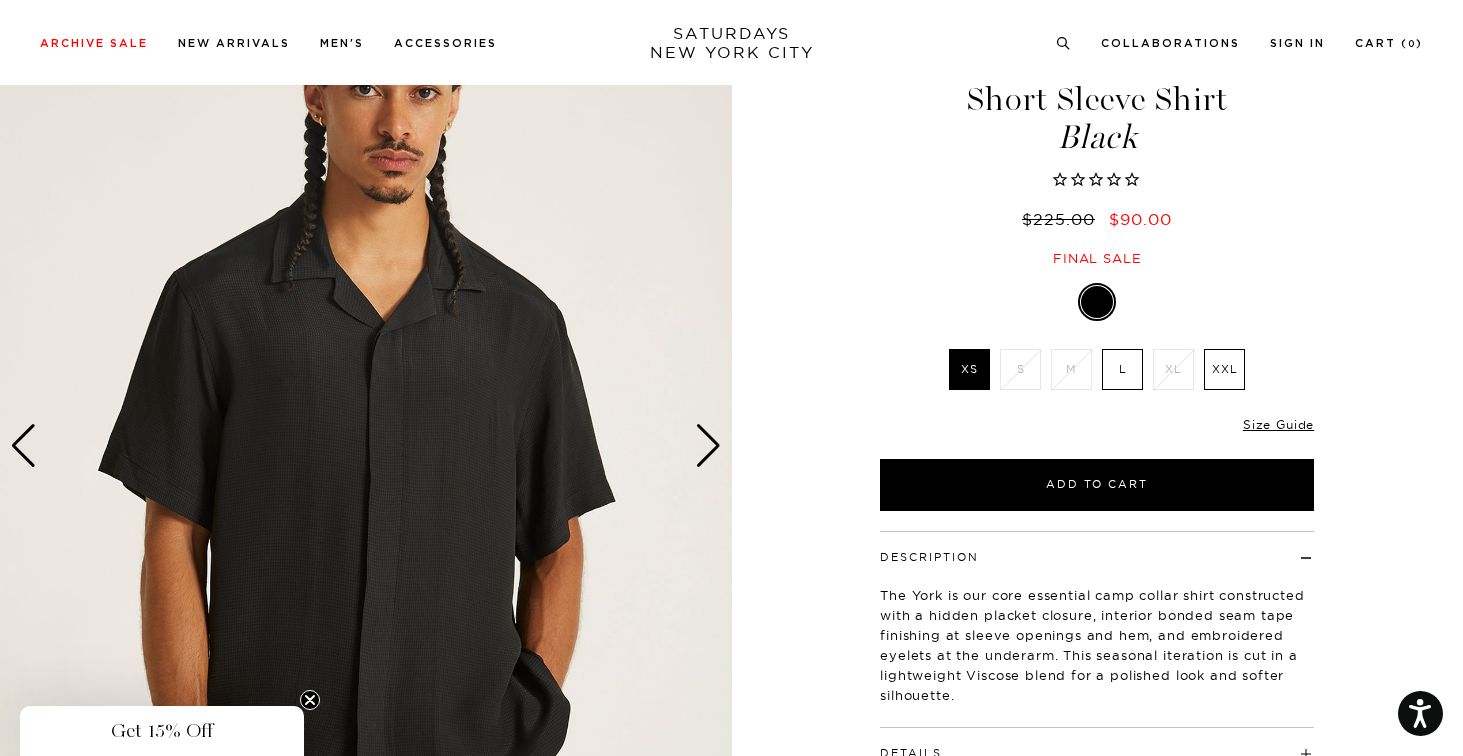 click at bounding box center [708, 446] 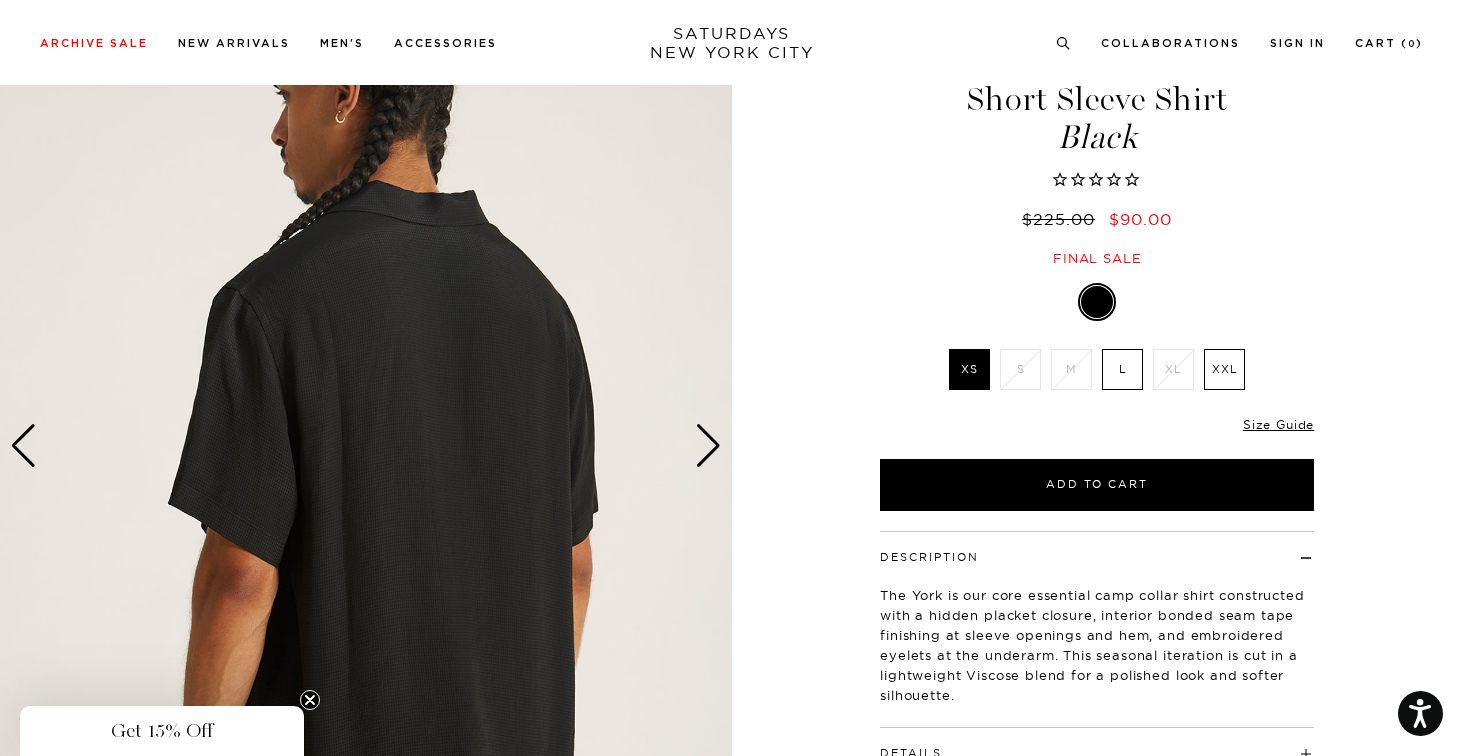 click at bounding box center (708, 446) 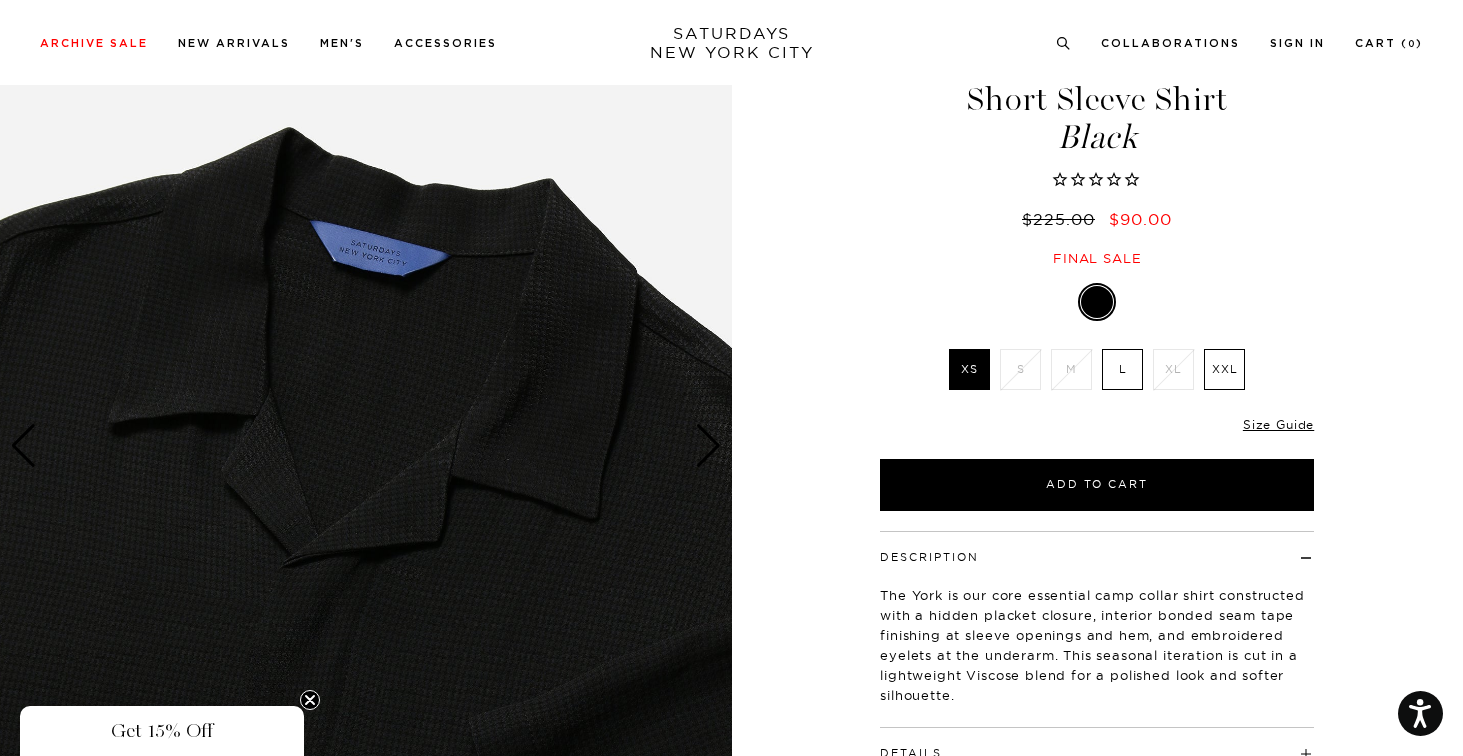 click at bounding box center (708, 446) 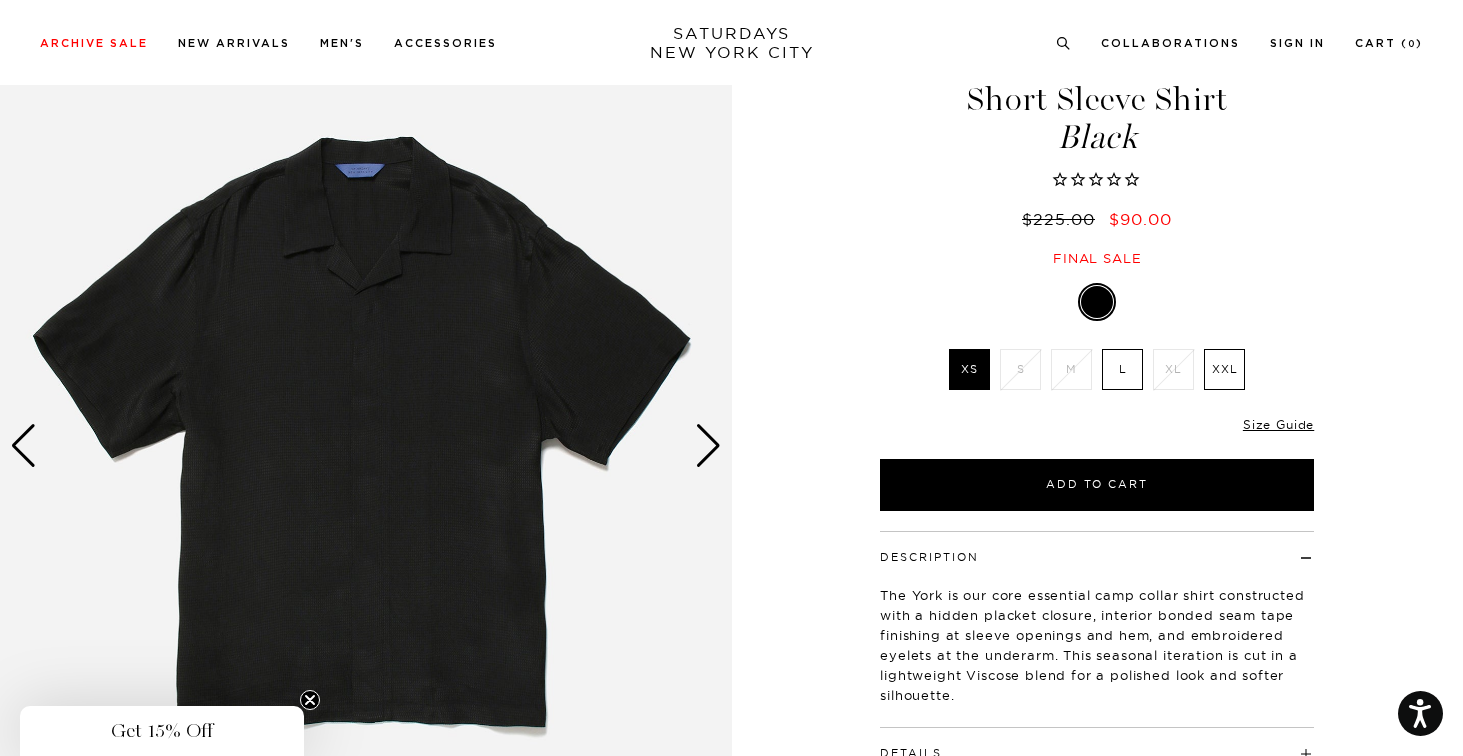 click at bounding box center (708, 446) 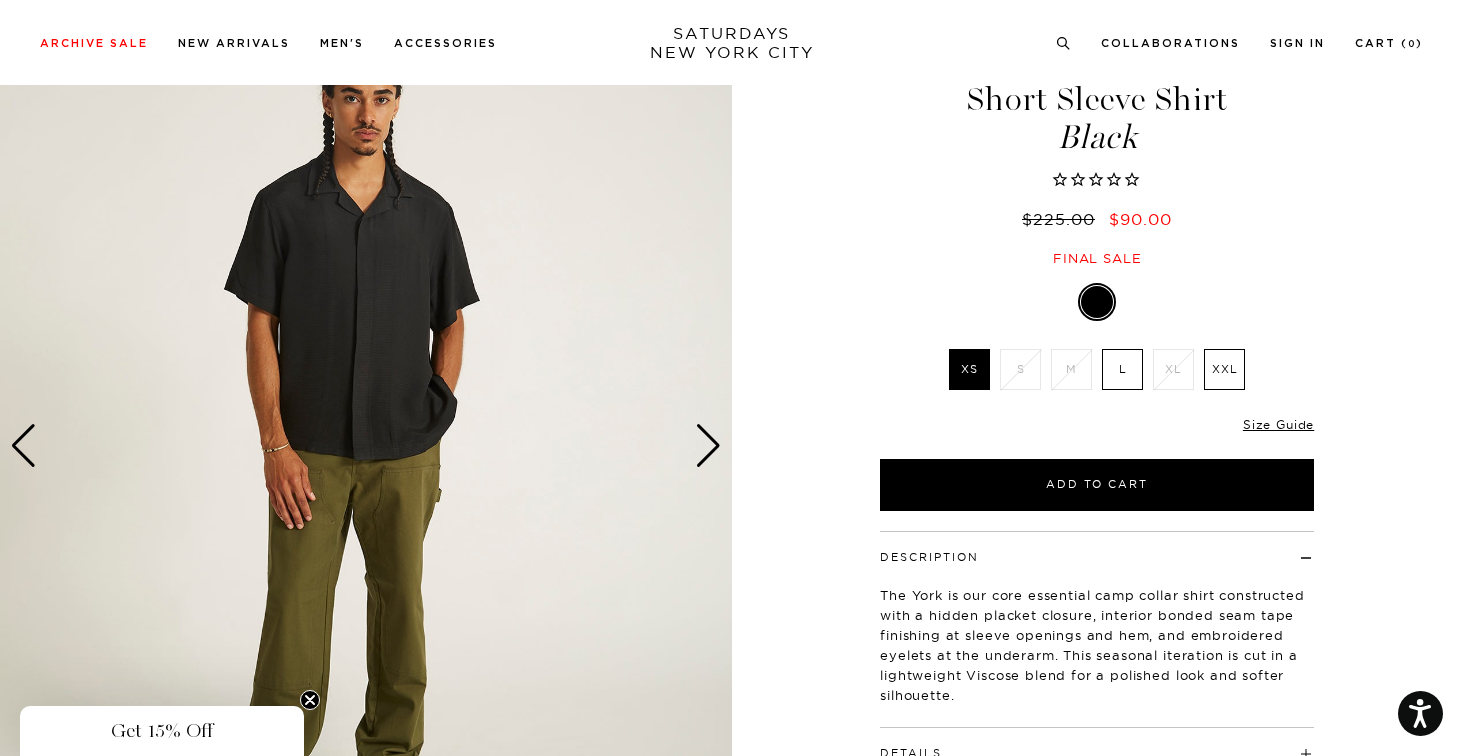 click at bounding box center (708, 446) 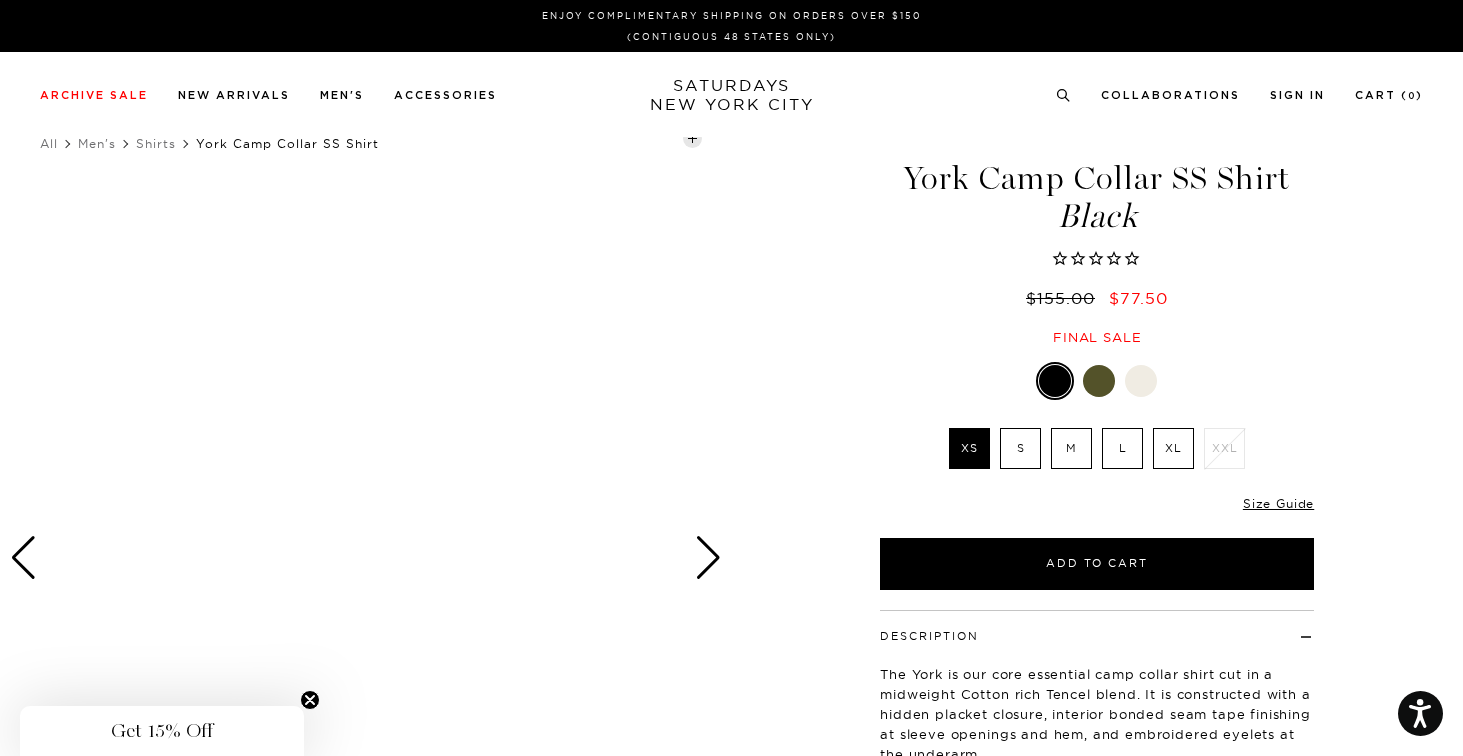 scroll, scrollTop: 0, scrollLeft: 0, axis: both 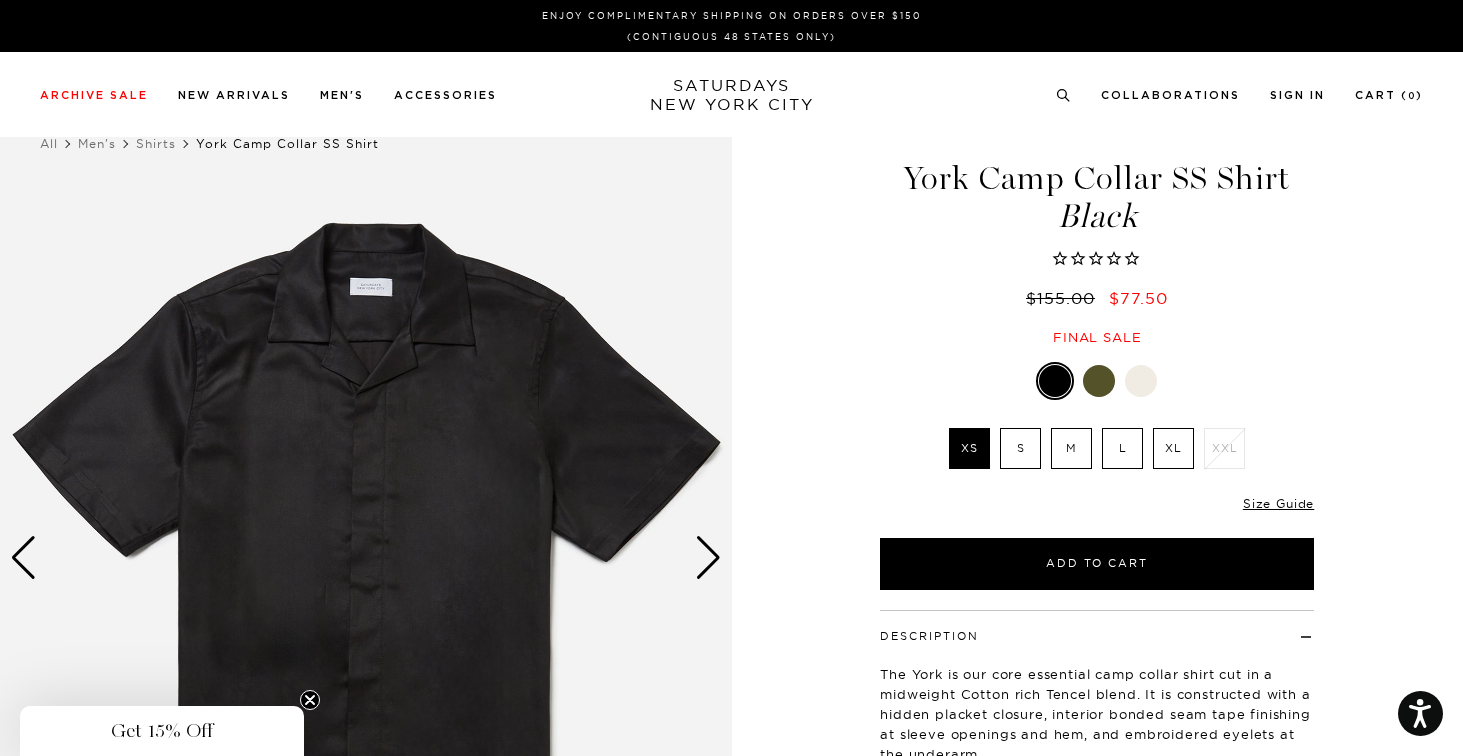 click at bounding box center (708, 558) 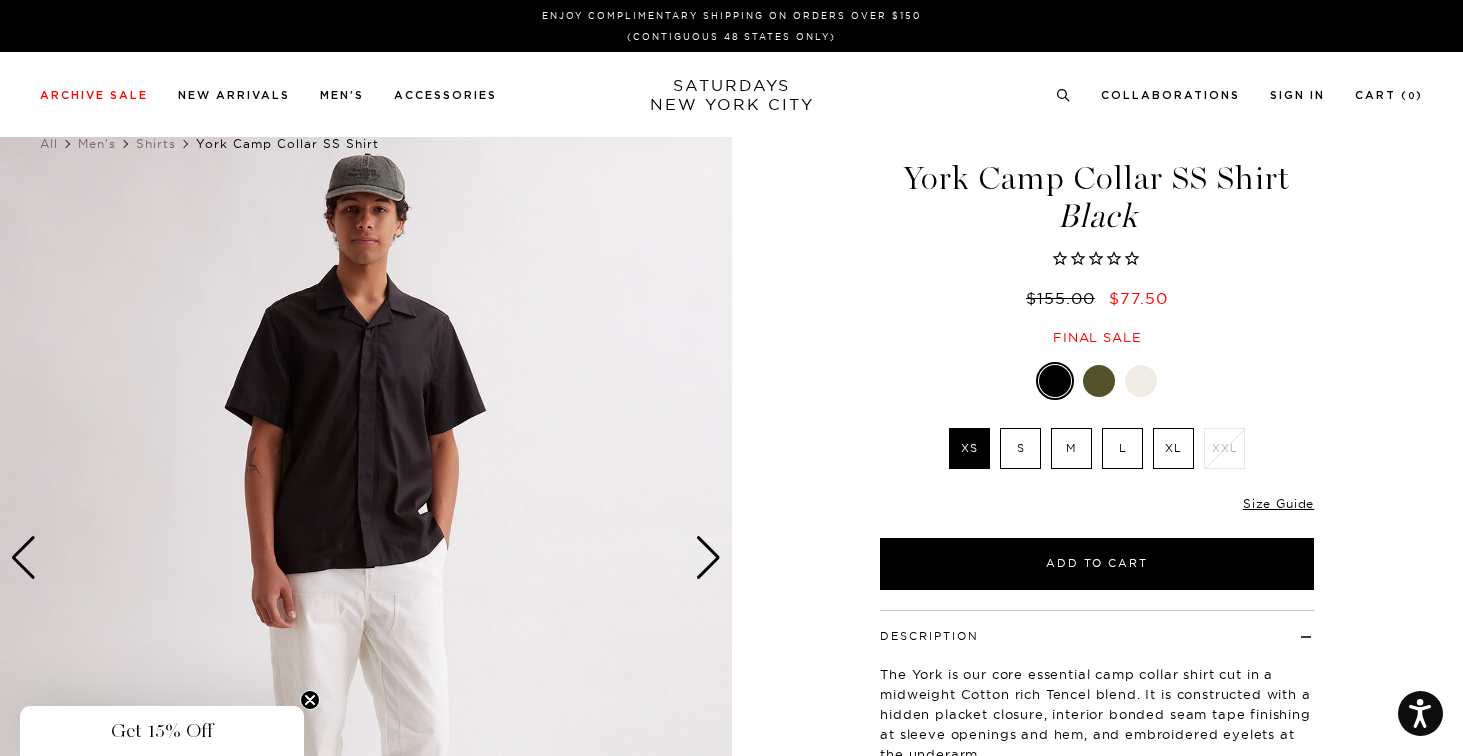 scroll, scrollTop: 91, scrollLeft: 0, axis: vertical 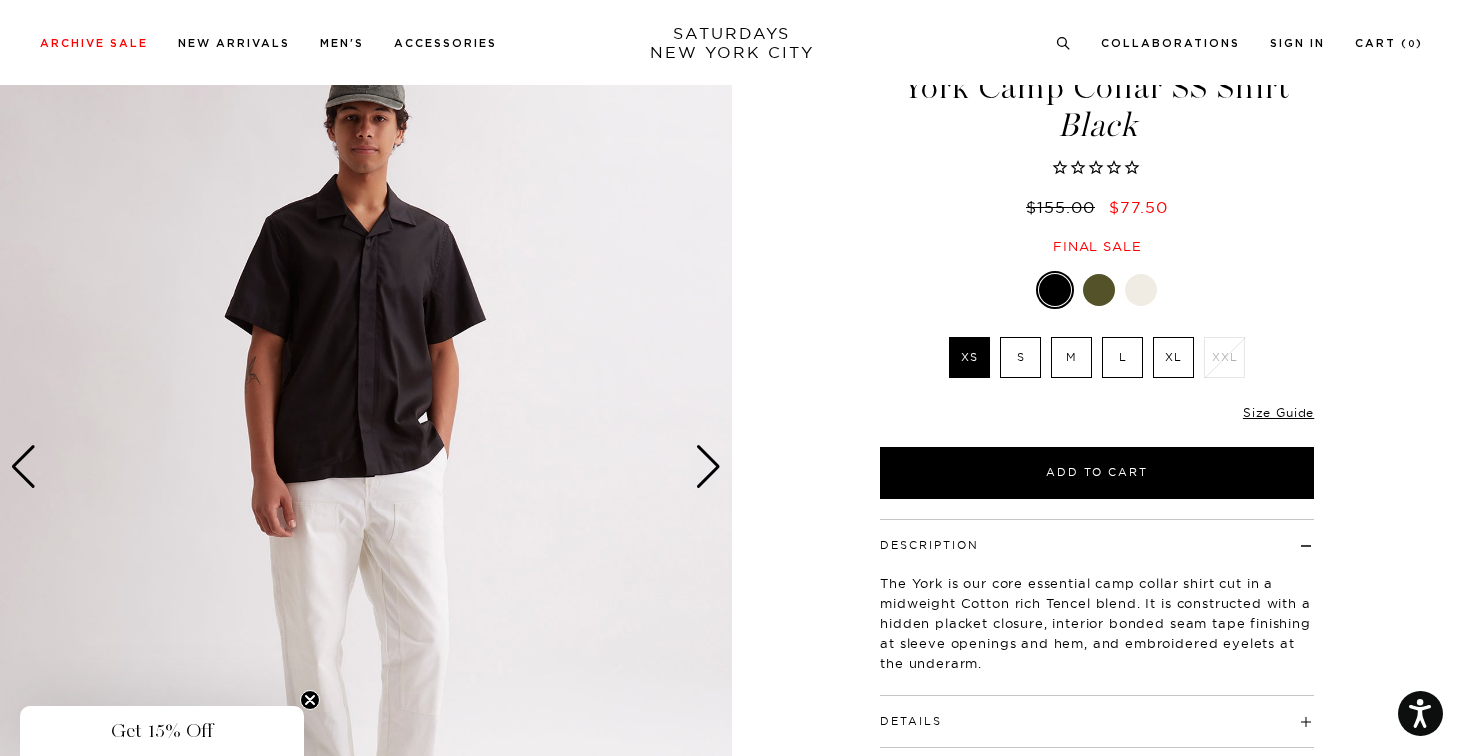 click at bounding box center [708, 467] 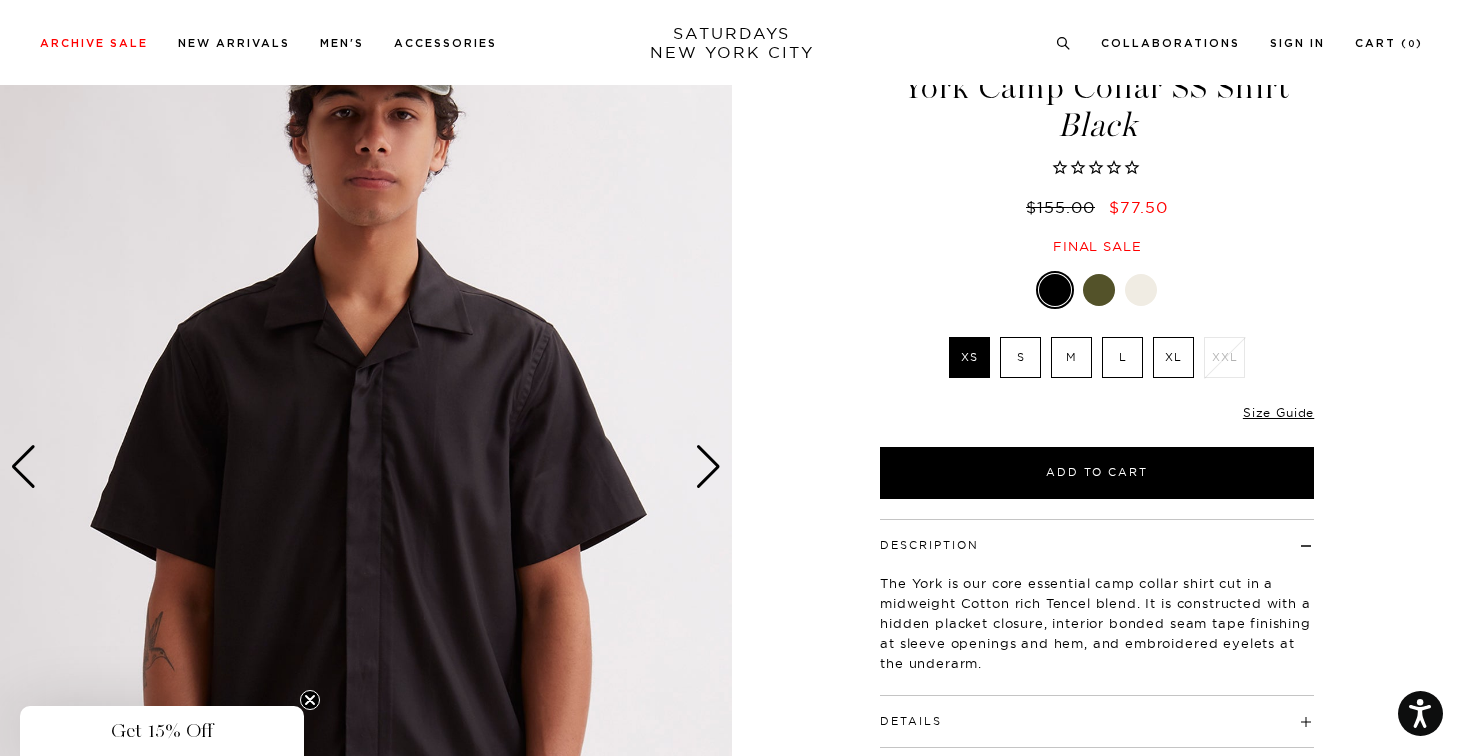 click at bounding box center (708, 467) 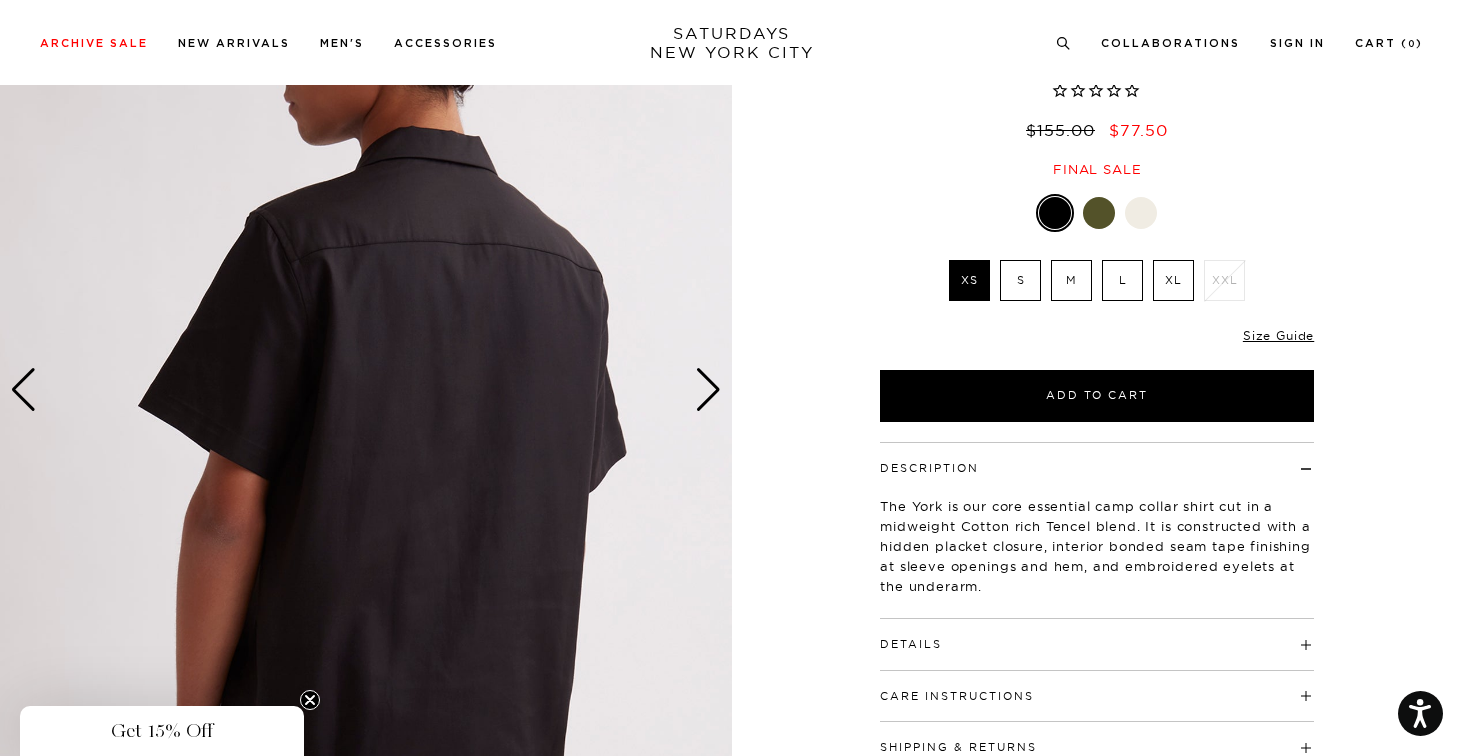 scroll, scrollTop: 172, scrollLeft: 0, axis: vertical 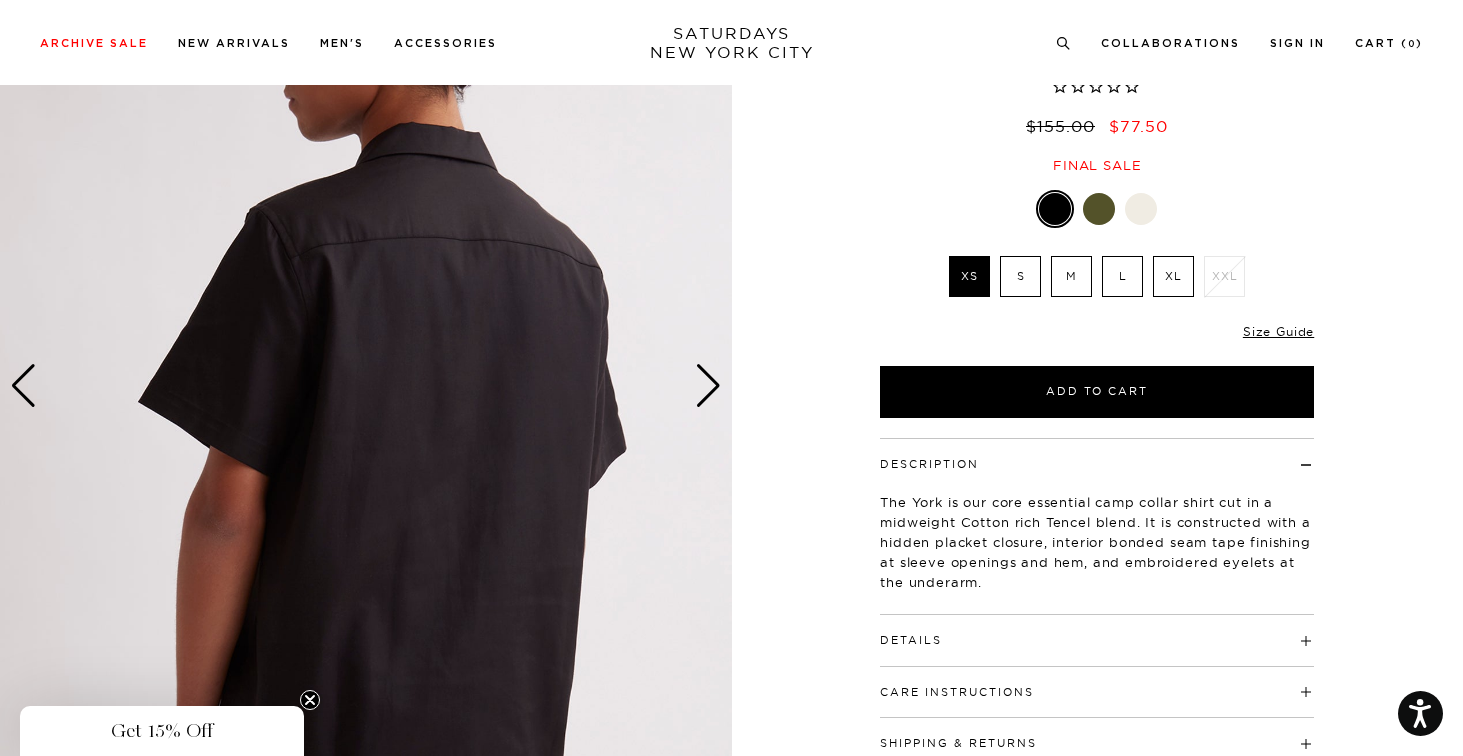 click at bounding box center [708, 386] 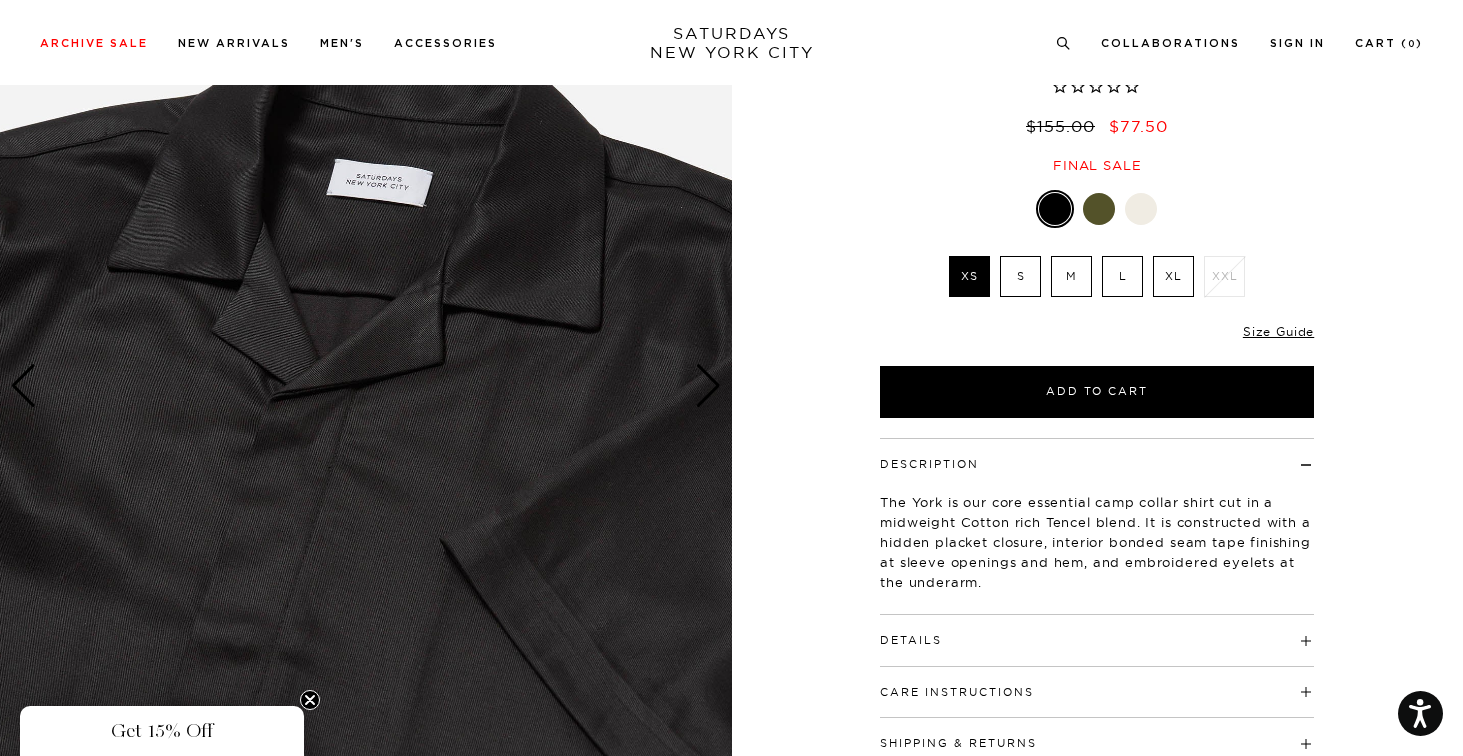 click at bounding box center (708, 386) 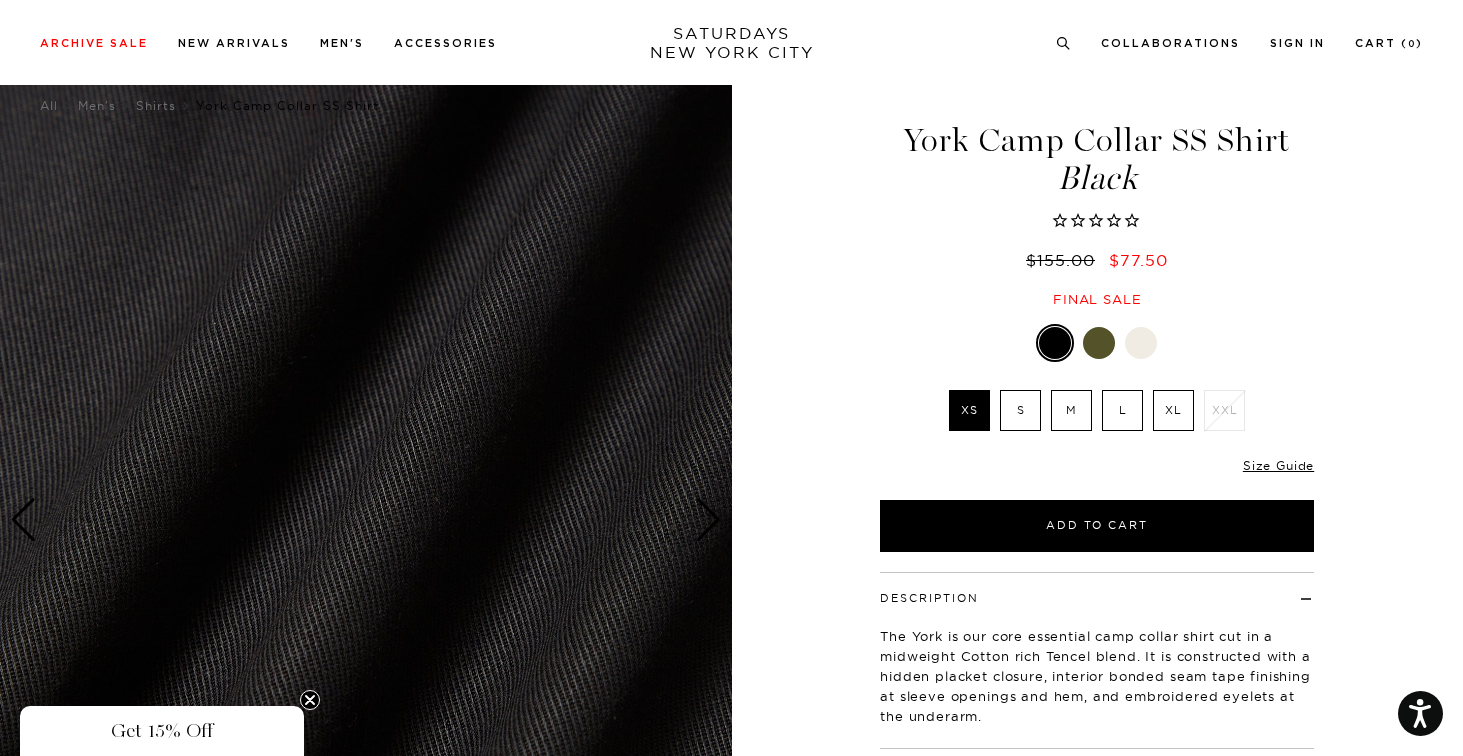 scroll, scrollTop: 0, scrollLeft: 0, axis: both 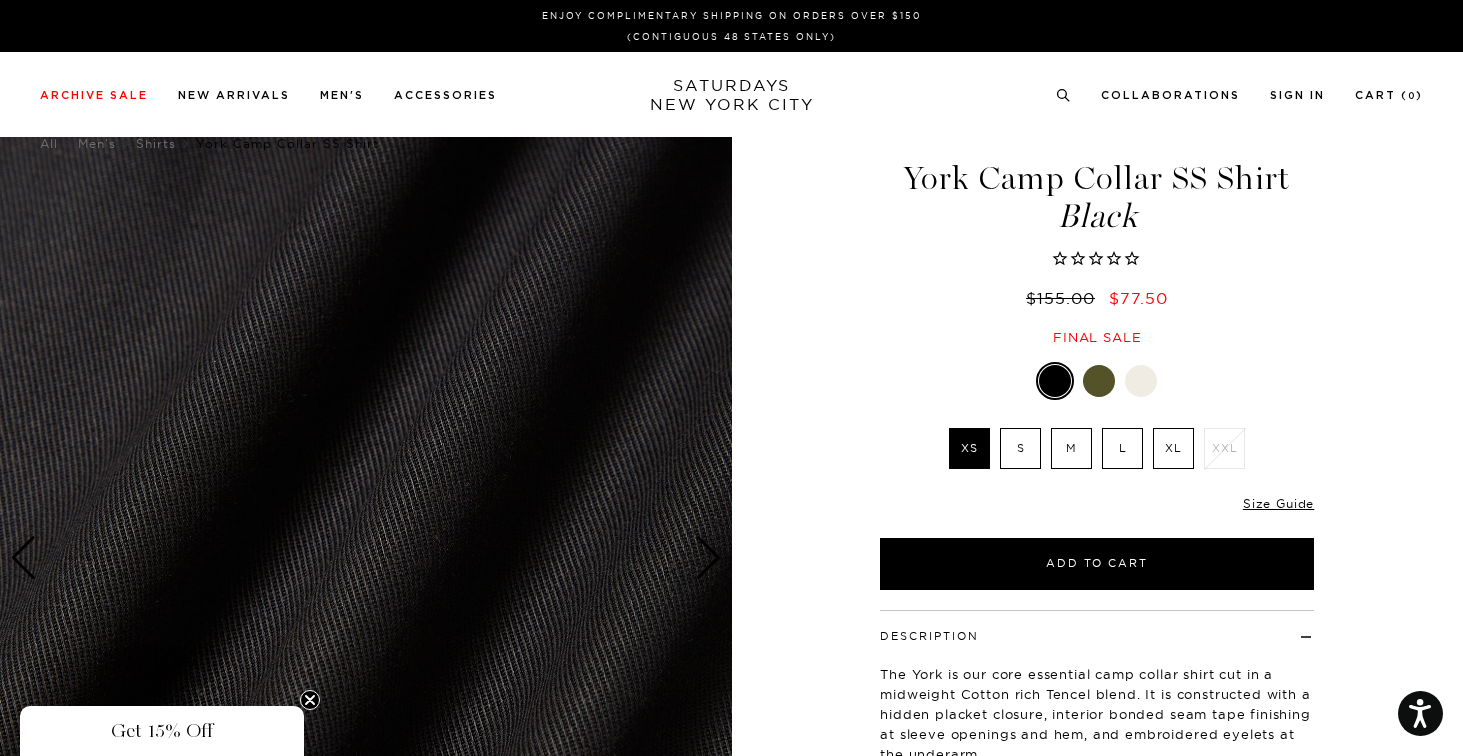 click at bounding box center [1099, 381] 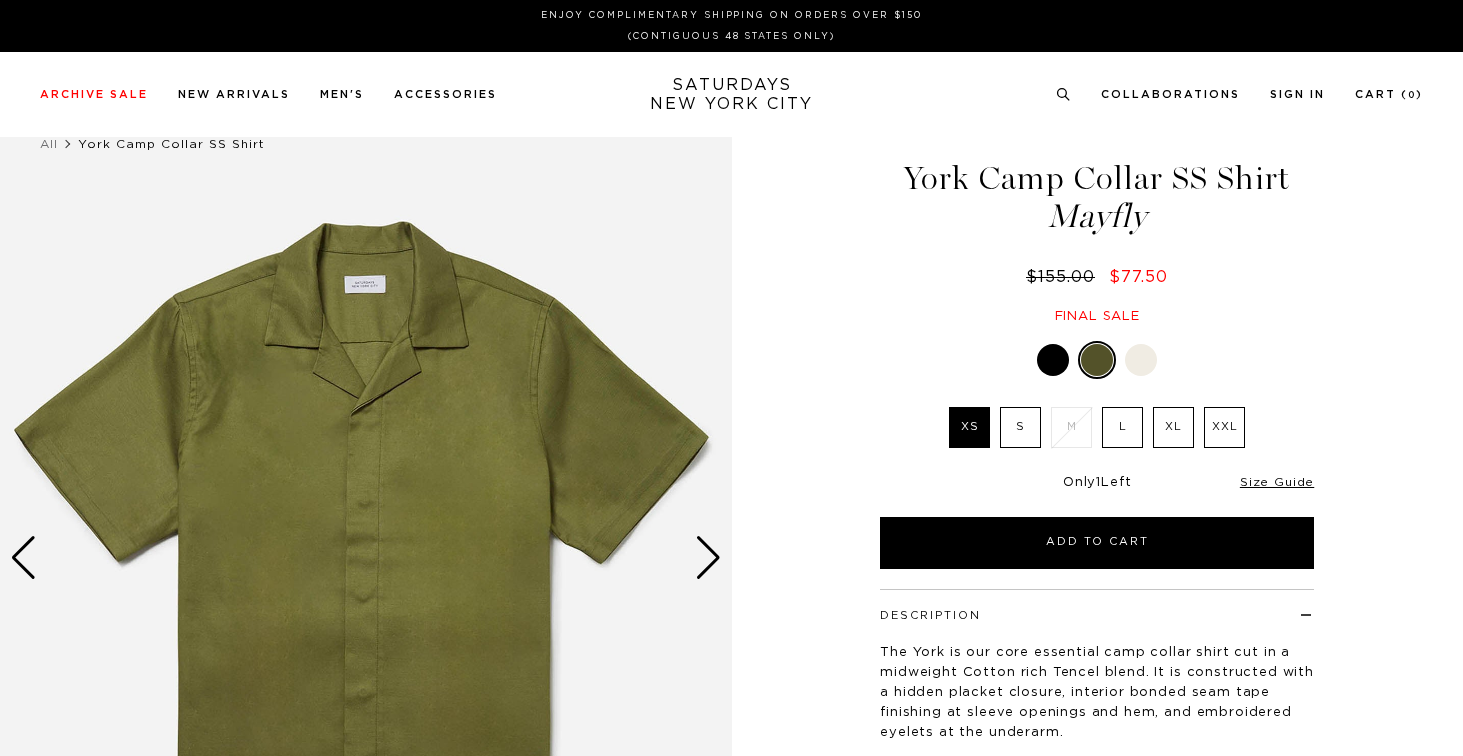 scroll, scrollTop: 0, scrollLeft: 0, axis: both 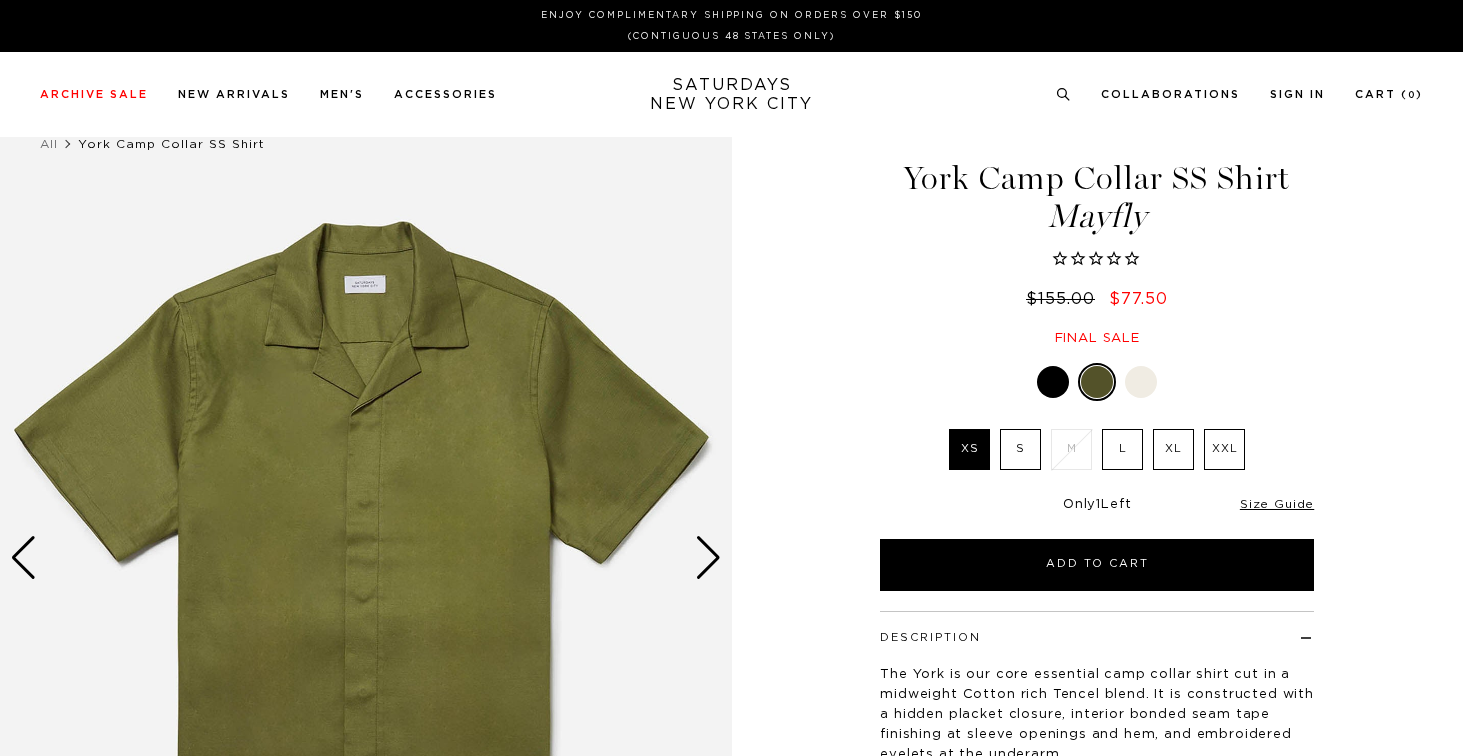 click 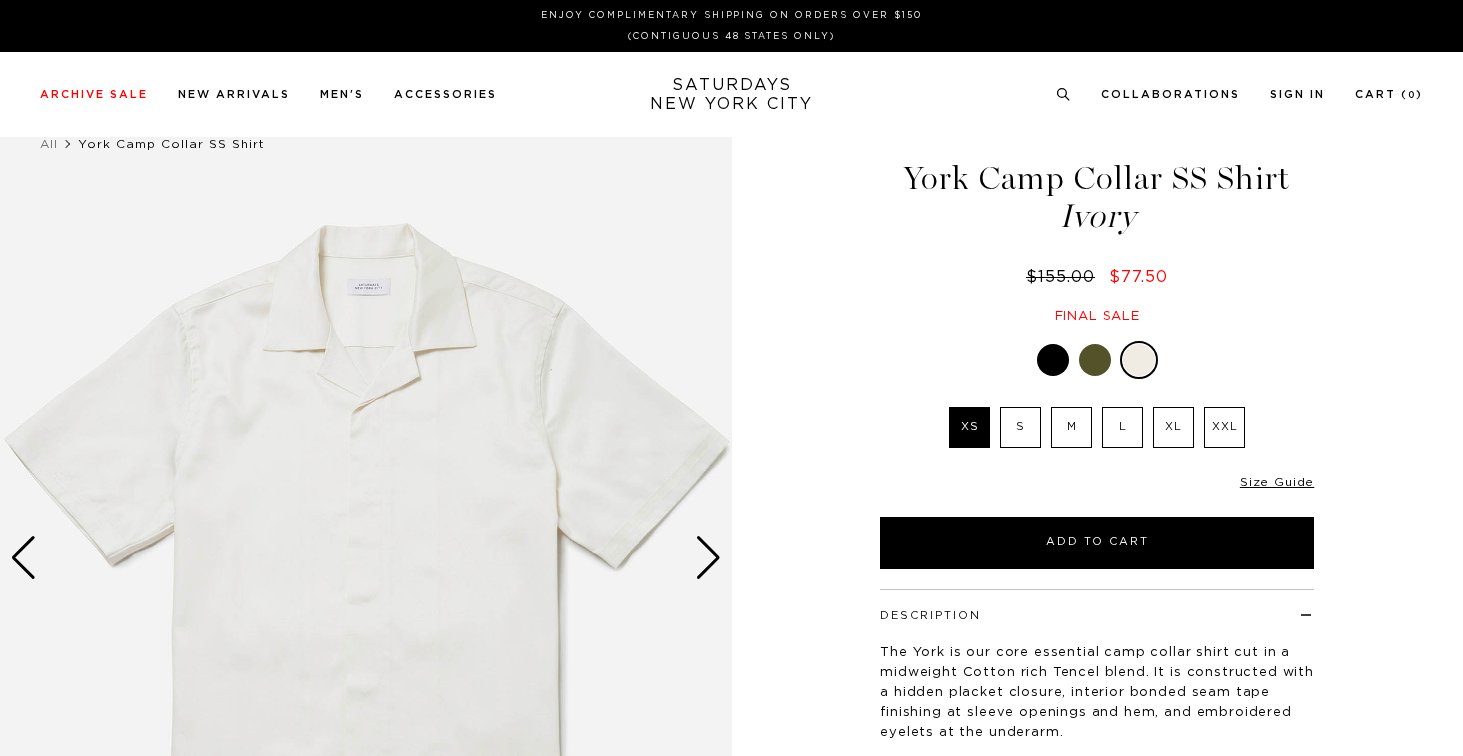 scroll, scrollTop: 0, scrollLeft: 0, axis: both 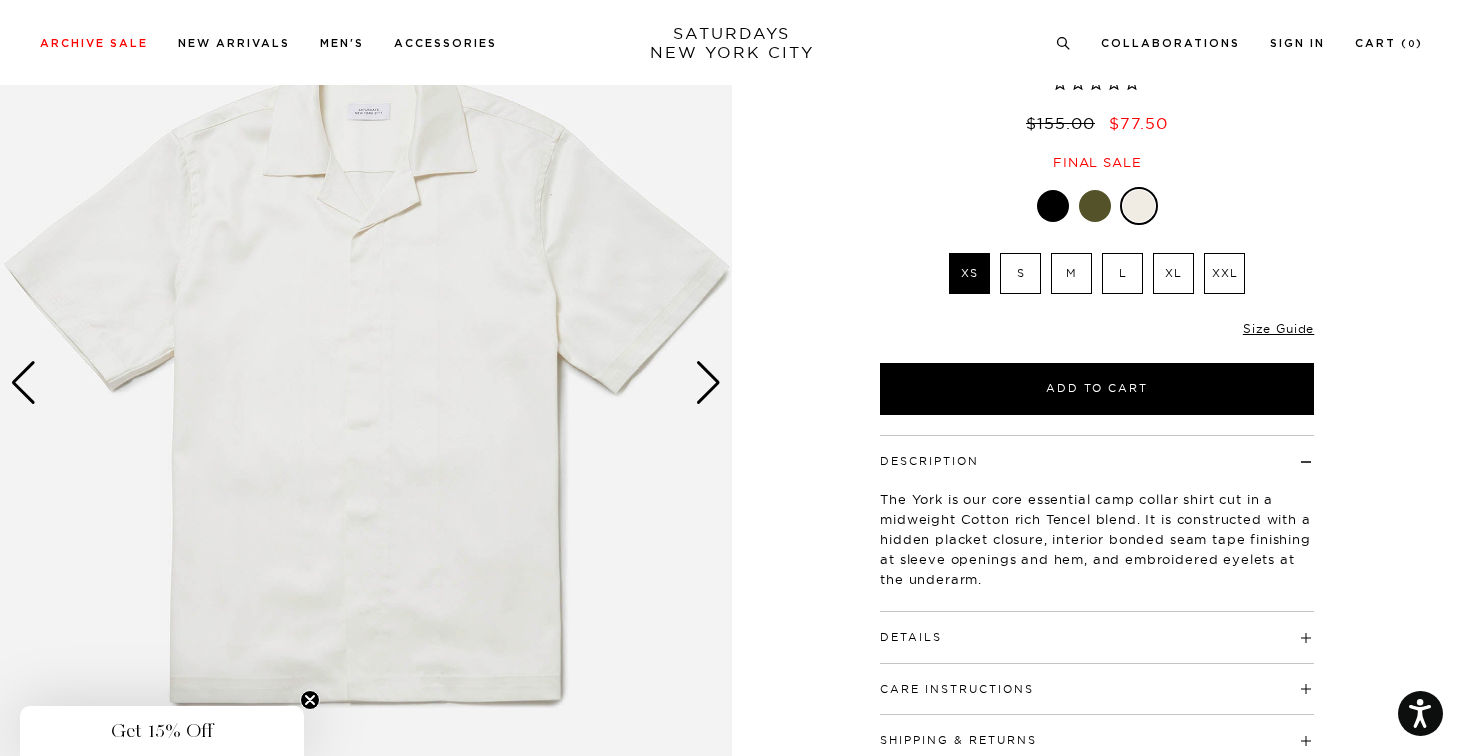click at bounding box center (708, 383) 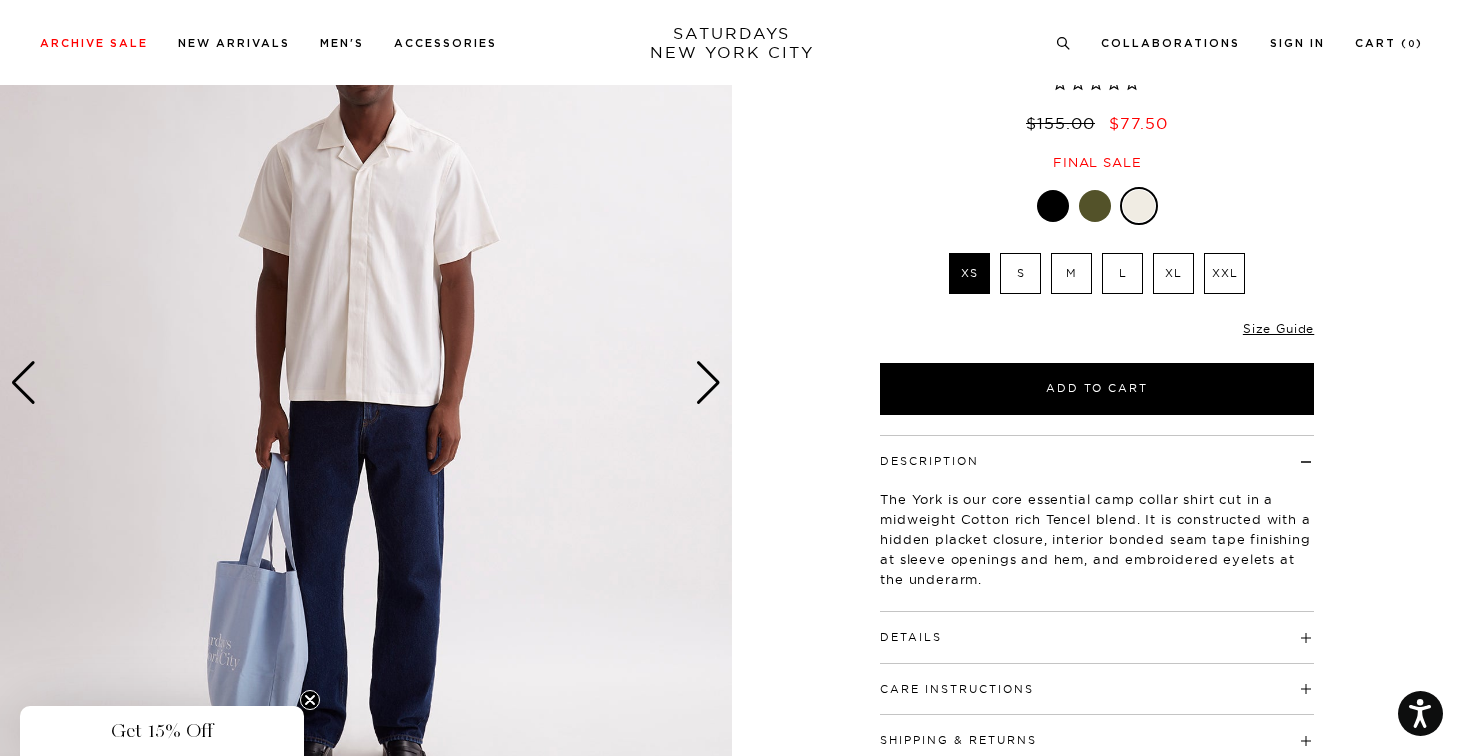 click at bounding box center [708, 383] 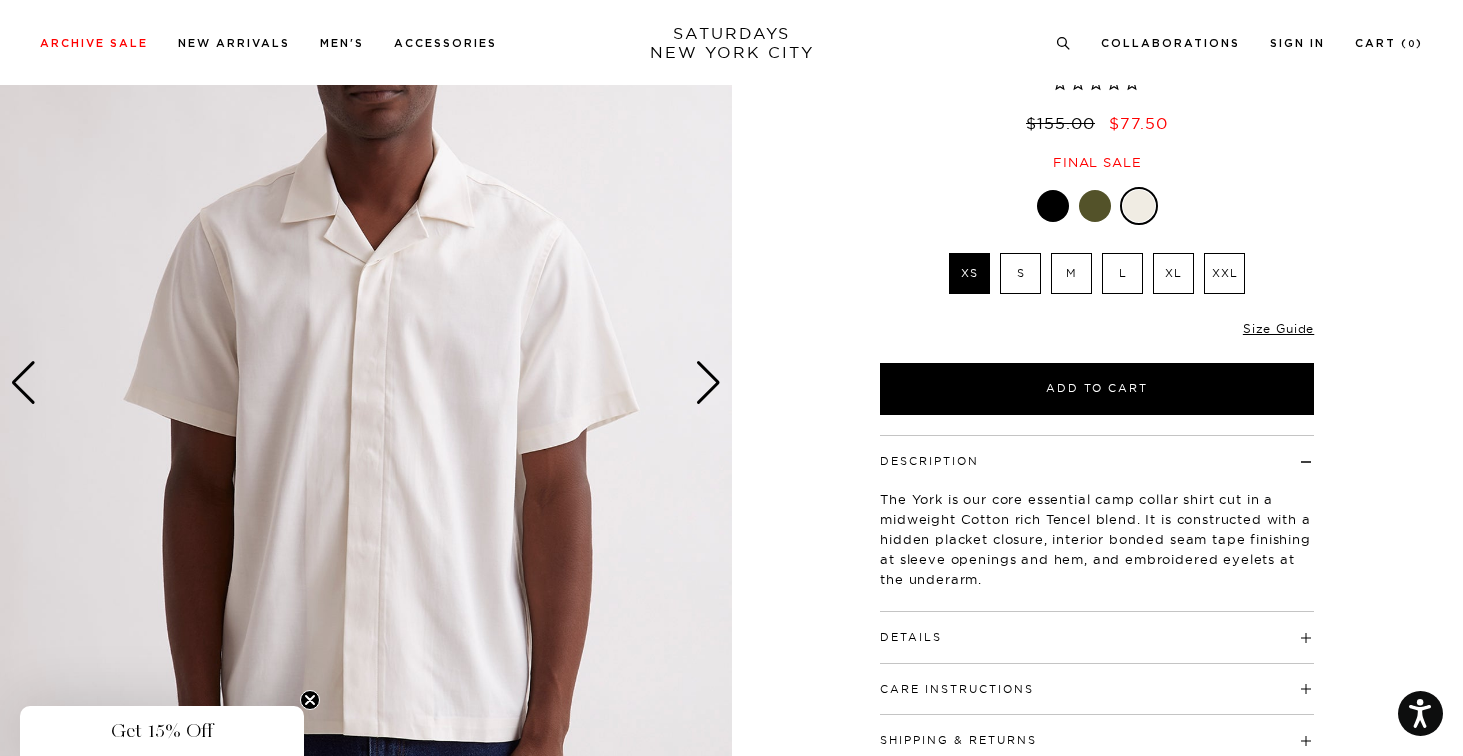 click at bounding box center [708, 383] 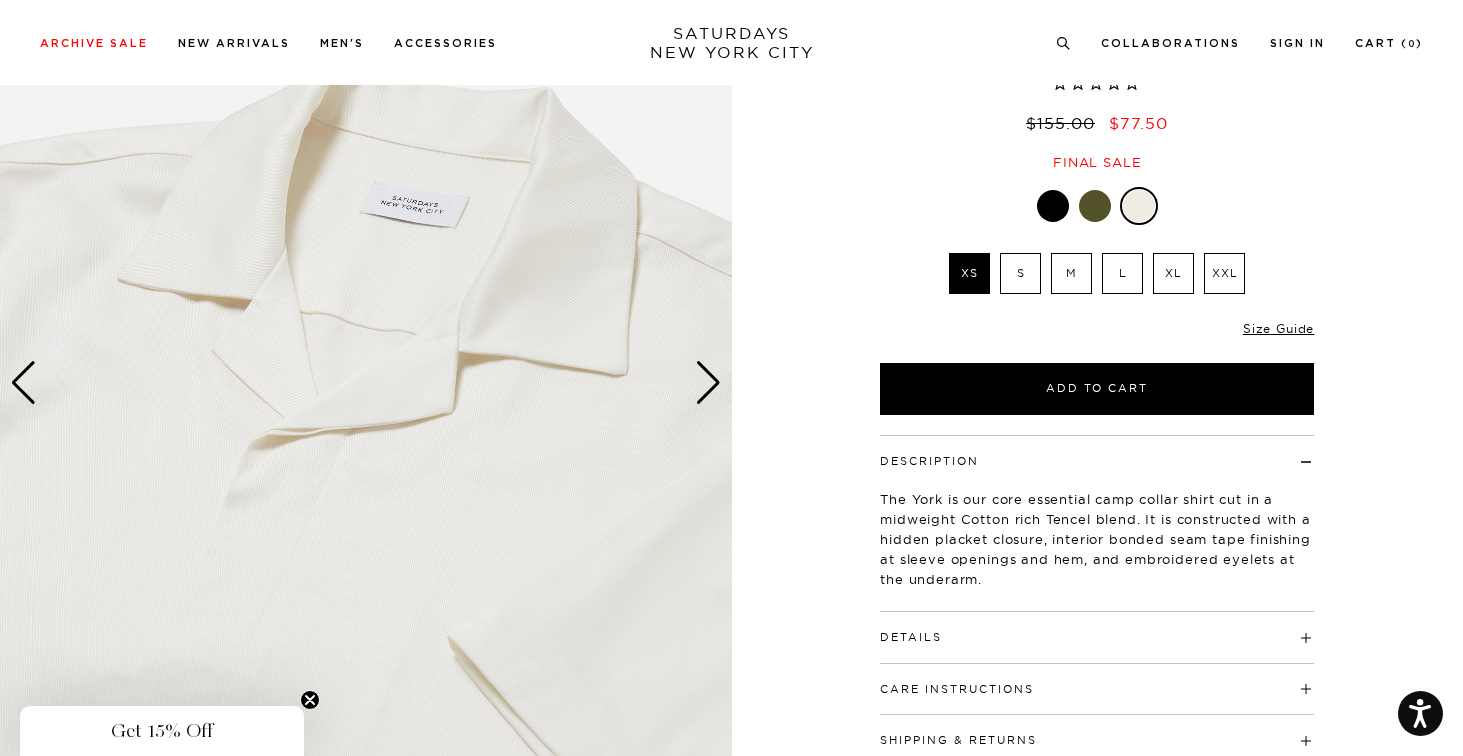 click at bounding box center (708, 383) 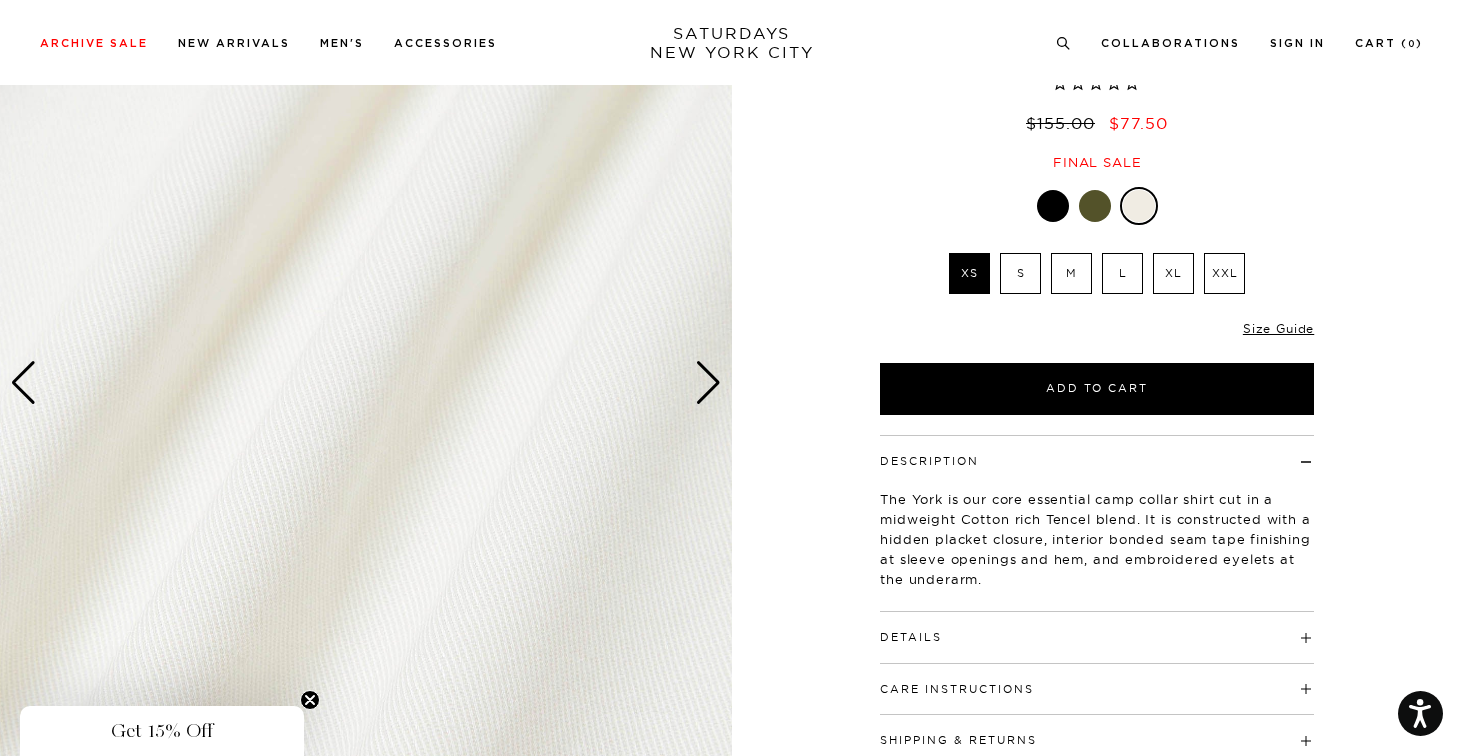 click at bounding box center (708, 383) 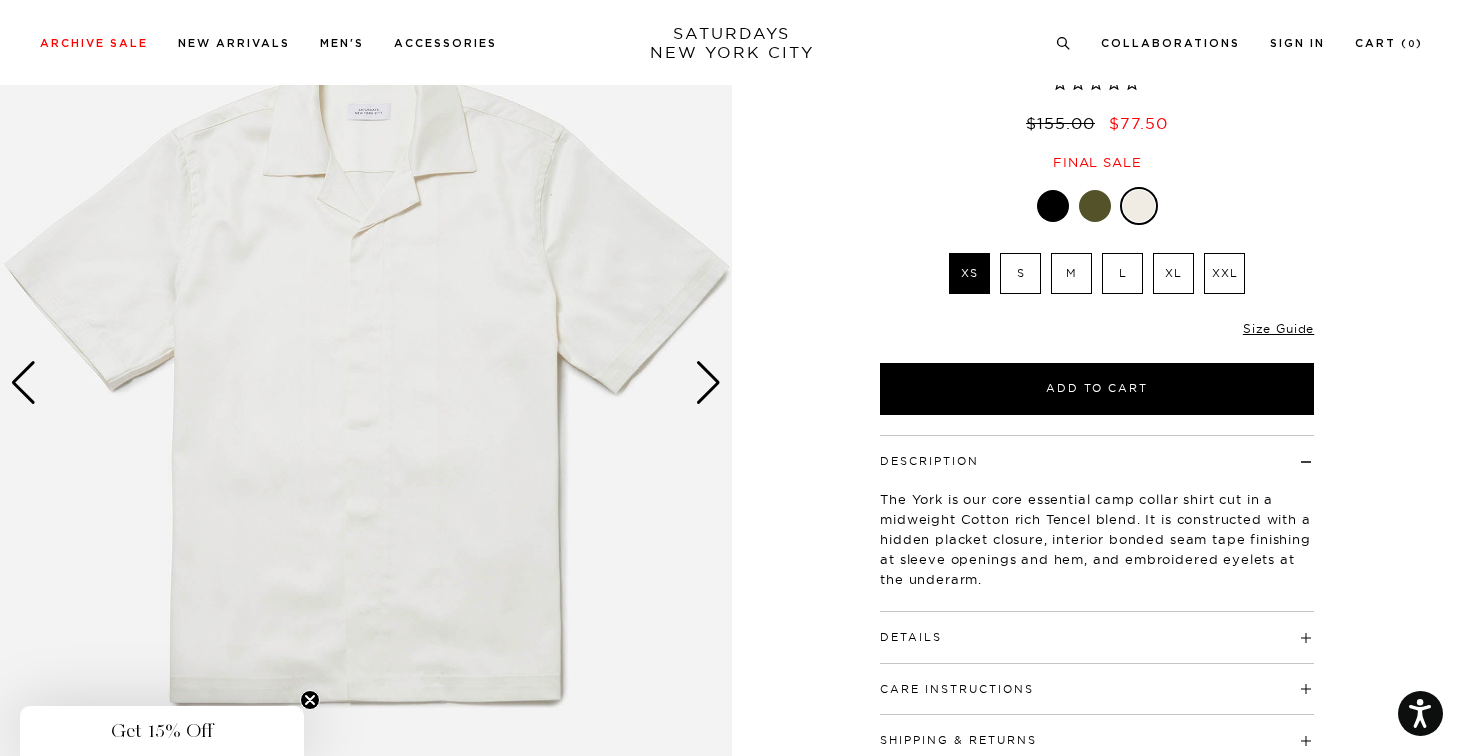 click at bounding box center [708, 383] 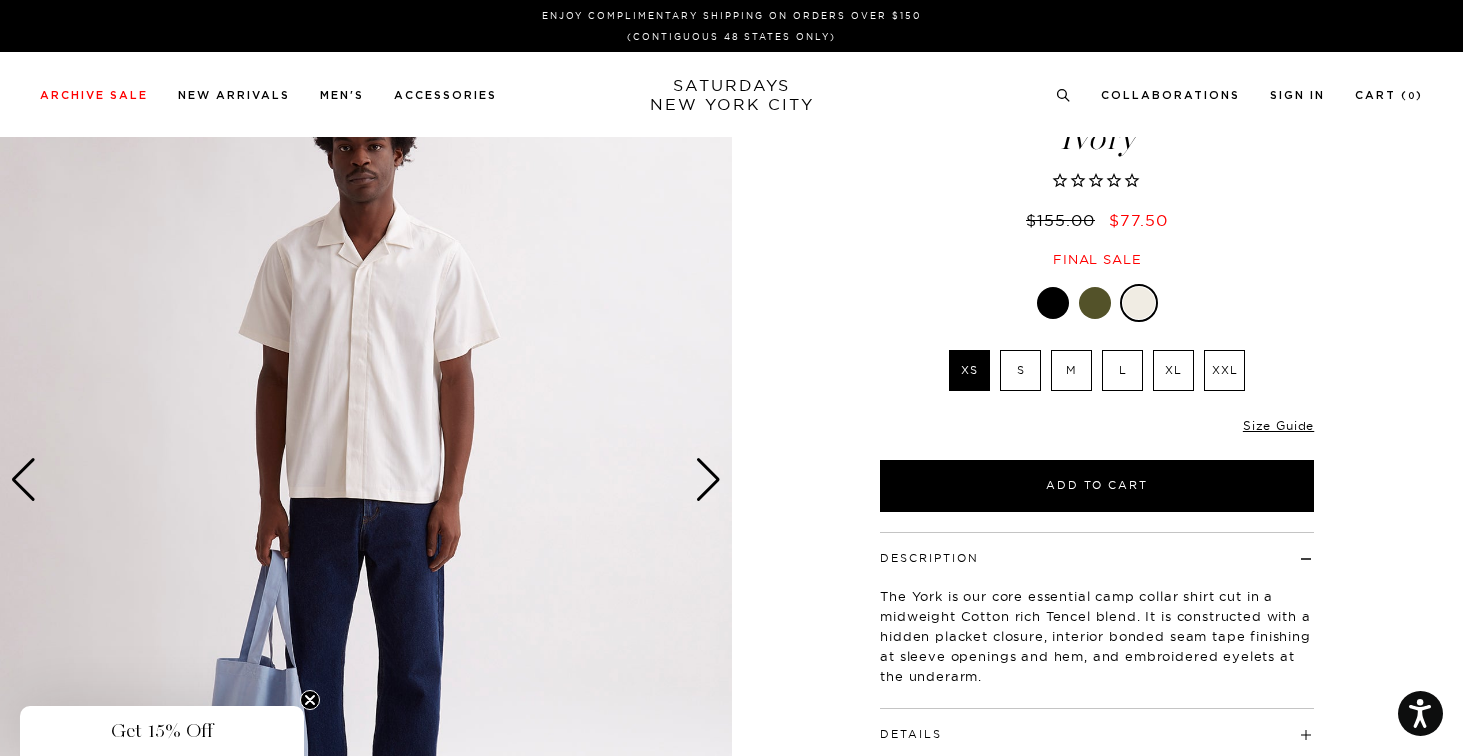 scroll, scrollTop: 0, scrollLeft: 1, axis: horizontal 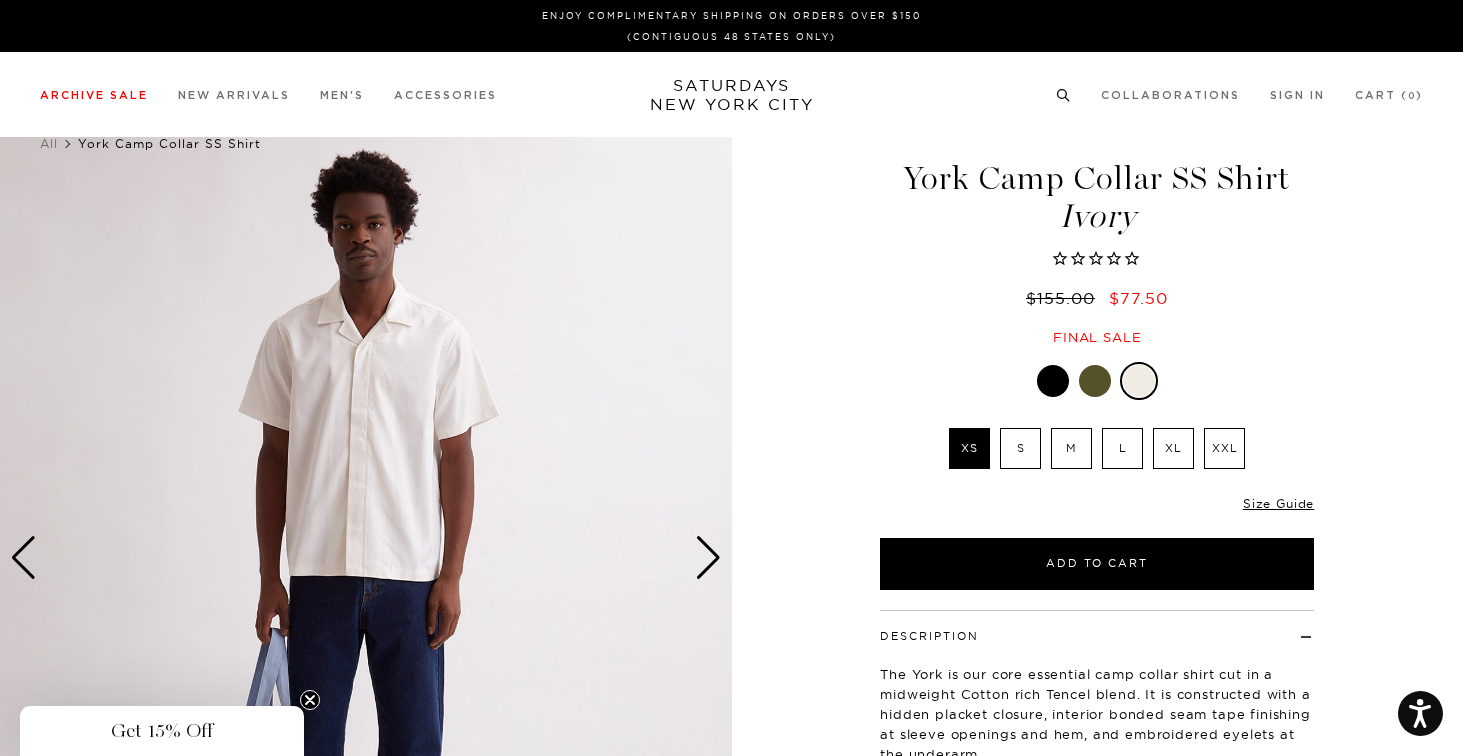 click at bounding box center [1063, 92] 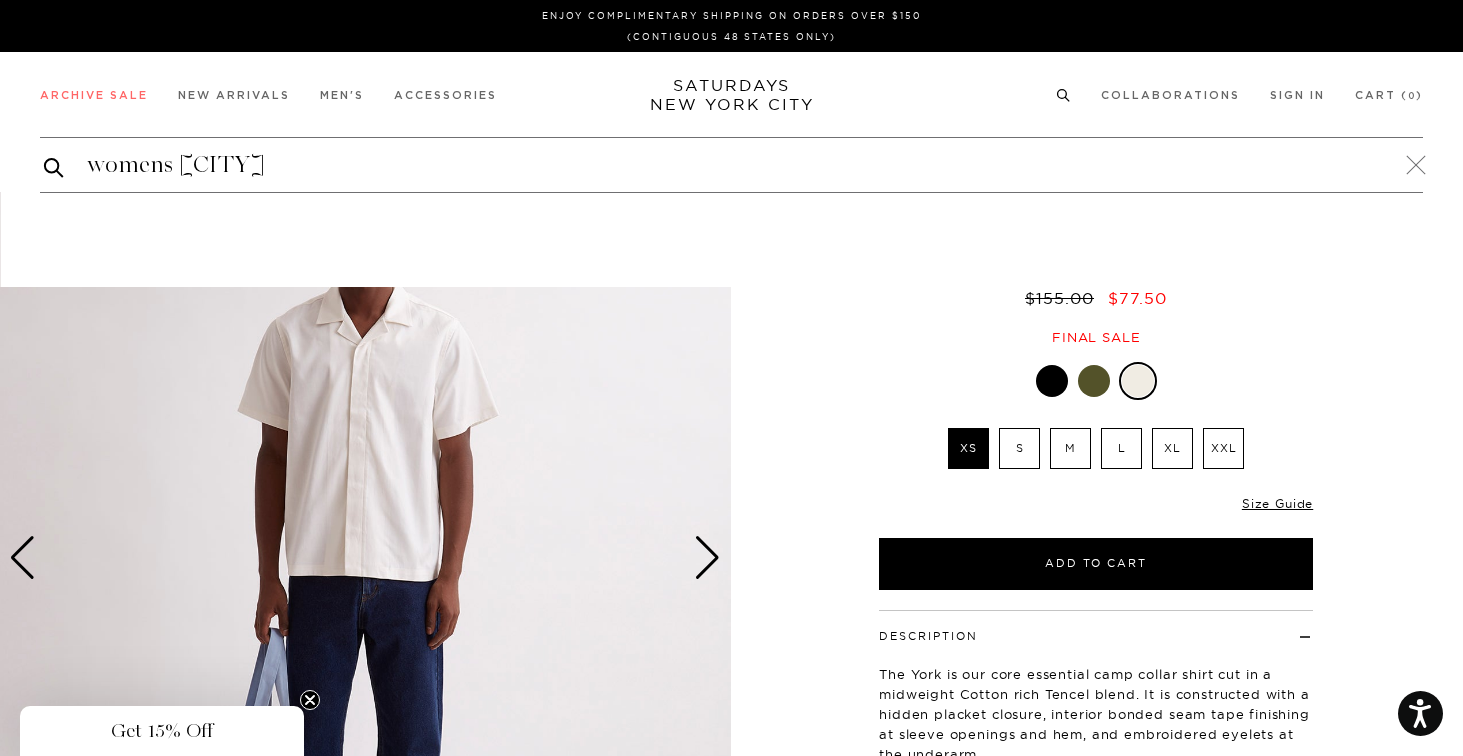 type on "womens york" 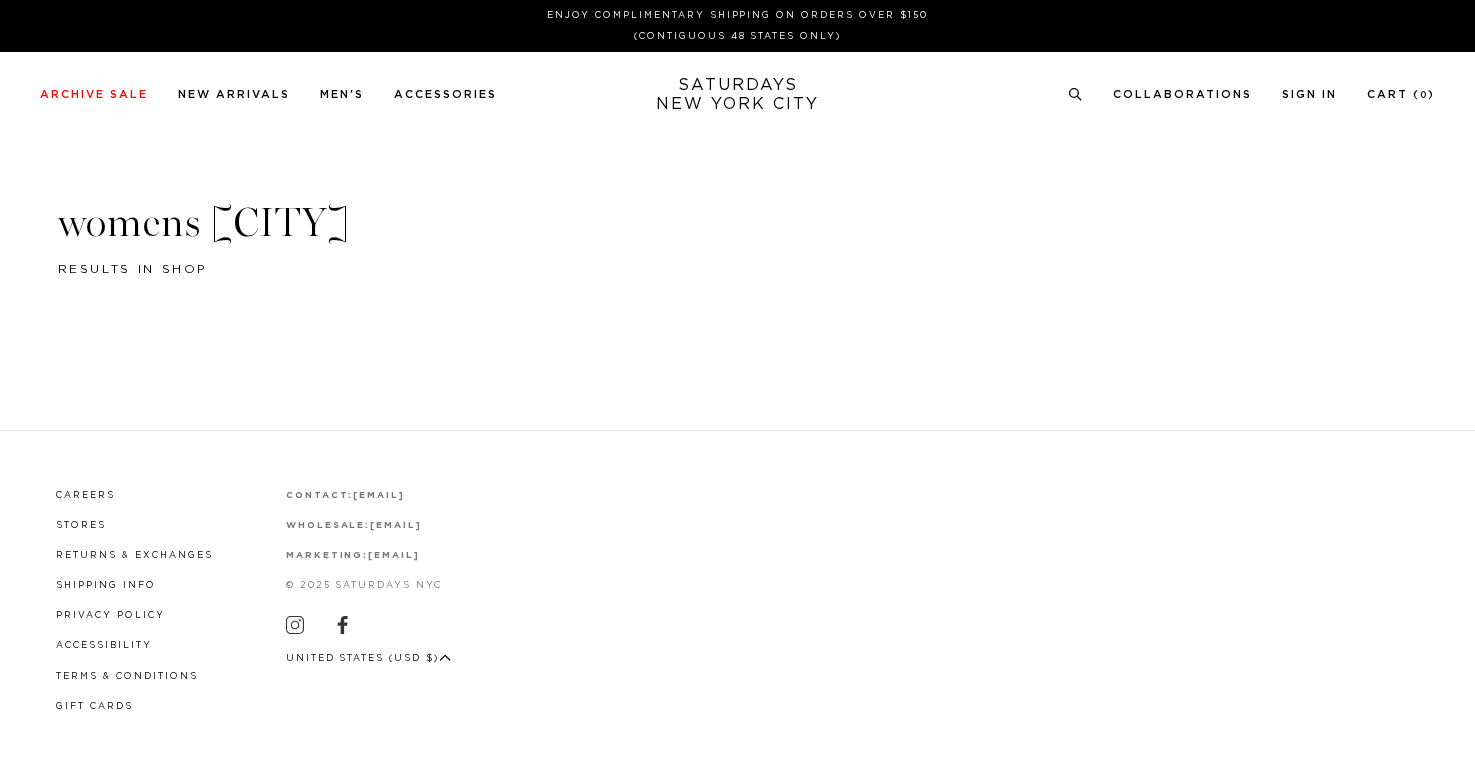 scroll, scrollTop: 0, scrollLeft: 0, axis: both 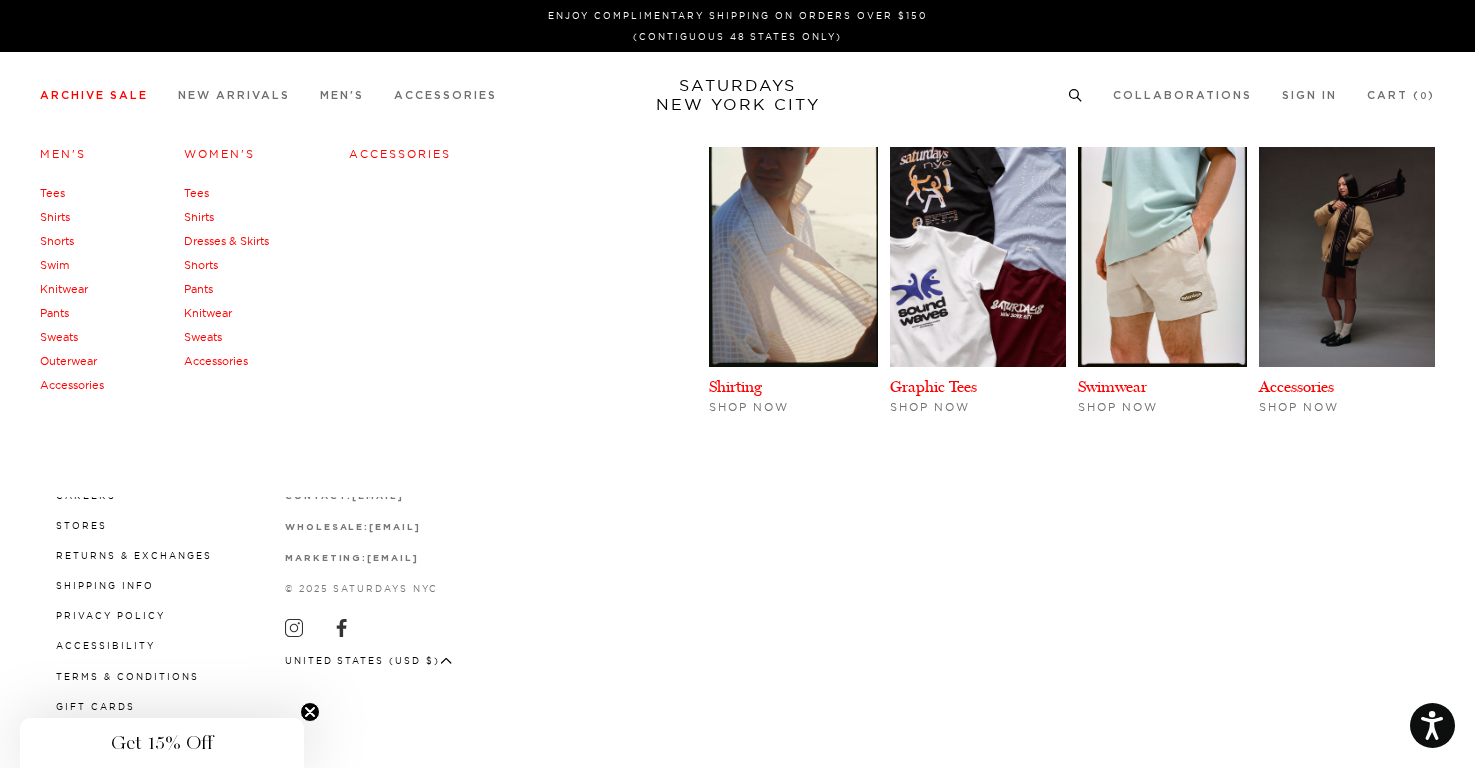 click on "Women's" at bounding box center [219, 154] 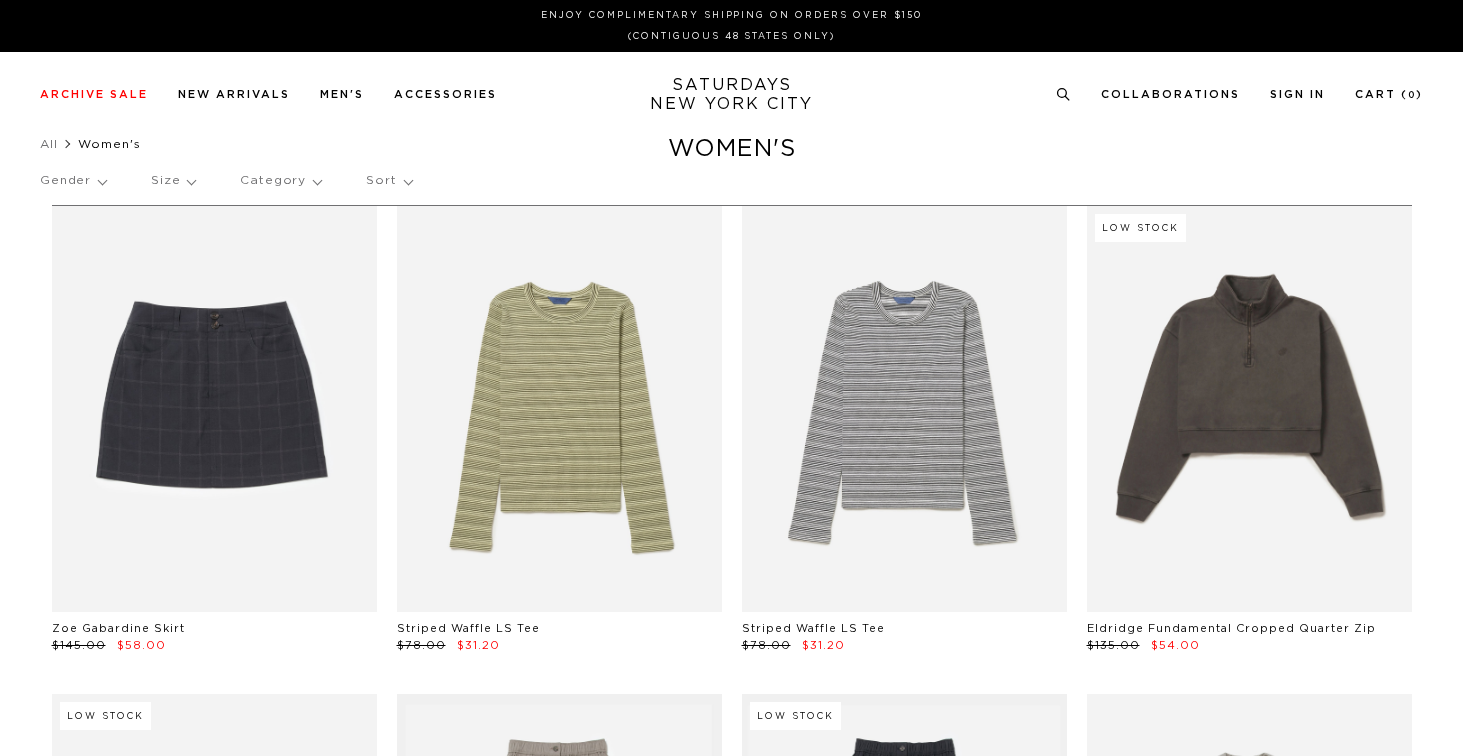 scroll, scrollTop: 0, scrollLeft: 0, axis: both 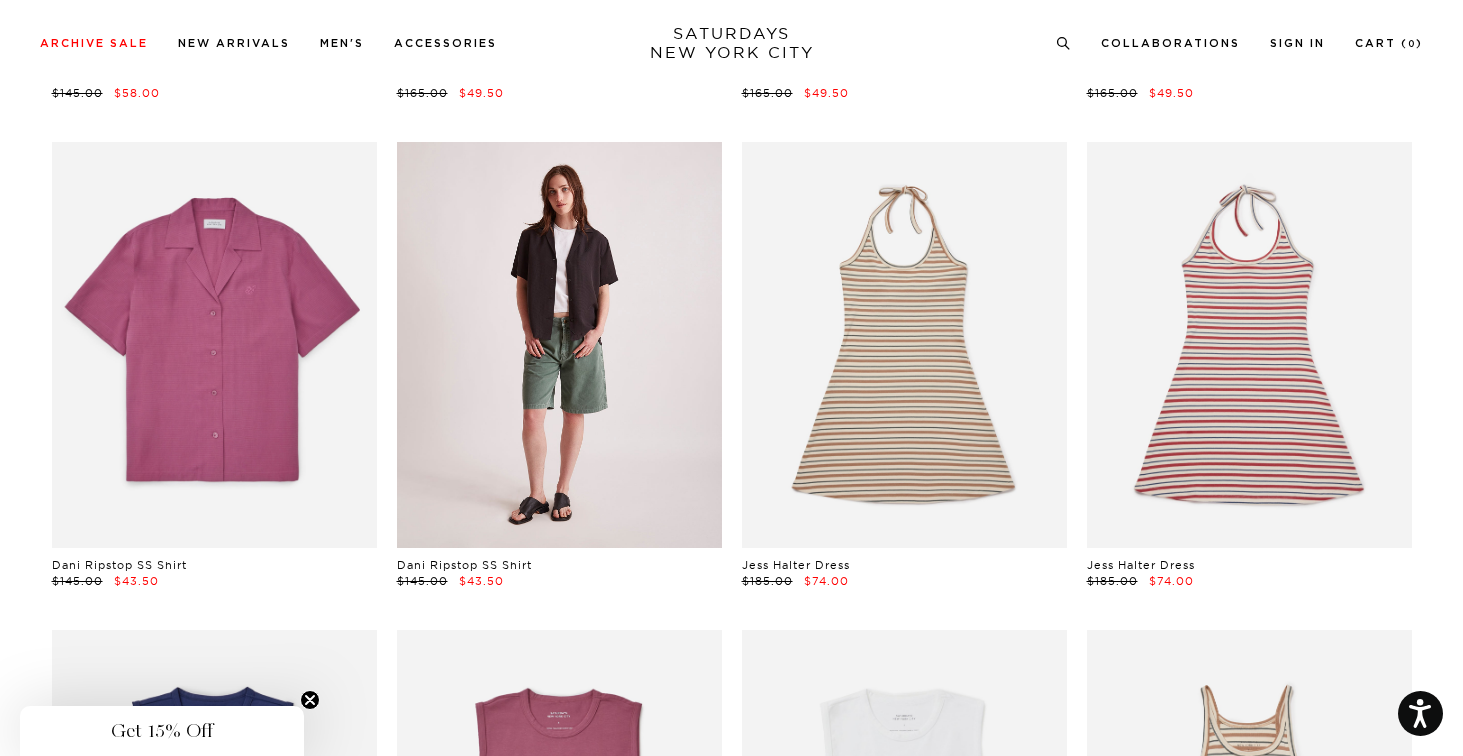 click at bounding box center [559, 345] 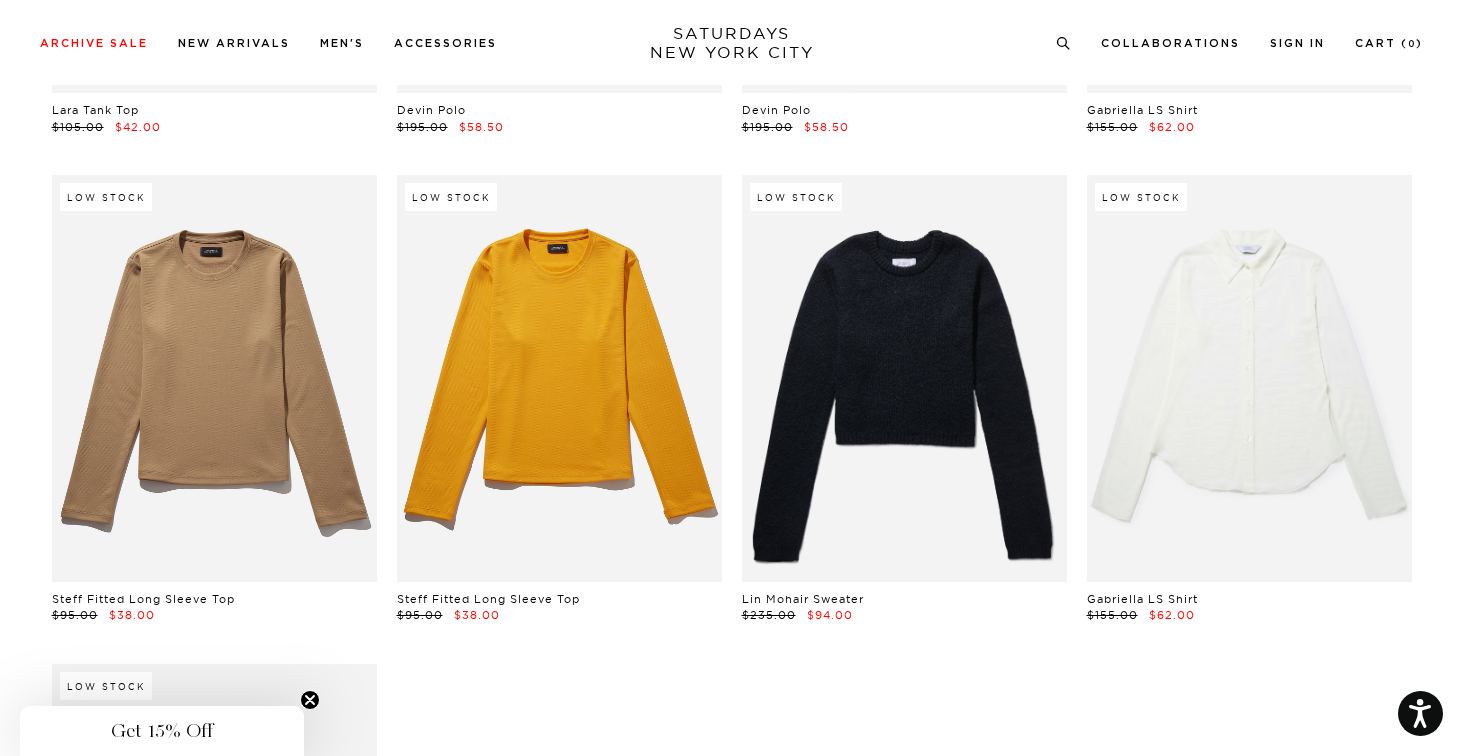 scroll, scrollTop: 4419, scrollLeft: 1, axis: both 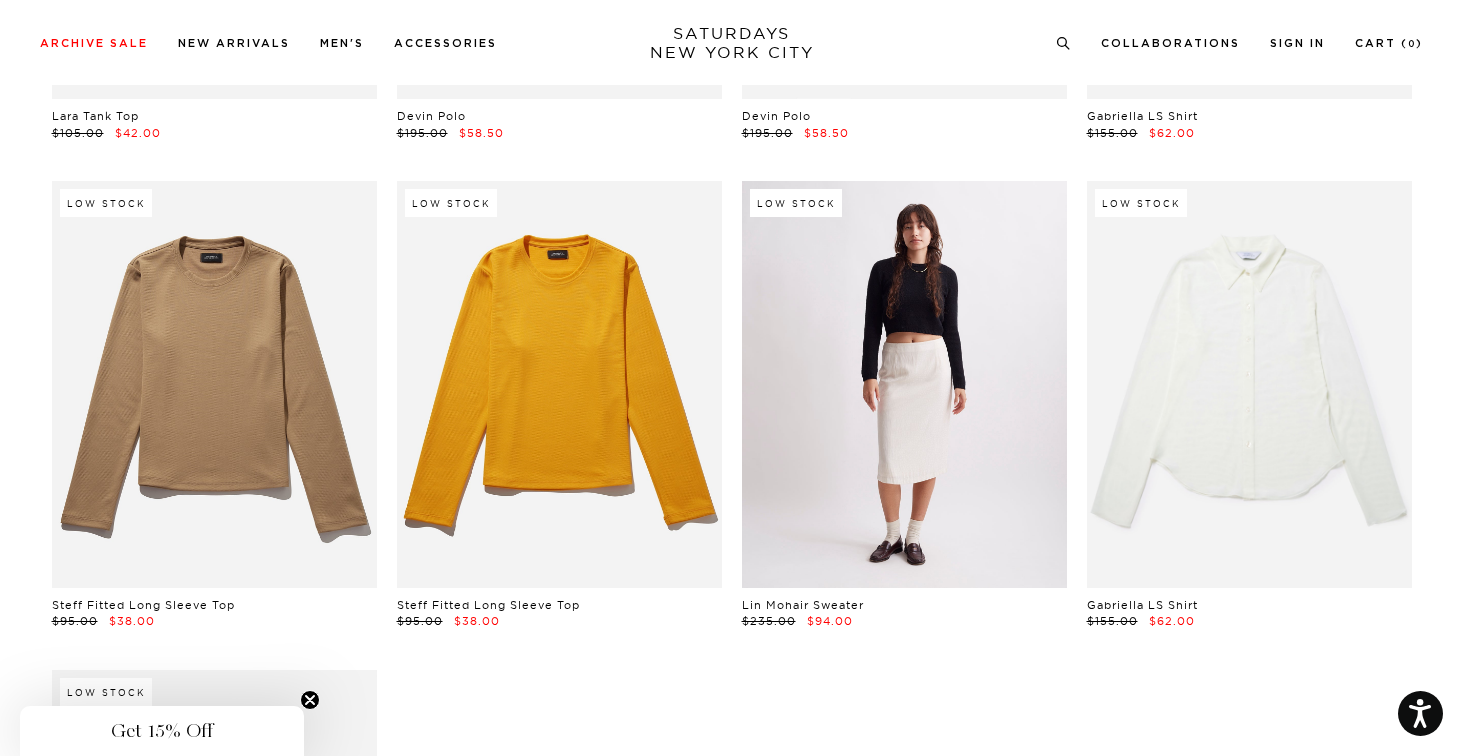 click at bounding box center [904, 384] 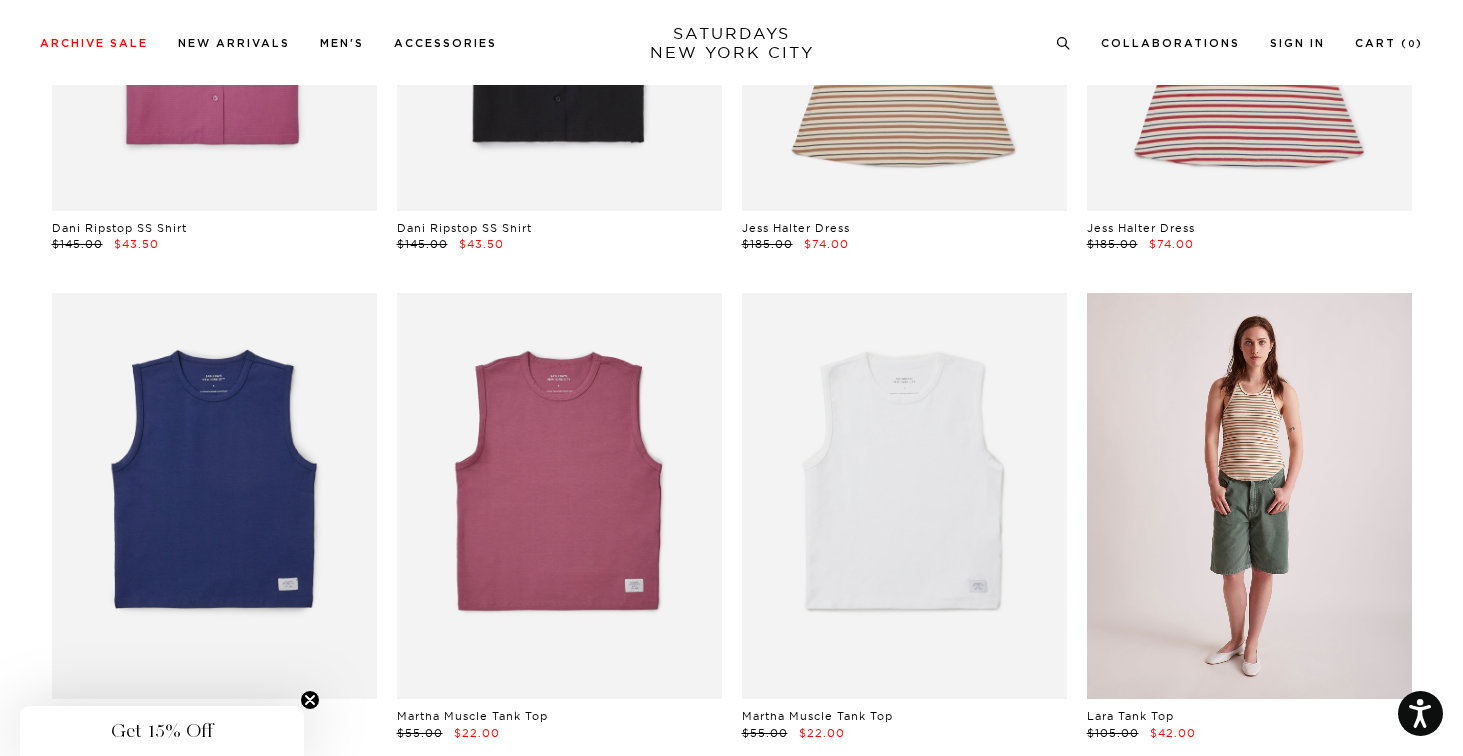 scroll, scrollTop: 3209, scrollLeft: 1, axis: both 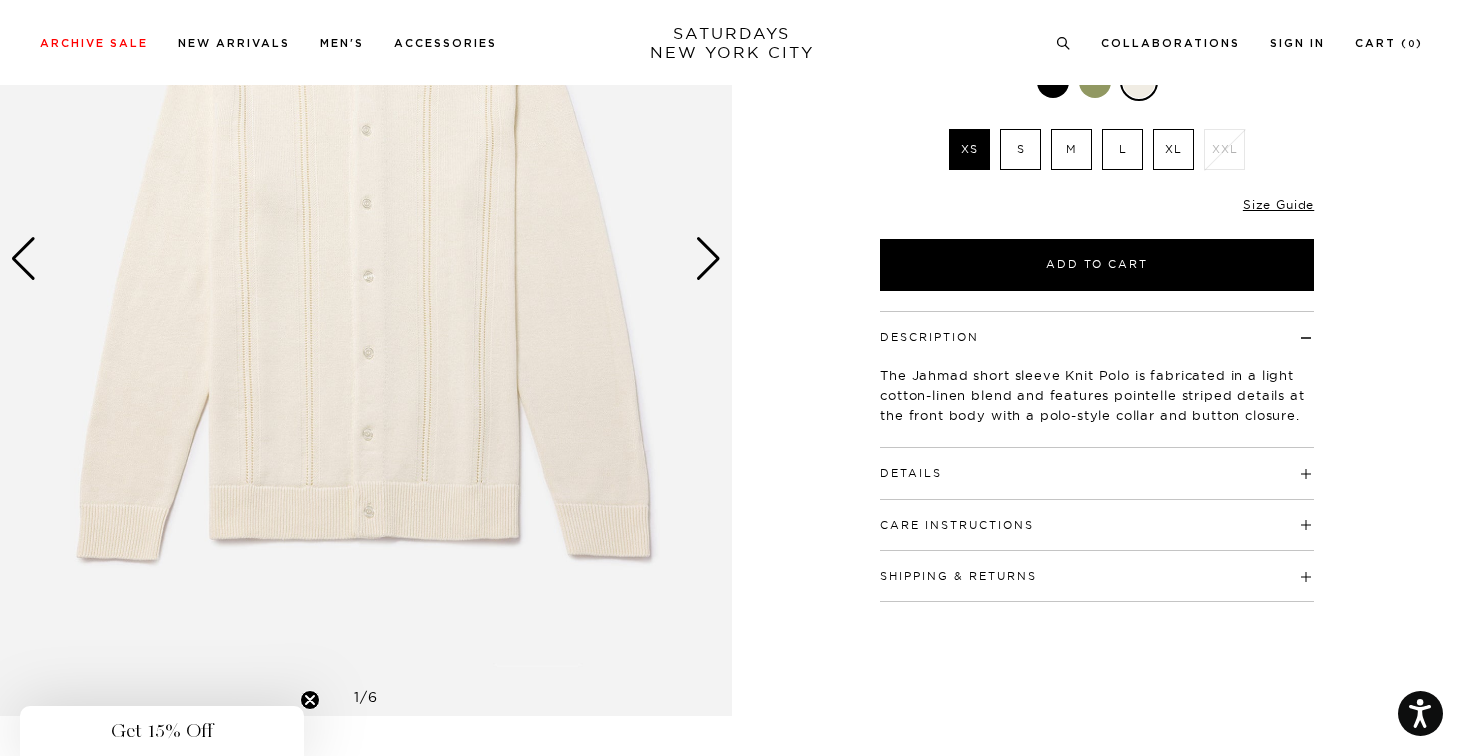 click at bounding box center (366, 259) 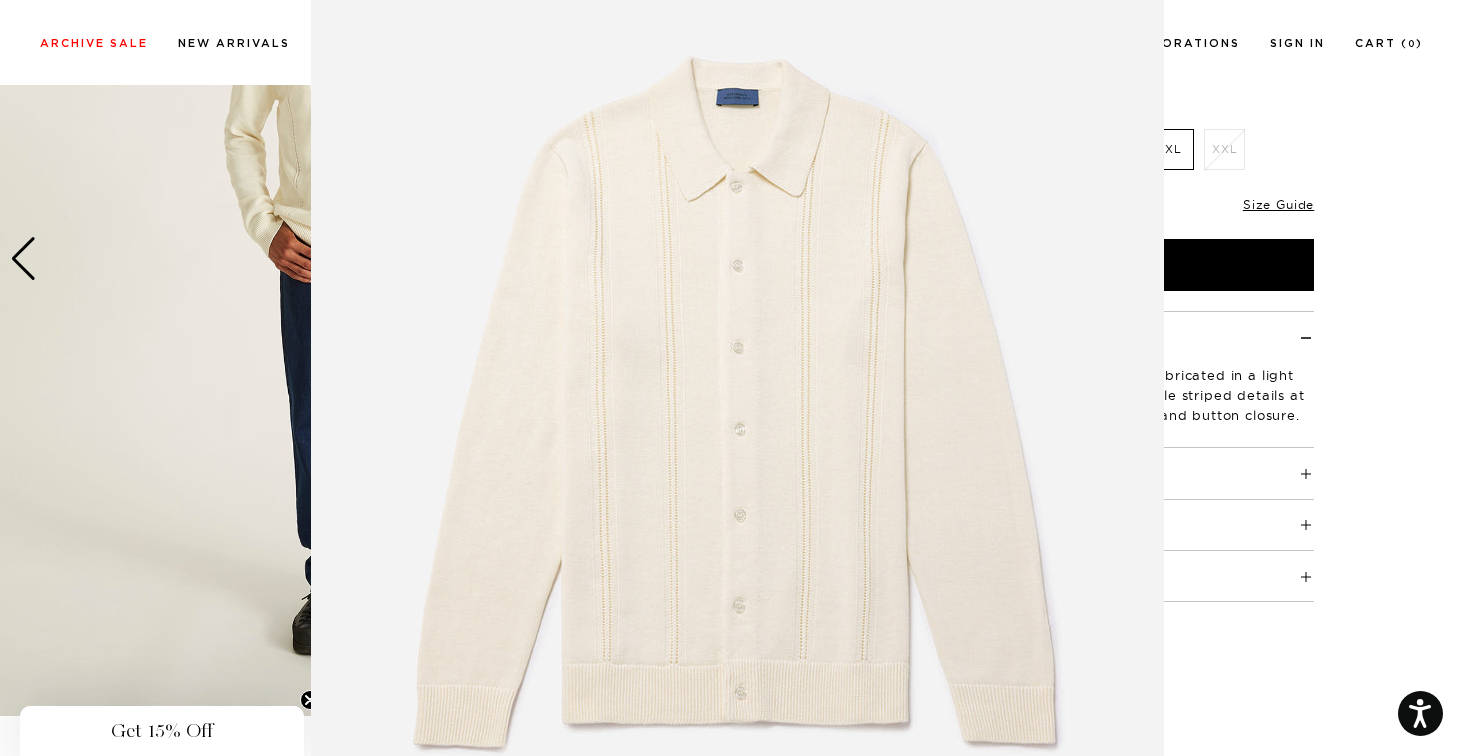 scroll, scrollTop: 92, scrollLeft: 0, axis: vertical 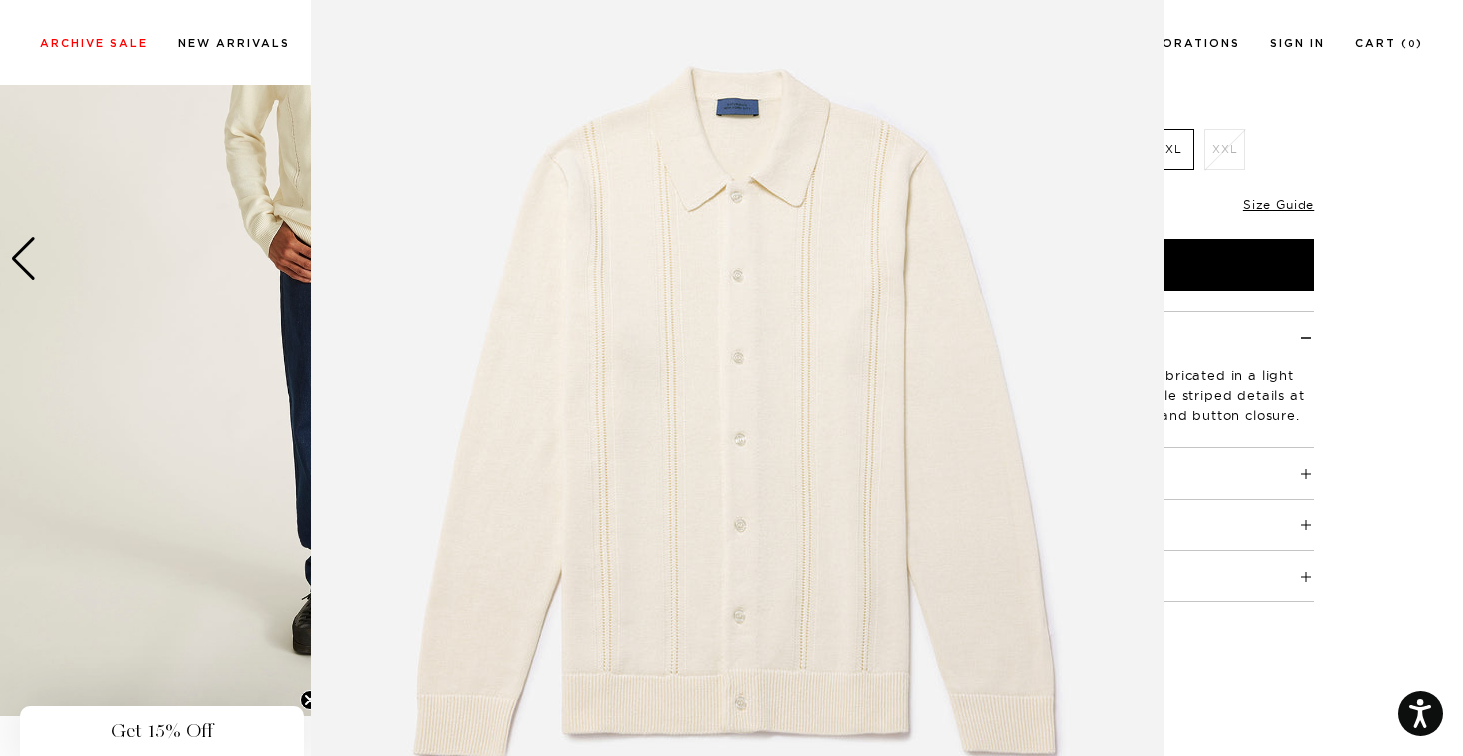 click at bounding box center [737, 420] 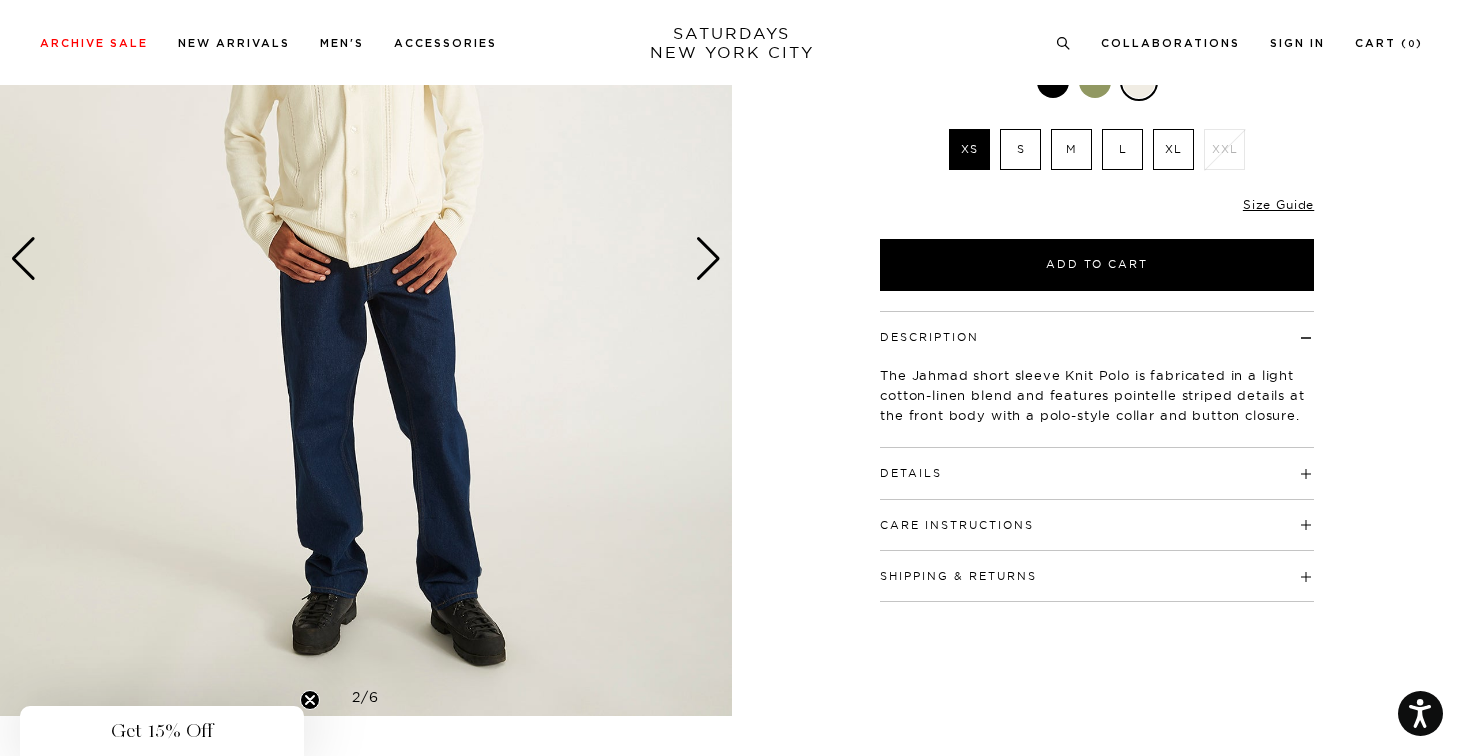 scroll, scrollTop: 0, scrollLeft: 0, axis: both 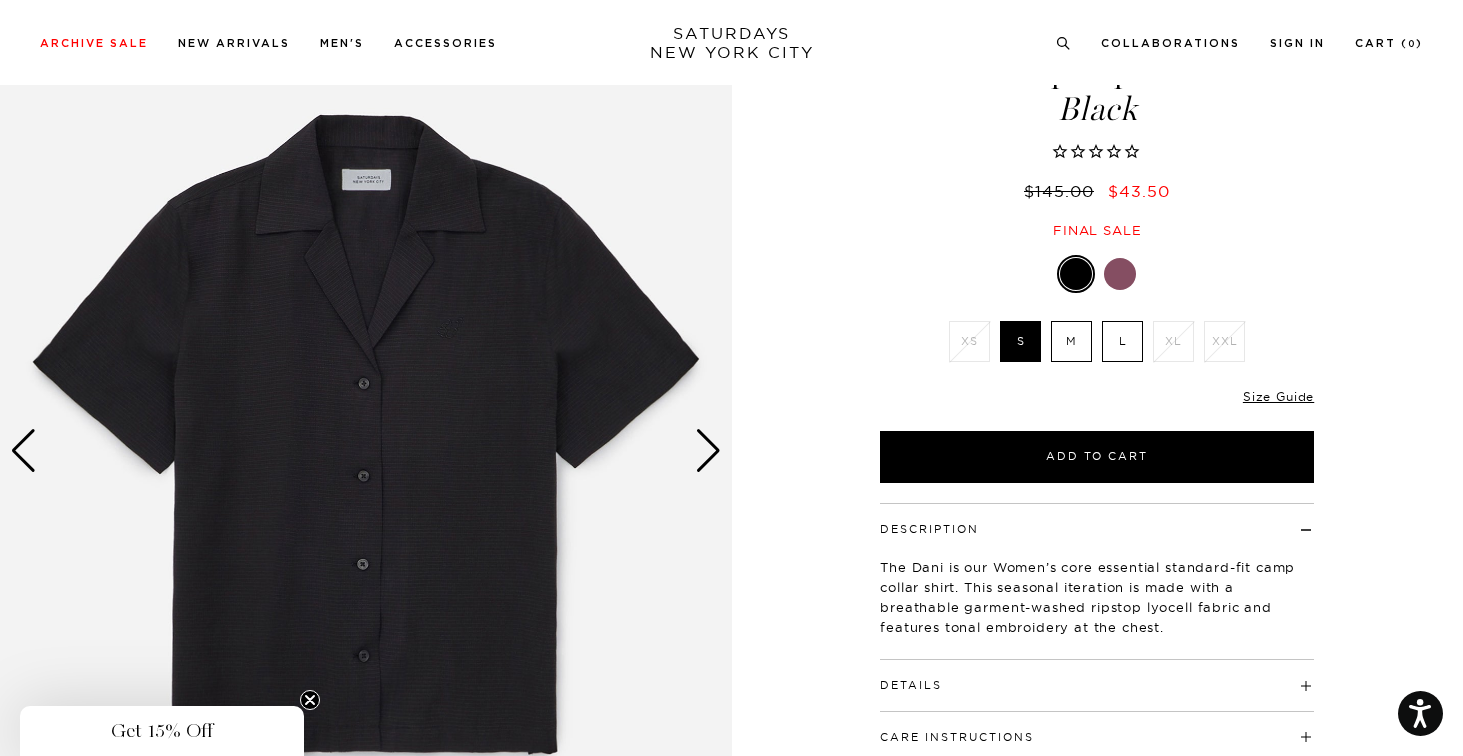 click at bounding box center (708, 451) 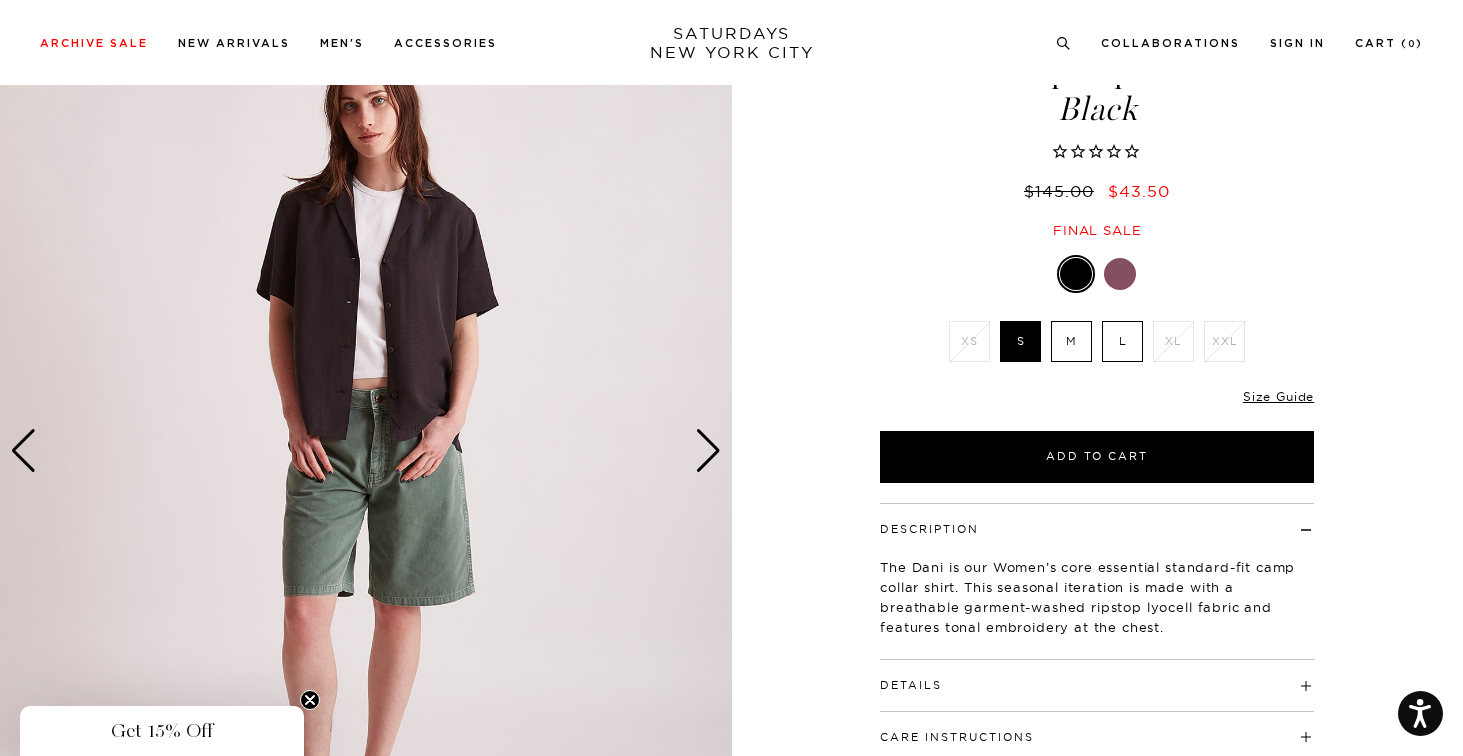 click at bounding box center [708, 451] 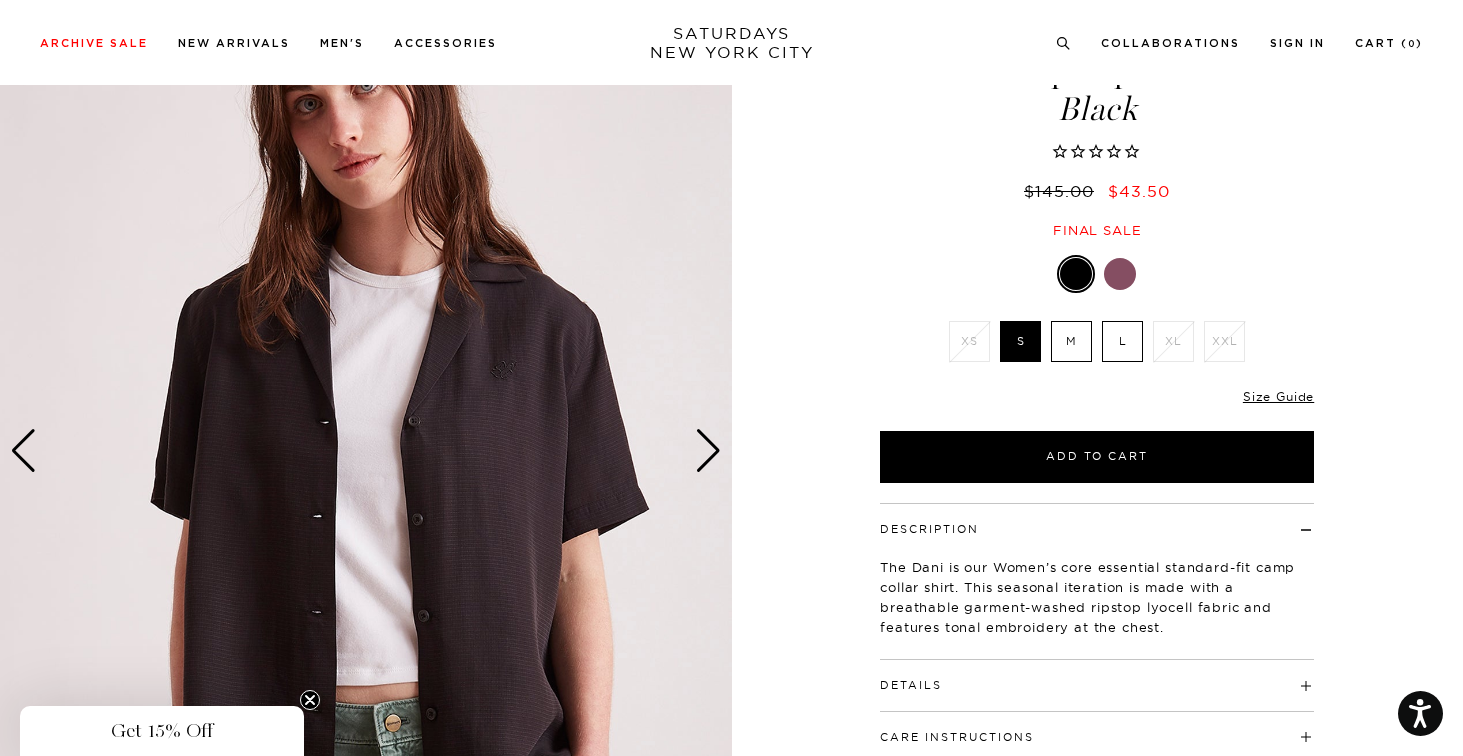 click at bounding box center (708, 451) 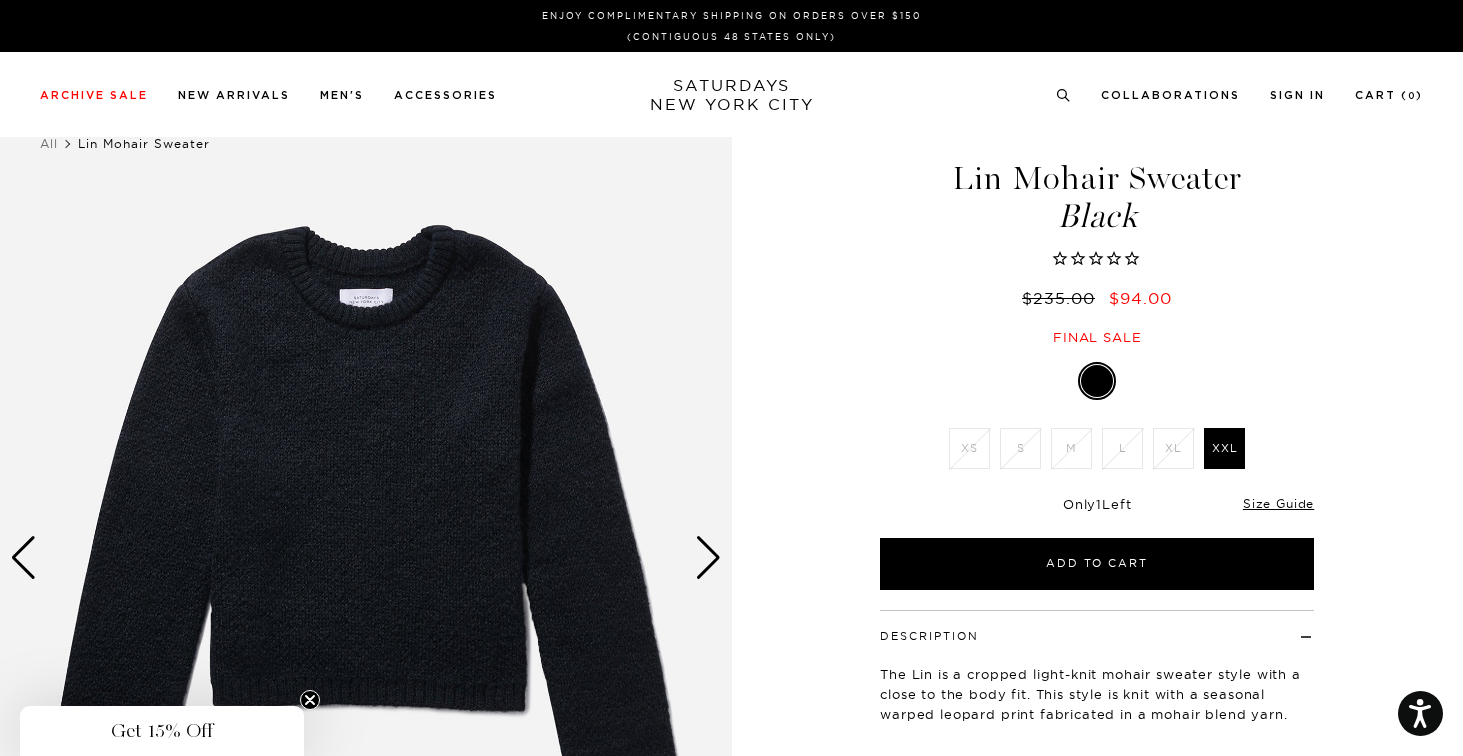 scroll, scrollTop: 0, scrollLeft: 0, axis: both 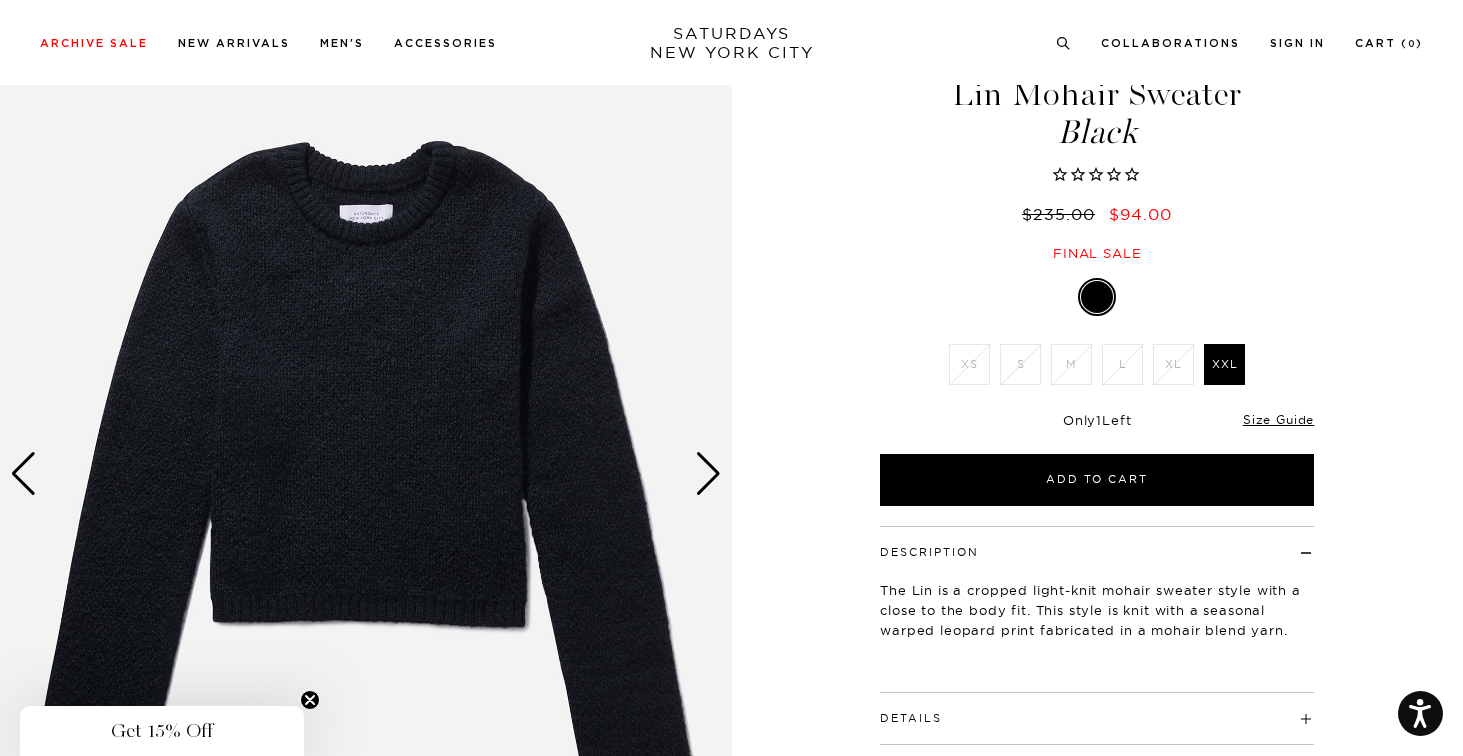 click at bounding box center [708, 474] 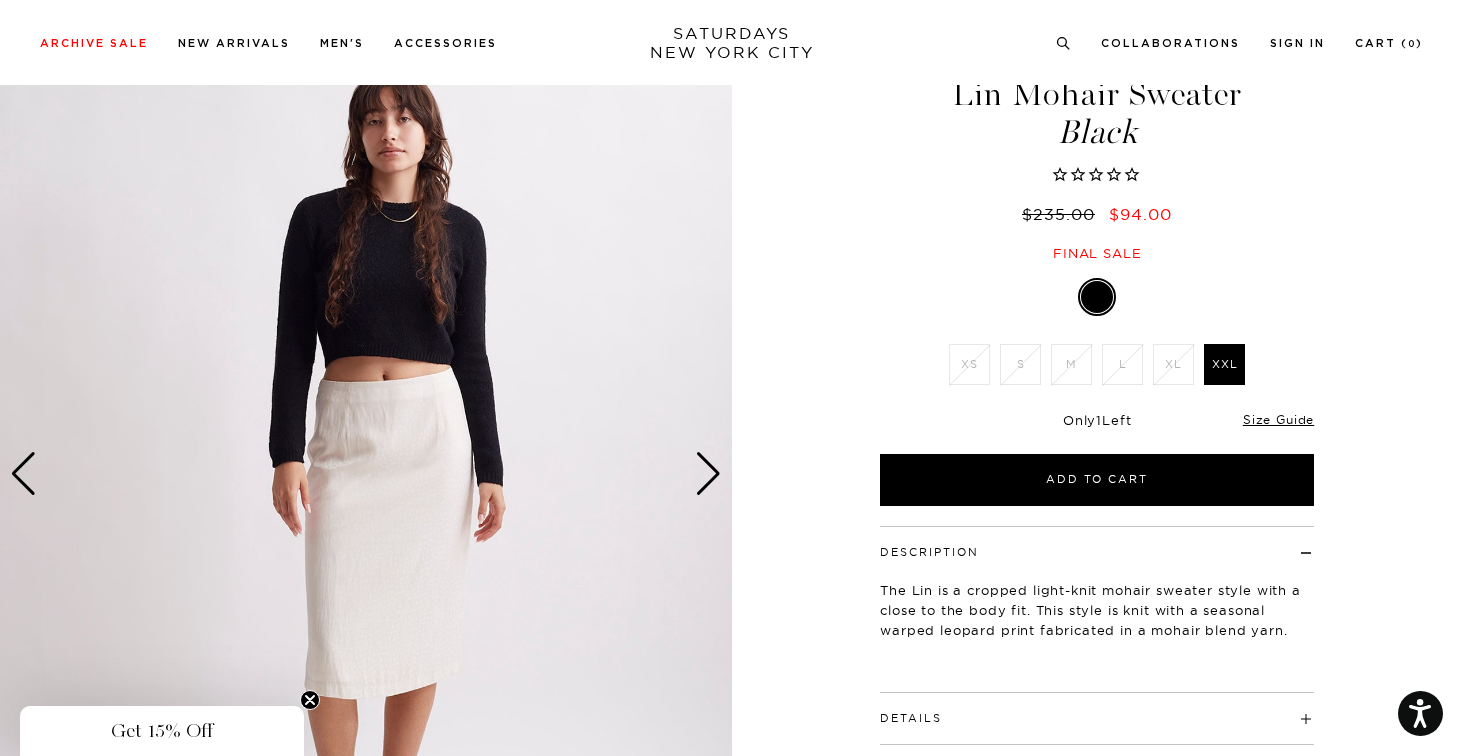 click at bounding box center [708, 474] 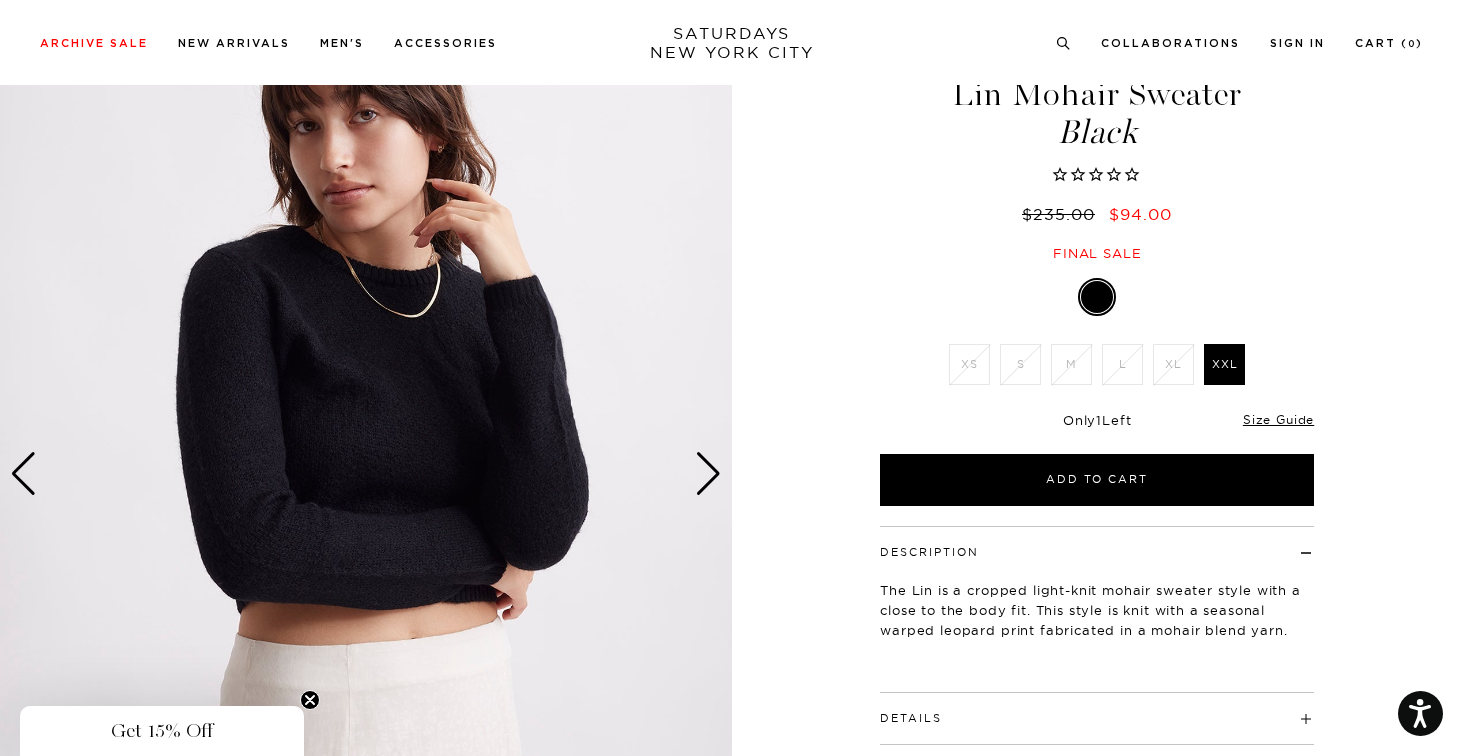 click at bounding box center [708, 474] 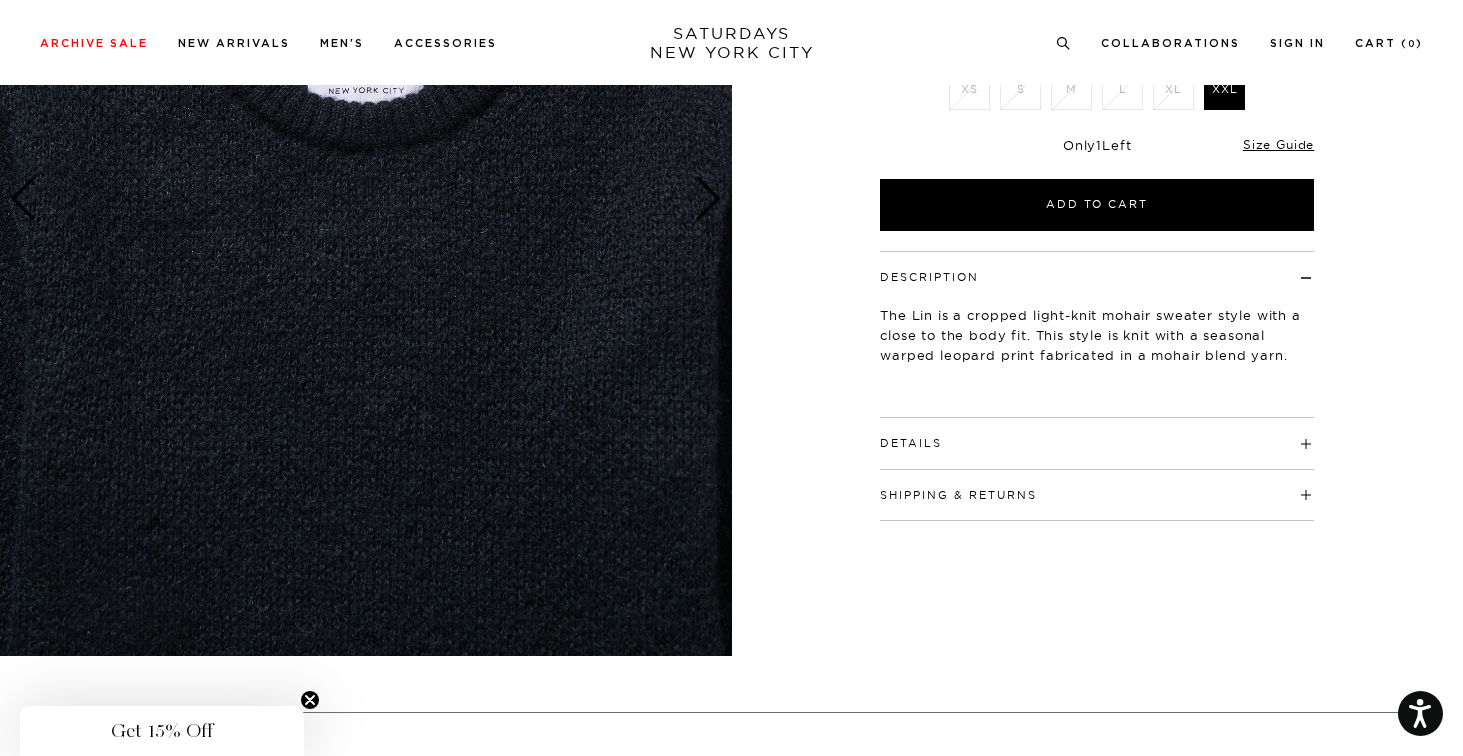 scroll, scrollTop: 411, scrollLeft: 4, axis: both 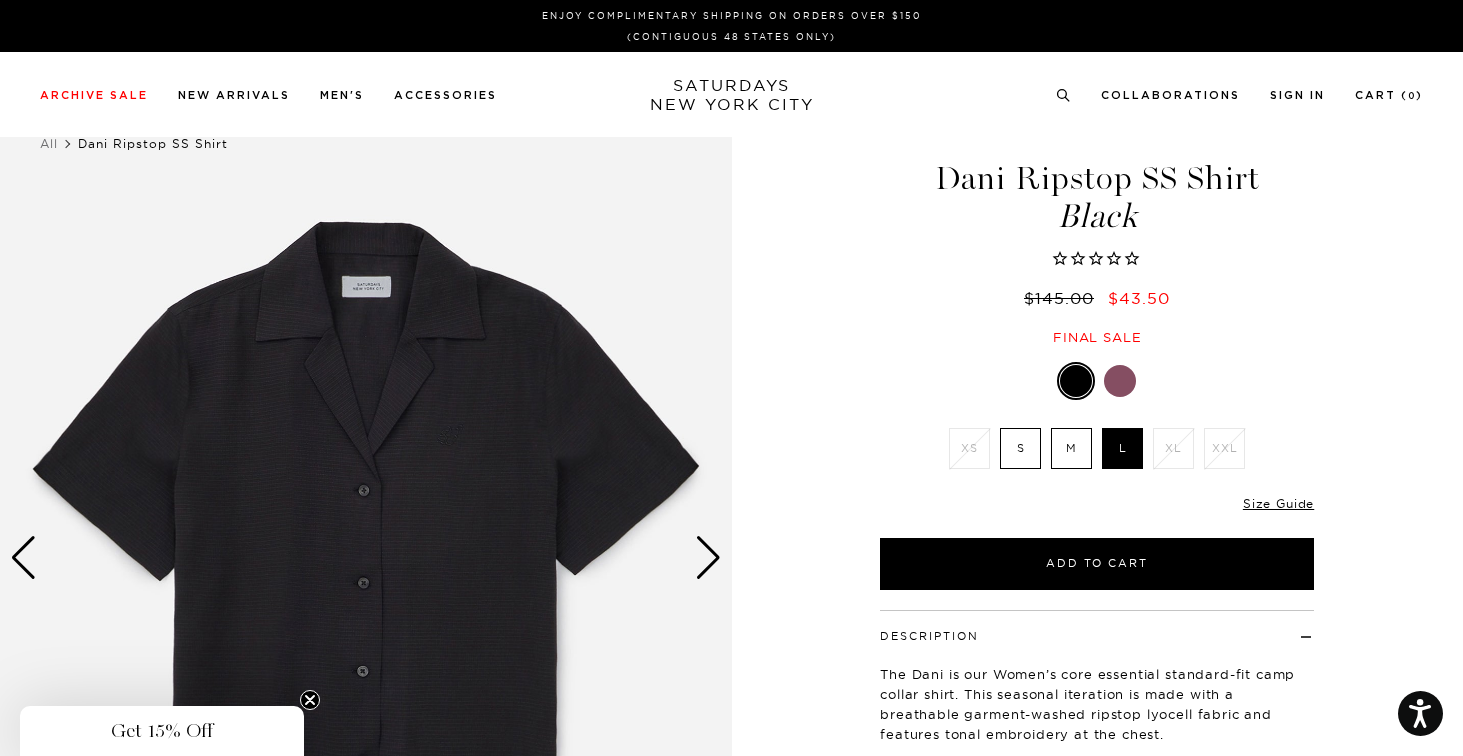 click at bounding box center [708, 558] 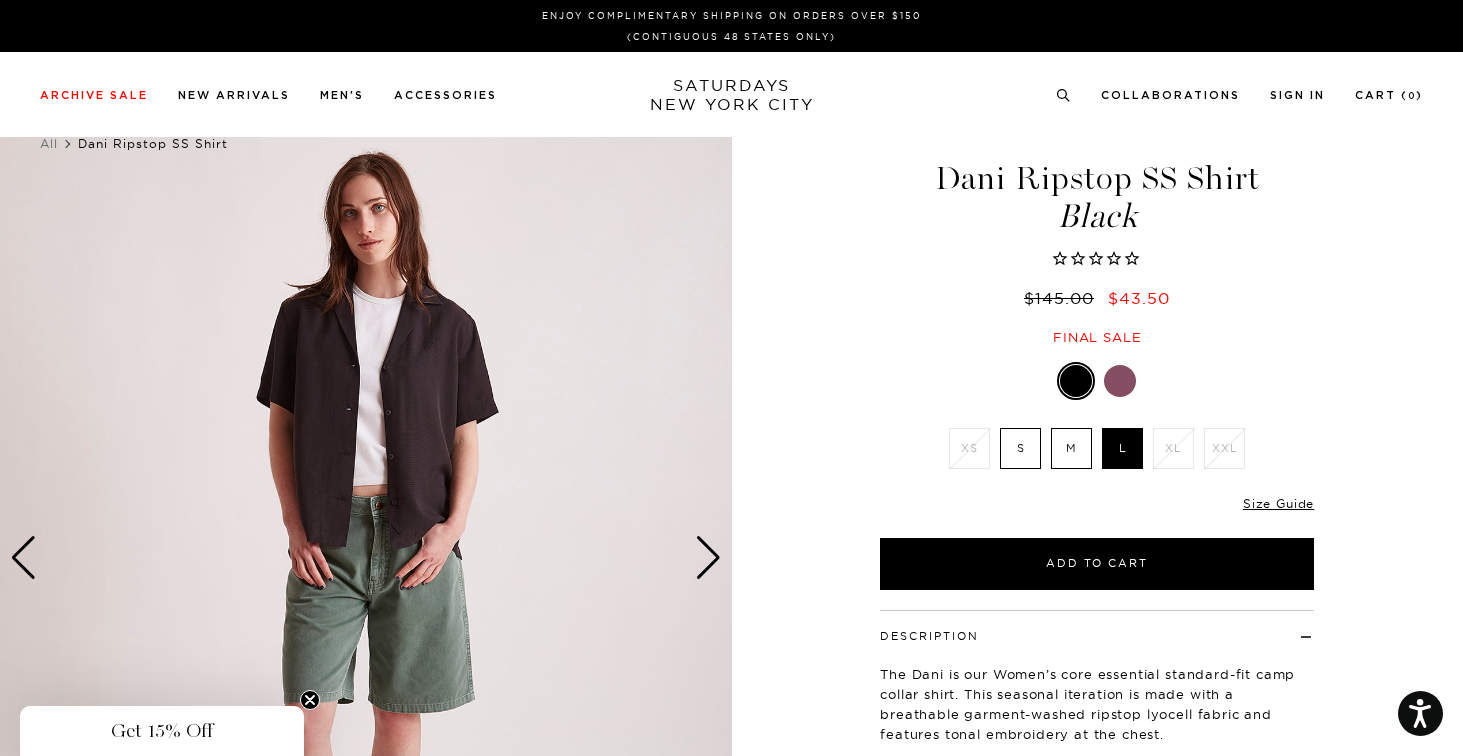 click at bounding box center [708, 558] 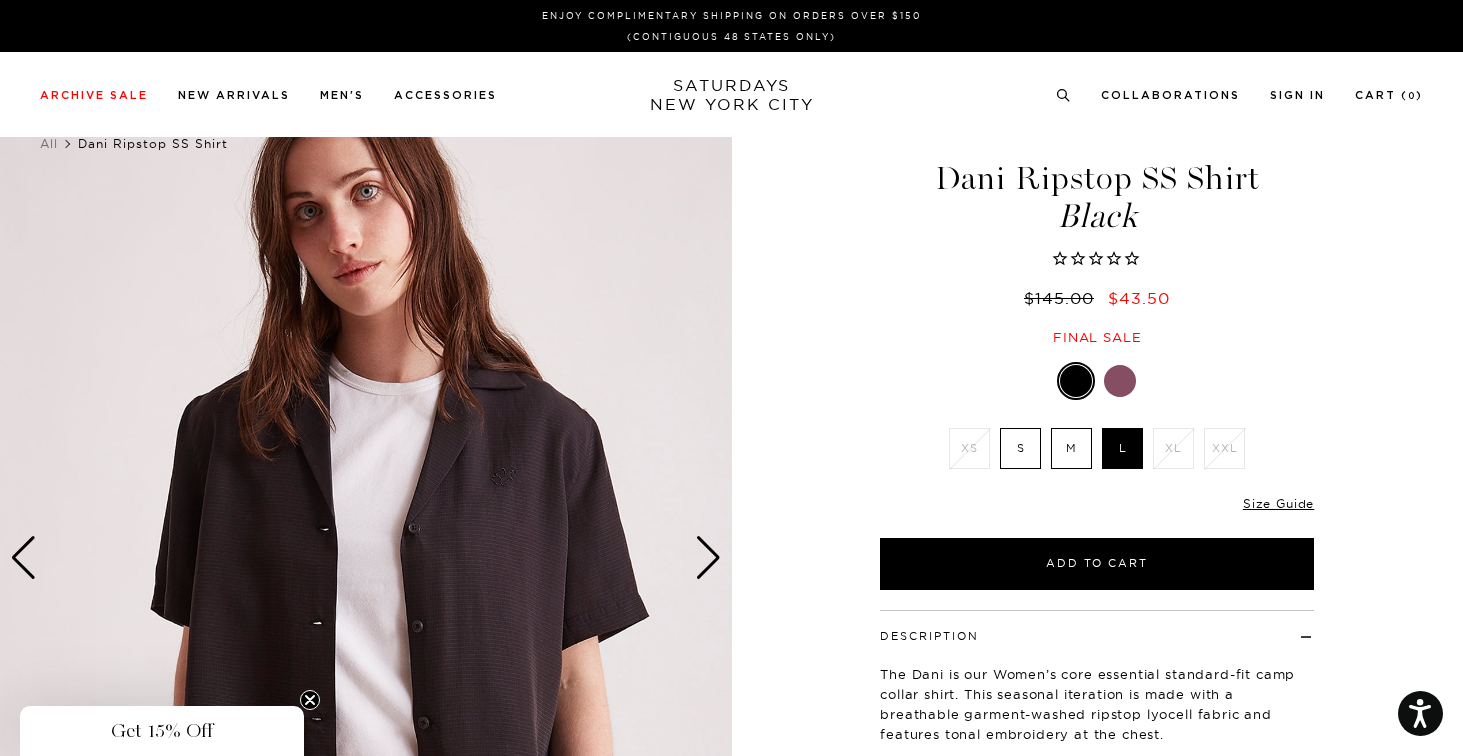 click at bounding box center [708, 558] 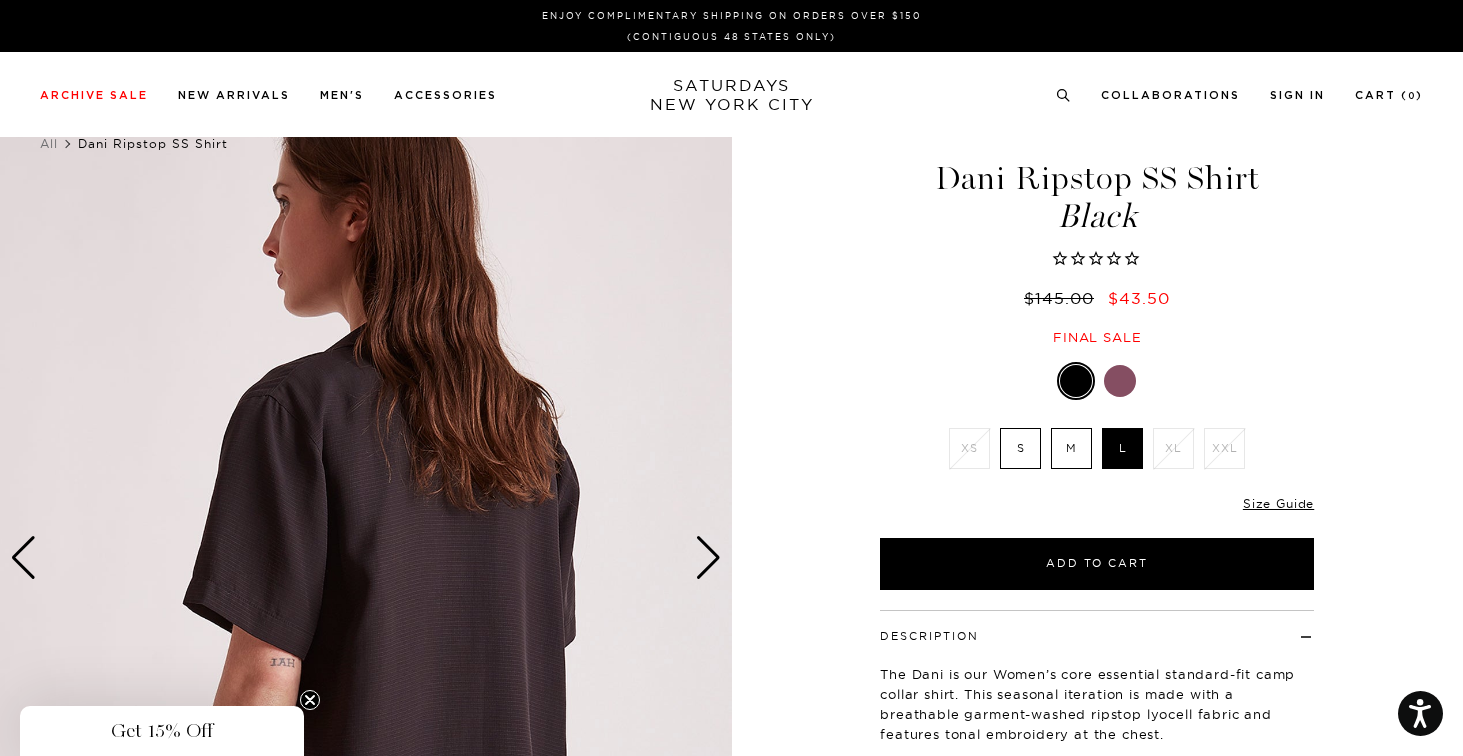 click at bounding box center [708, 558] 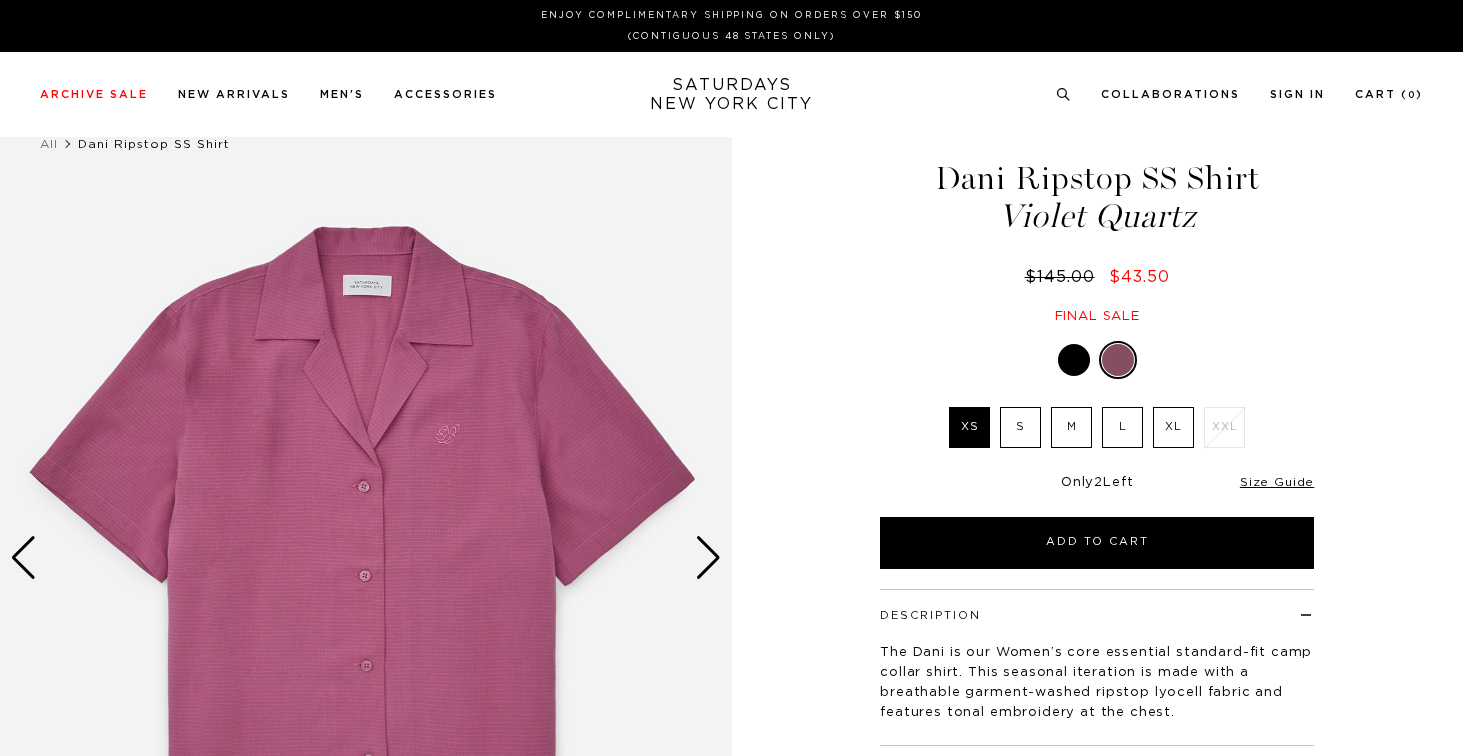 scroll, scrollTop: 0, scrollLeft: 0, axis: both 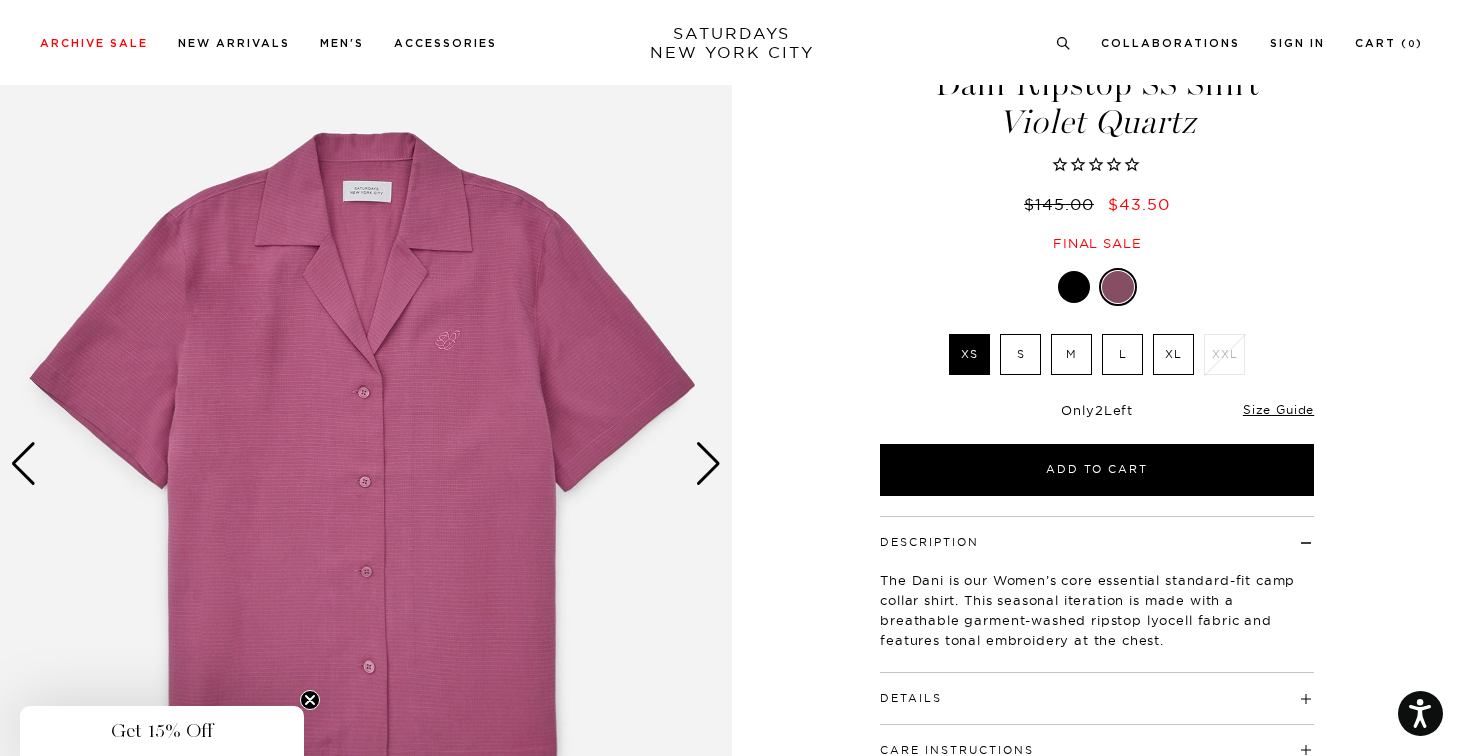click at bounding box center [708, 464] 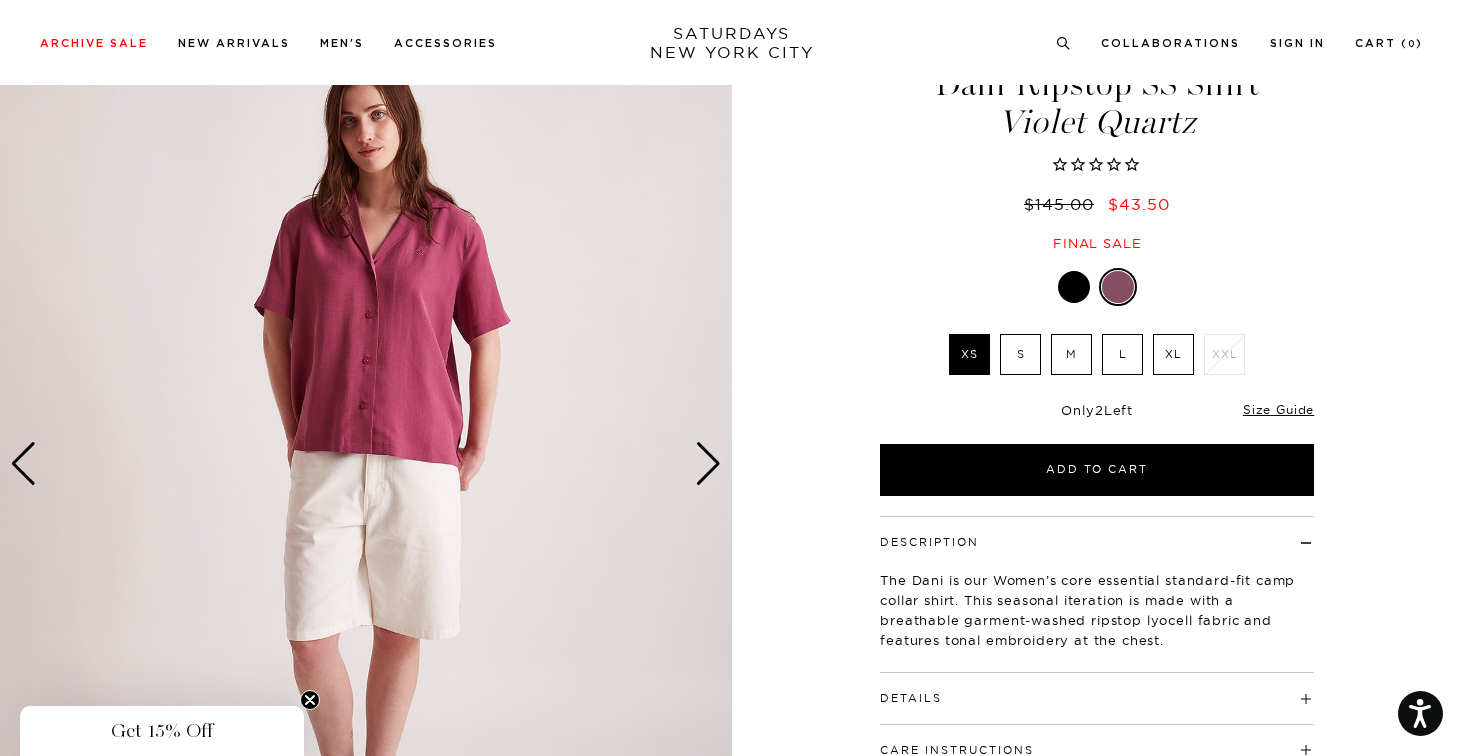 click at bounding box center [708, 464] 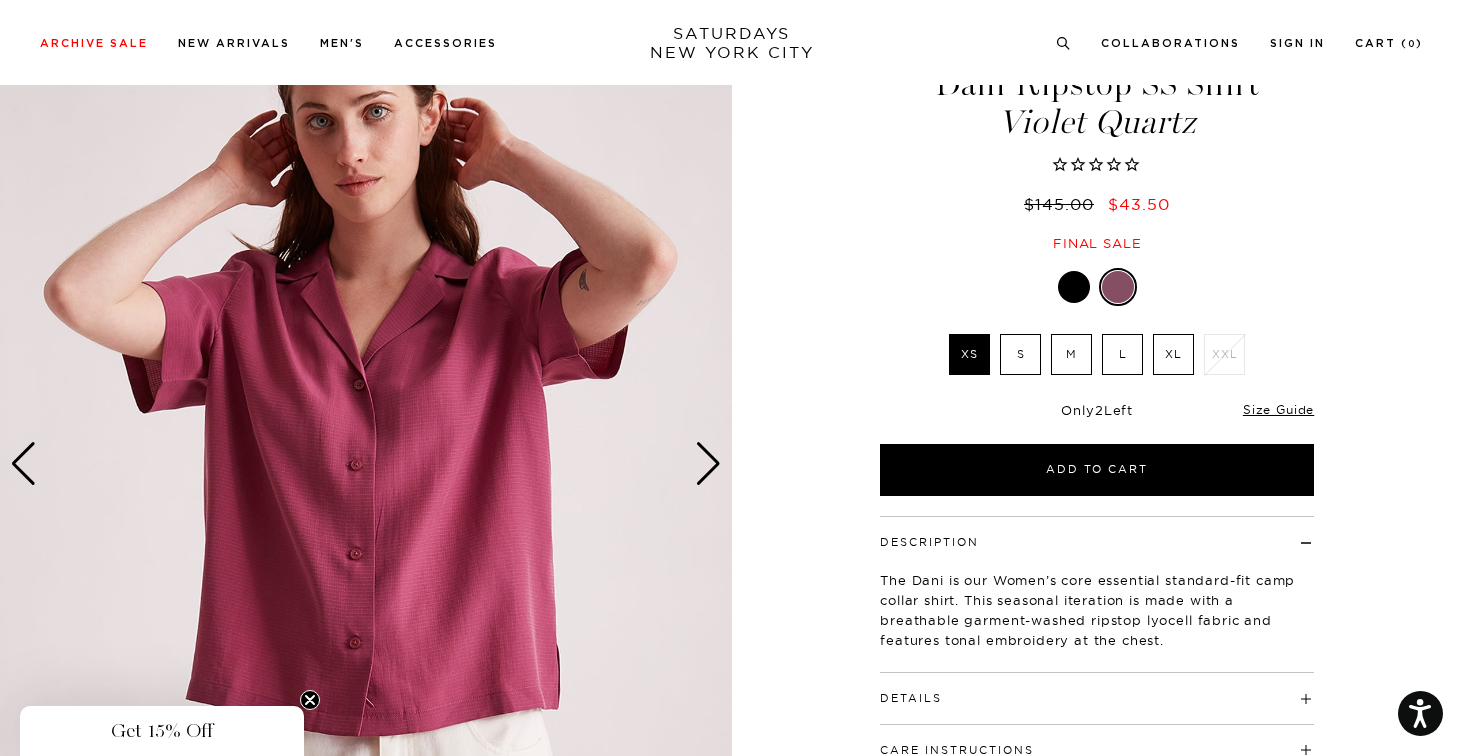 click at bounding box center [708, 464] 